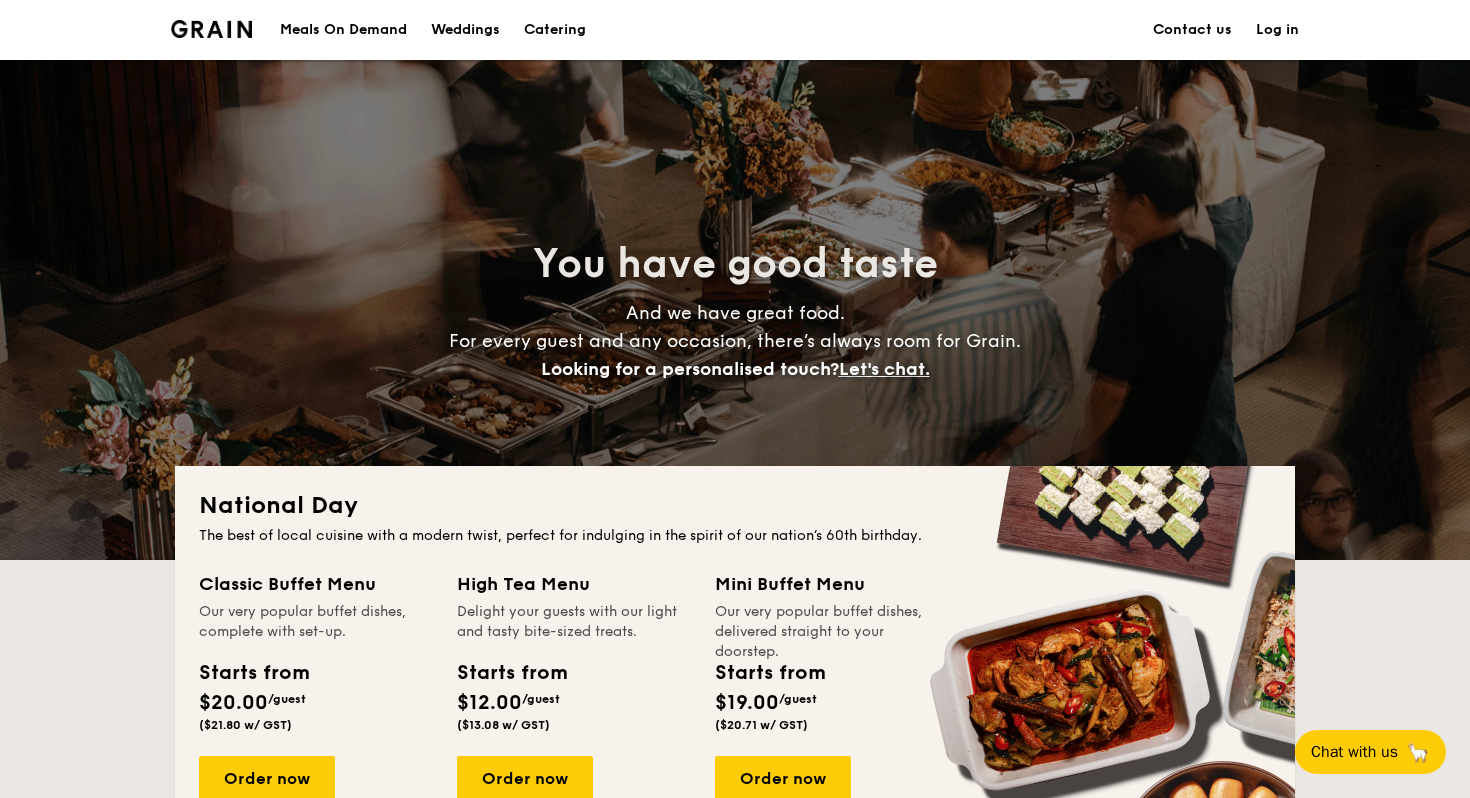 scroll, scrollTop: 1642, scrollLeft: 0, axis: vertical 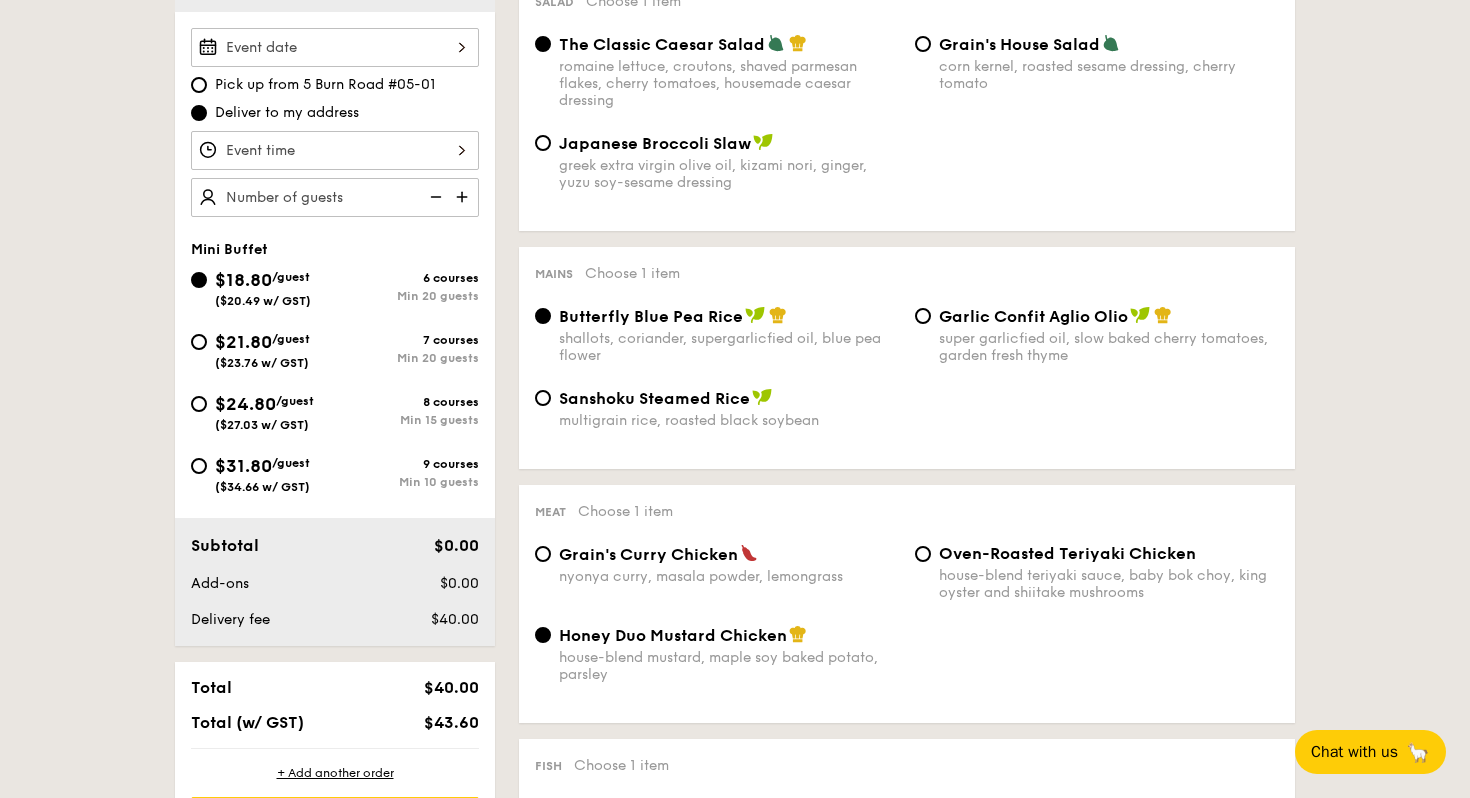 click on "7 courses
Min 20 guests" at bounding box center (407, 349) 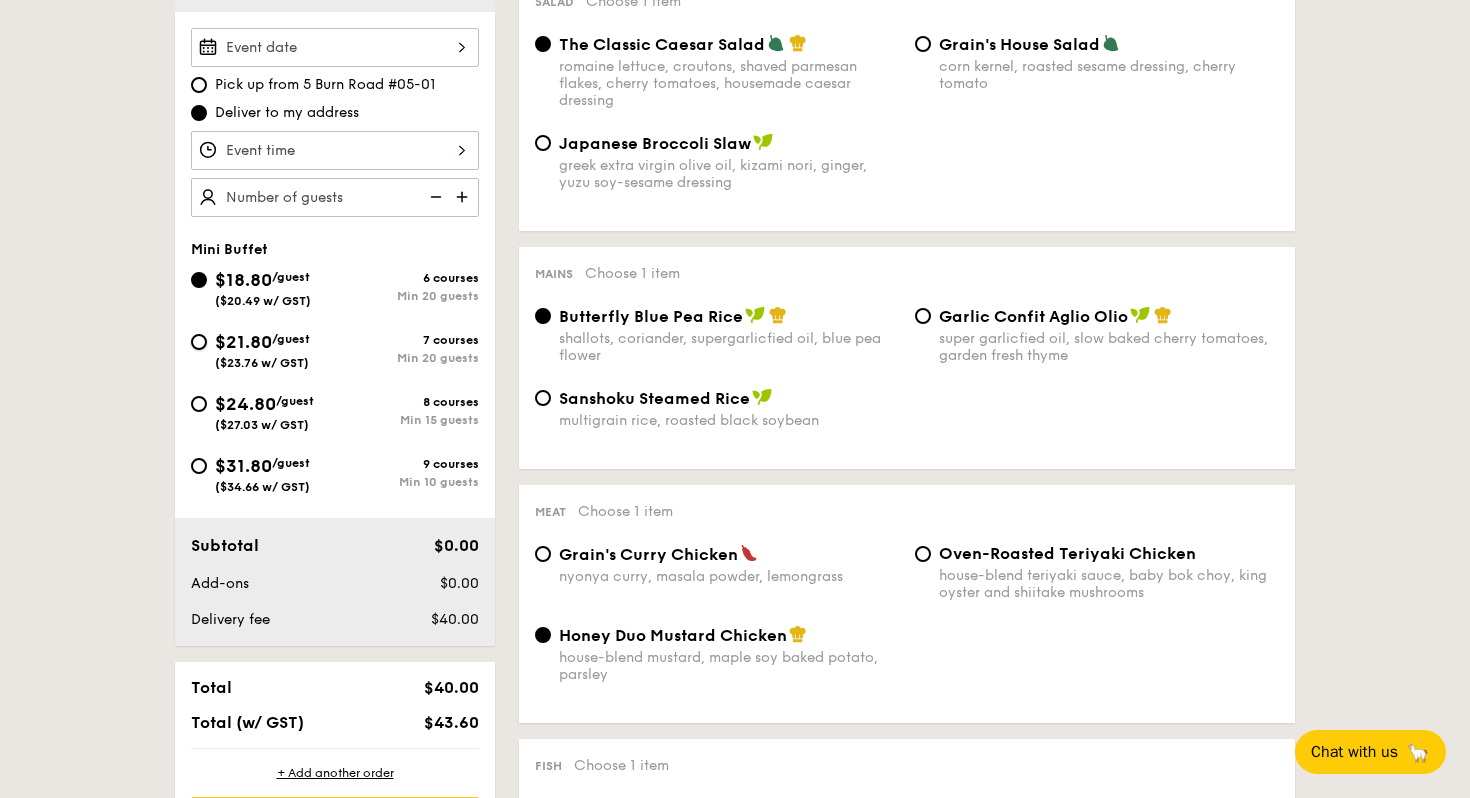click on "$21.80
/guest
($23.76 w/ GST)
7 courses
Min 20 guests" at bounding box center [199, 342] 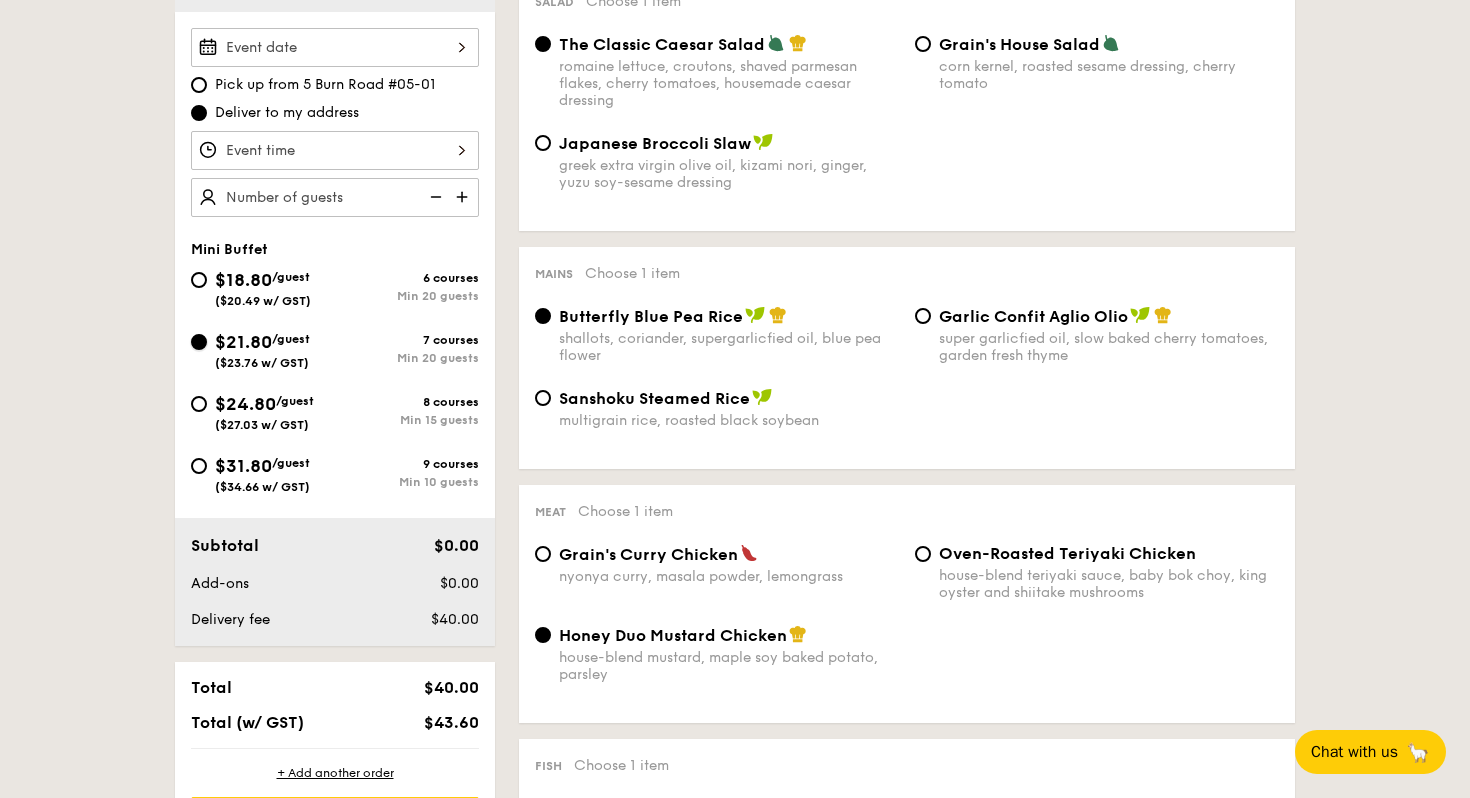 radio on "true" 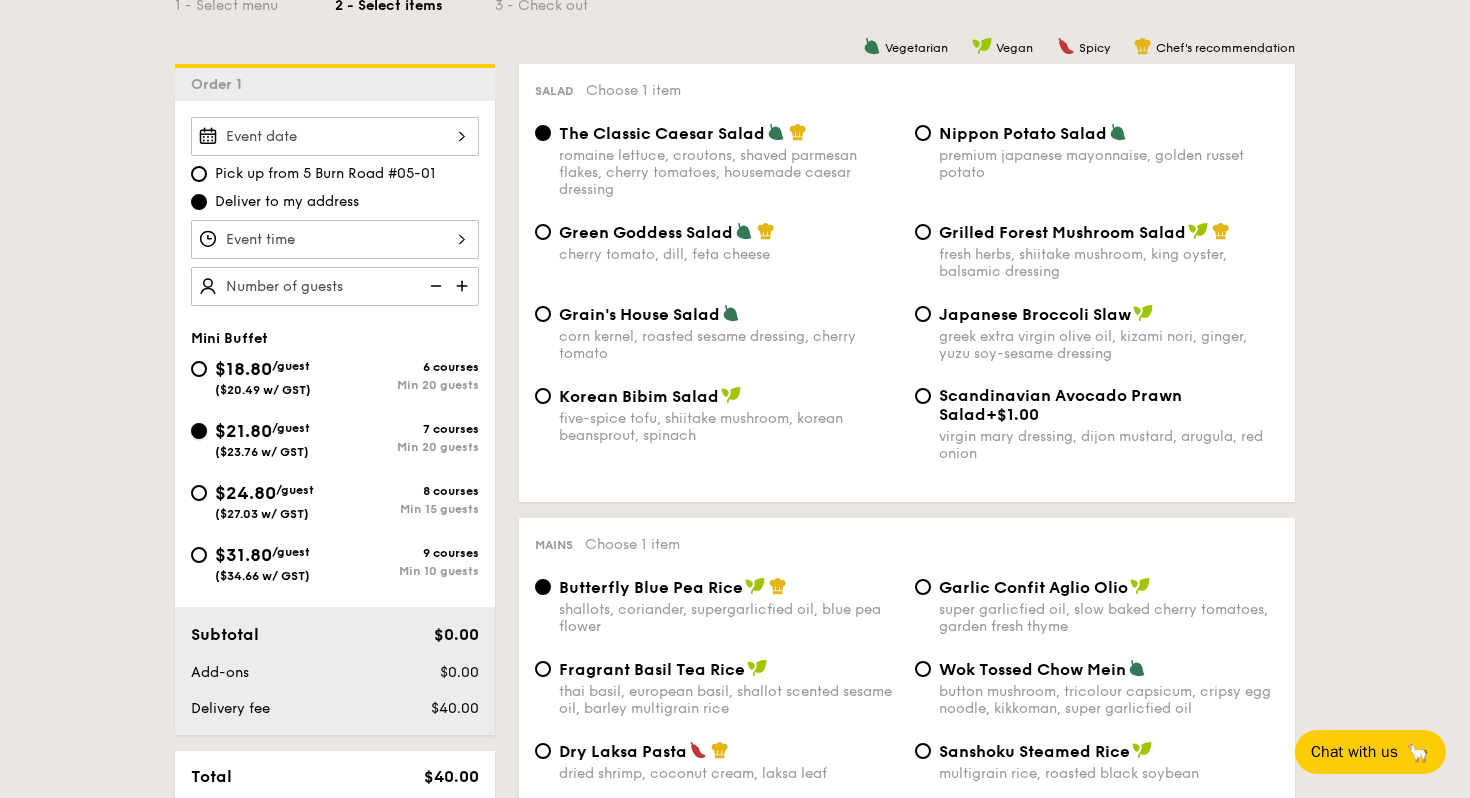scroll, scrollTop: 499, scrollLeft: 0, axis: vertical 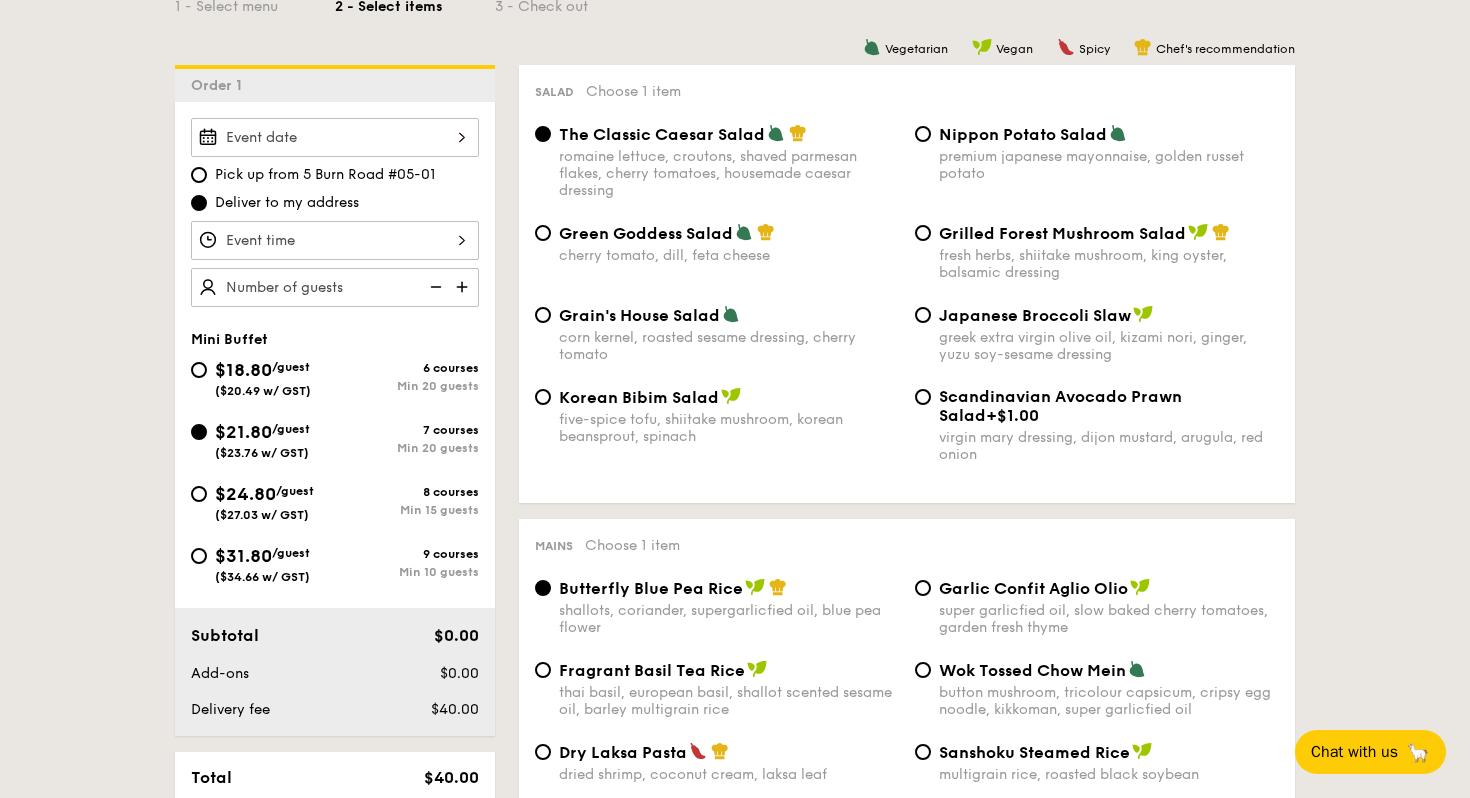 click on "Japanese Broccoli Slaw greek extra virgin olive oil, kizami nori, ginger, yuzu soy-sesame dressing" at bounding box center [1097, 334] 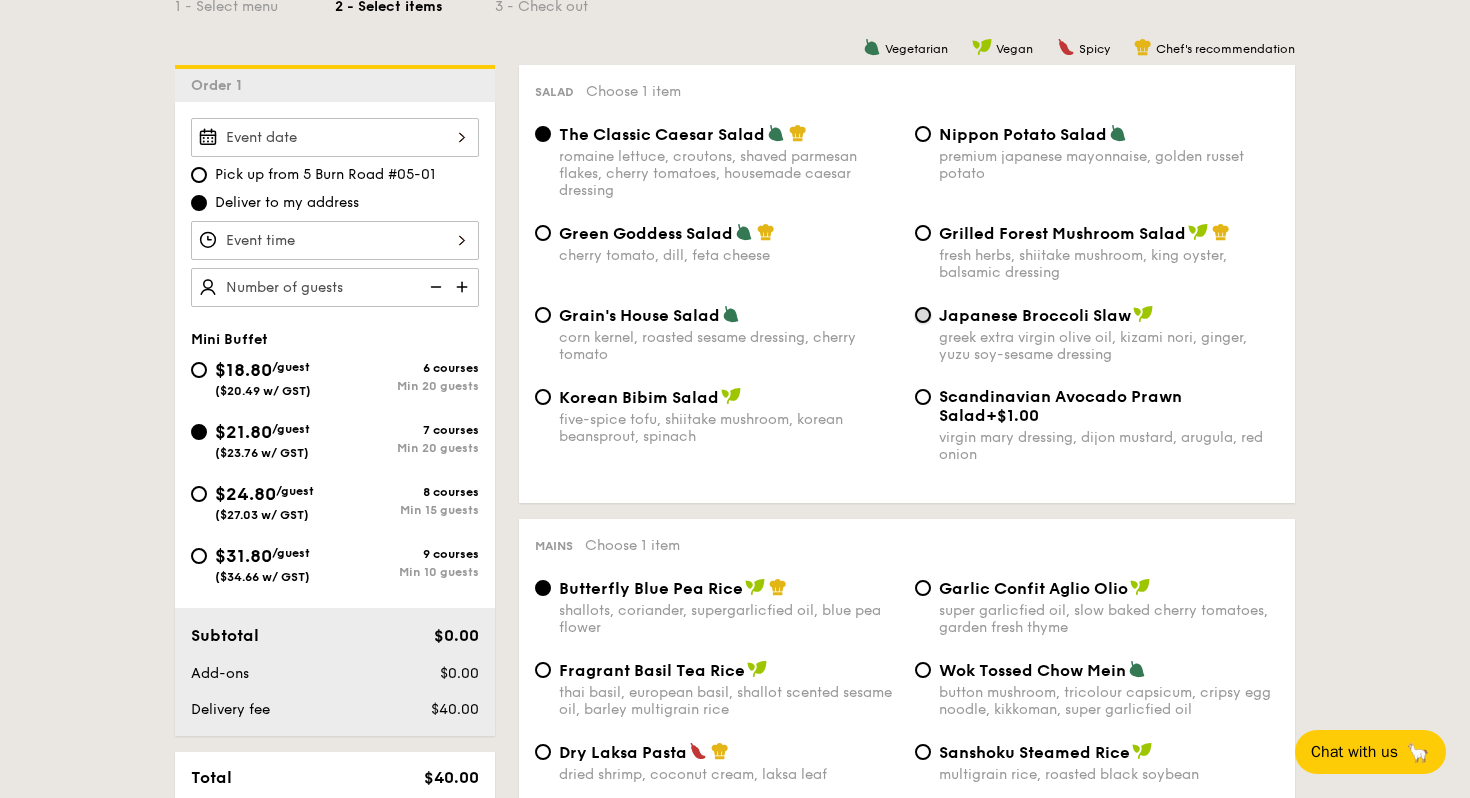 click on "Japanese Broccoli Slaw greek extra virgin olive oil, kizami nori, ginger, yuzu soy-sesame dressing" at bounding box center (923, 315) 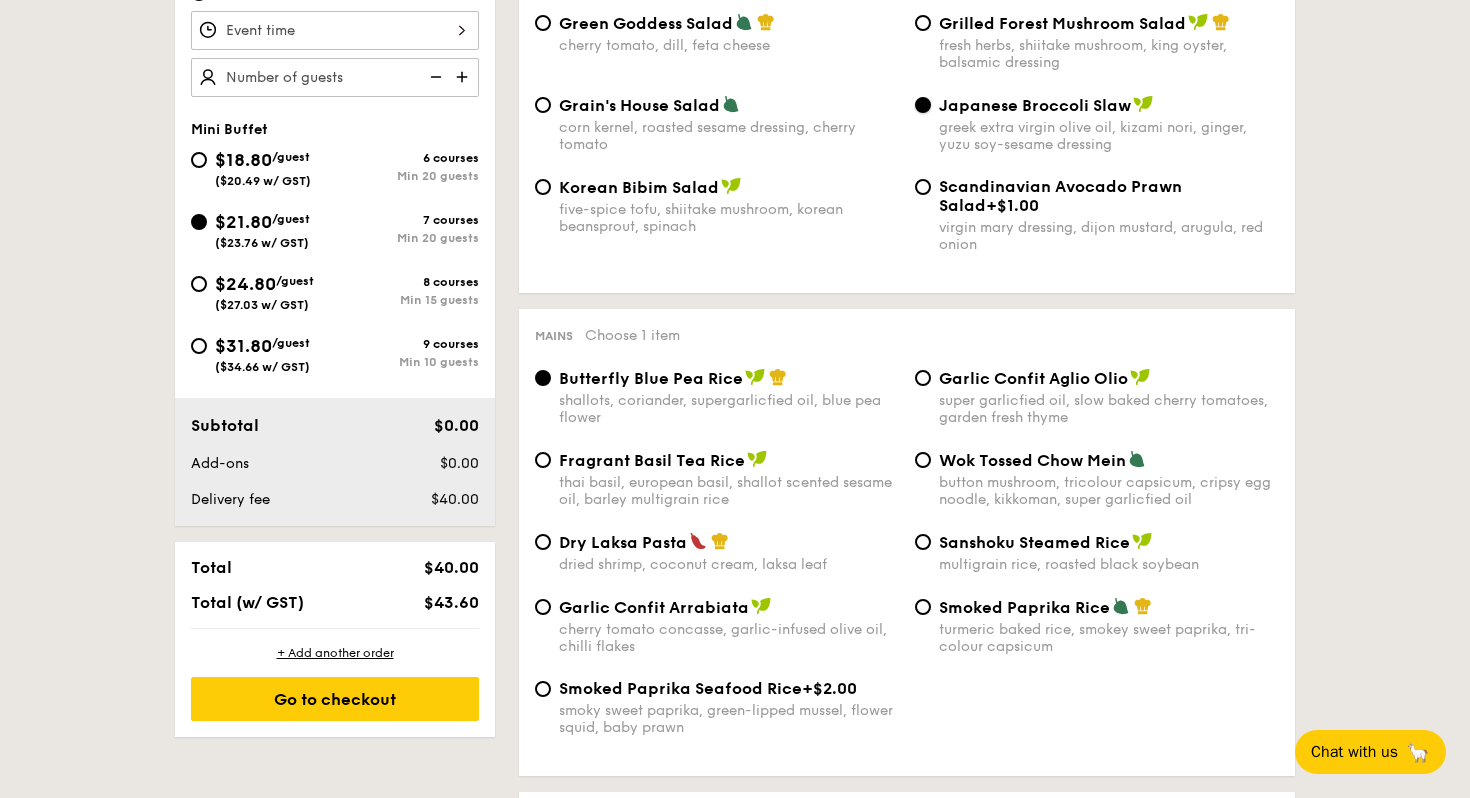 scroll, scrollTop: 899, scrollLeft: 0, axis: vertical 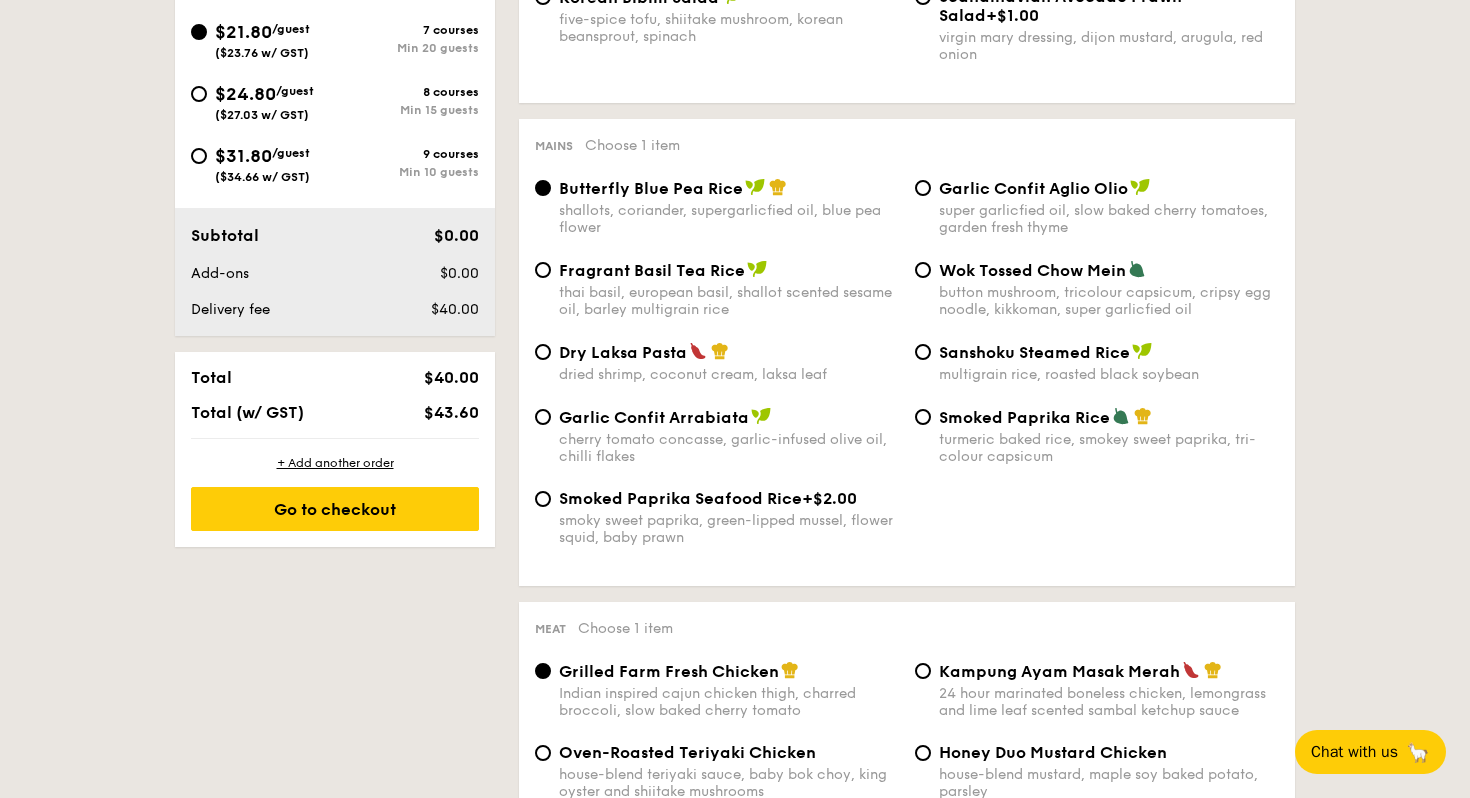 click on "Garlic Confit Aglio Olio" at bounding box center (1033, 188) 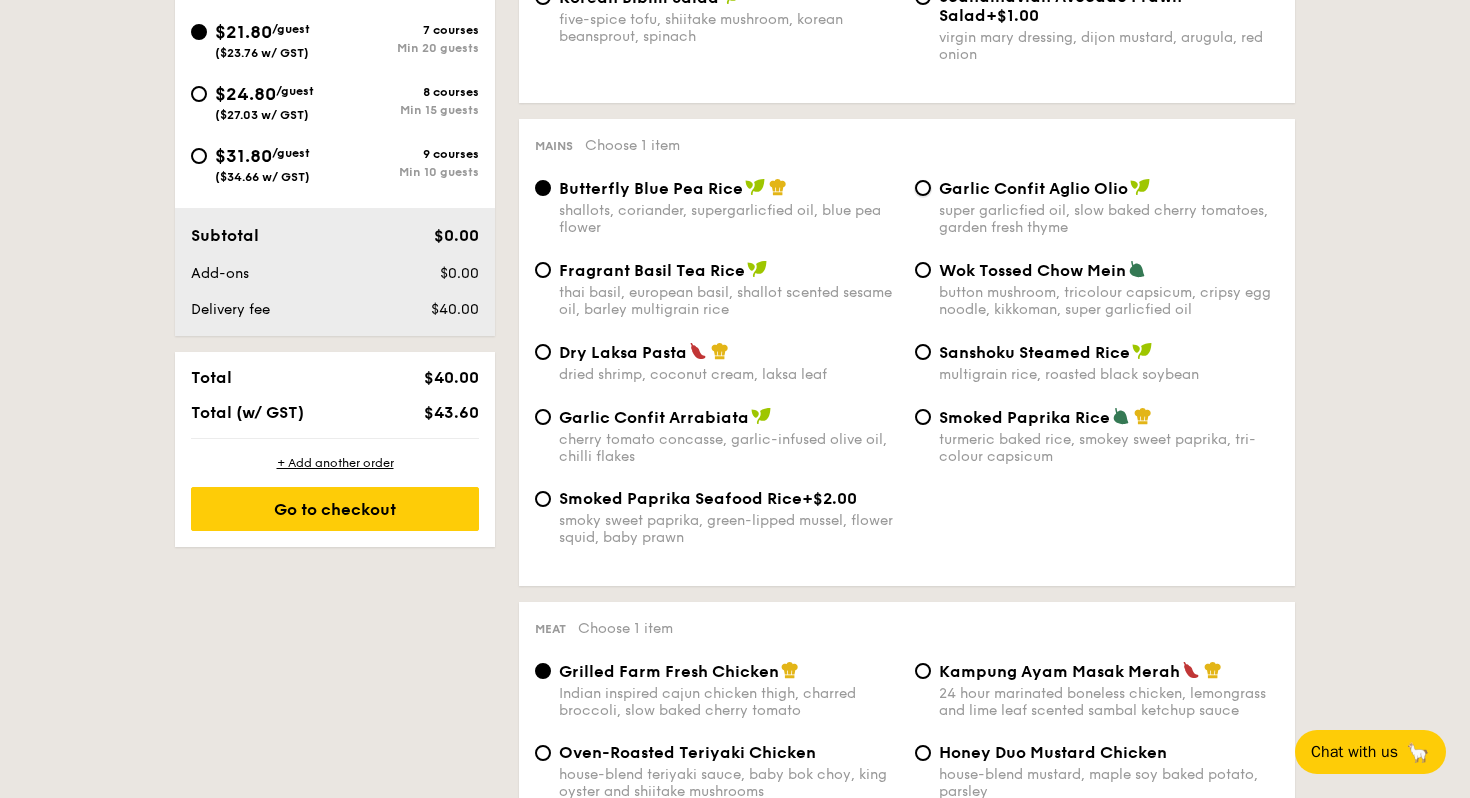 click on "Garlic Confit Aglio Olio super garlicfied oil, slow baked cherry tomatoes, garden fresh thyme" at bounding box center (923, 188) 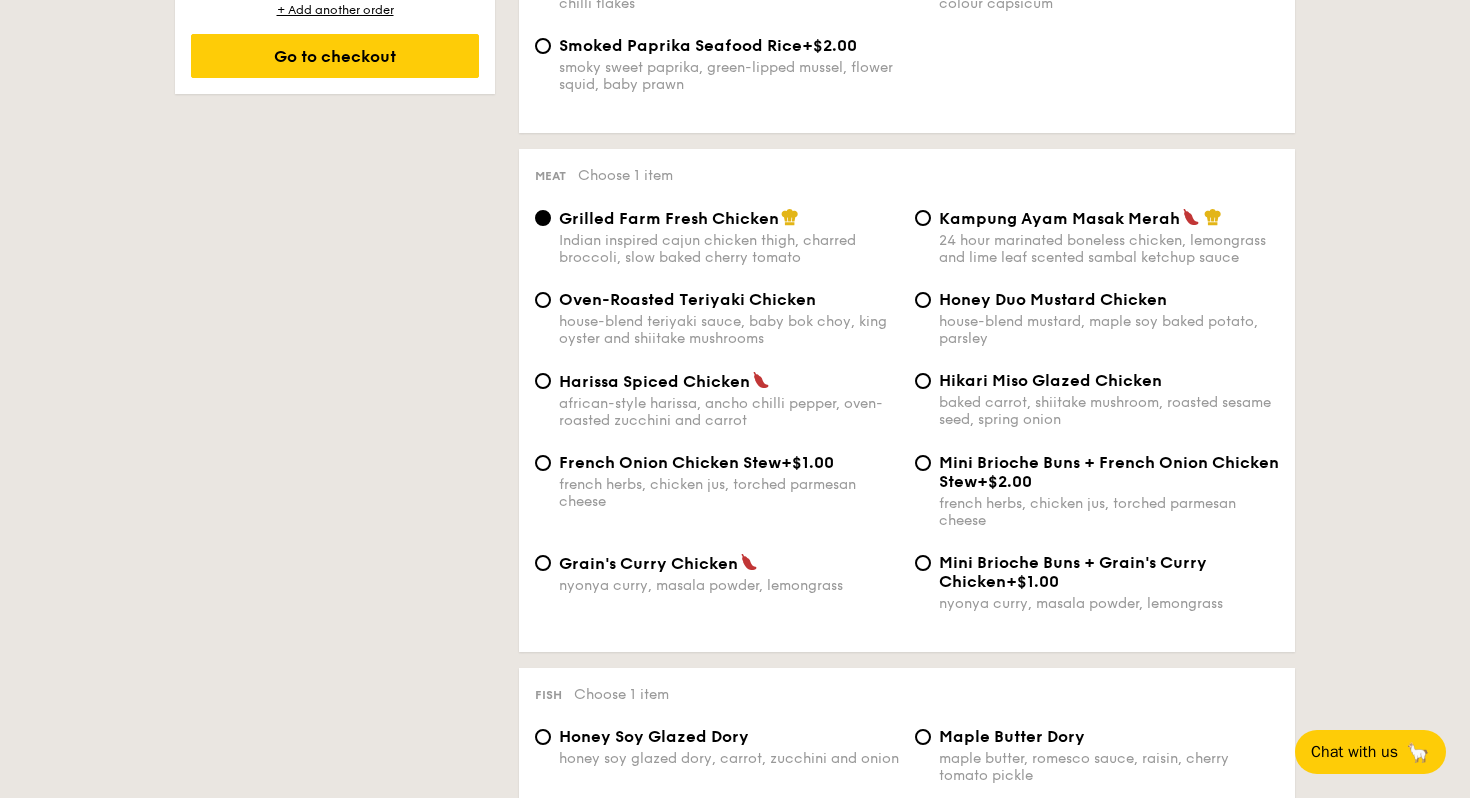 scroll, scrollTop: 1372, scrollLeft: 0, axis: vertical 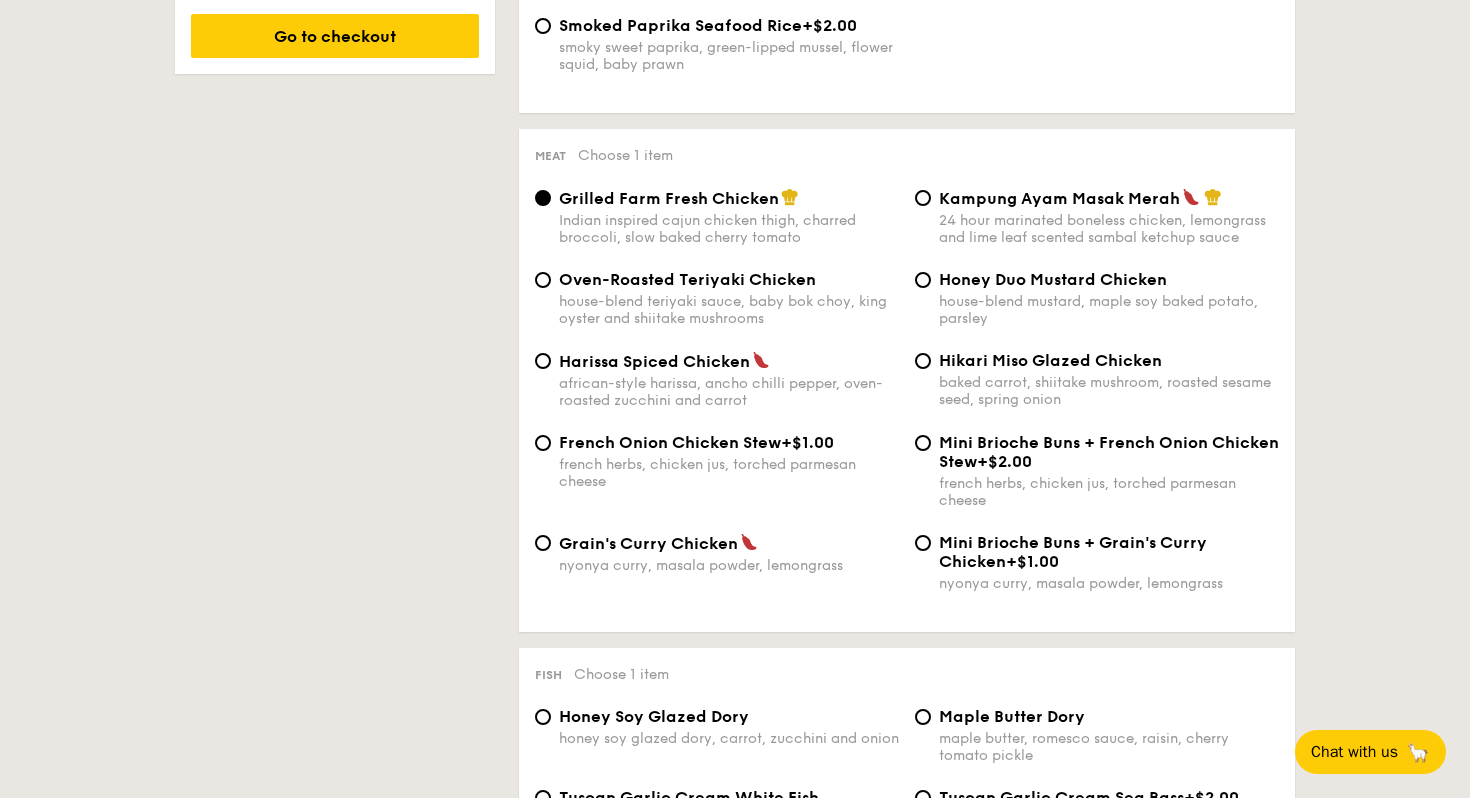 click on "24 hour marinated boneless chicken, lemongrass and lime leaf scented sambal ketchup sauce" at bounding box center [1109, 229] 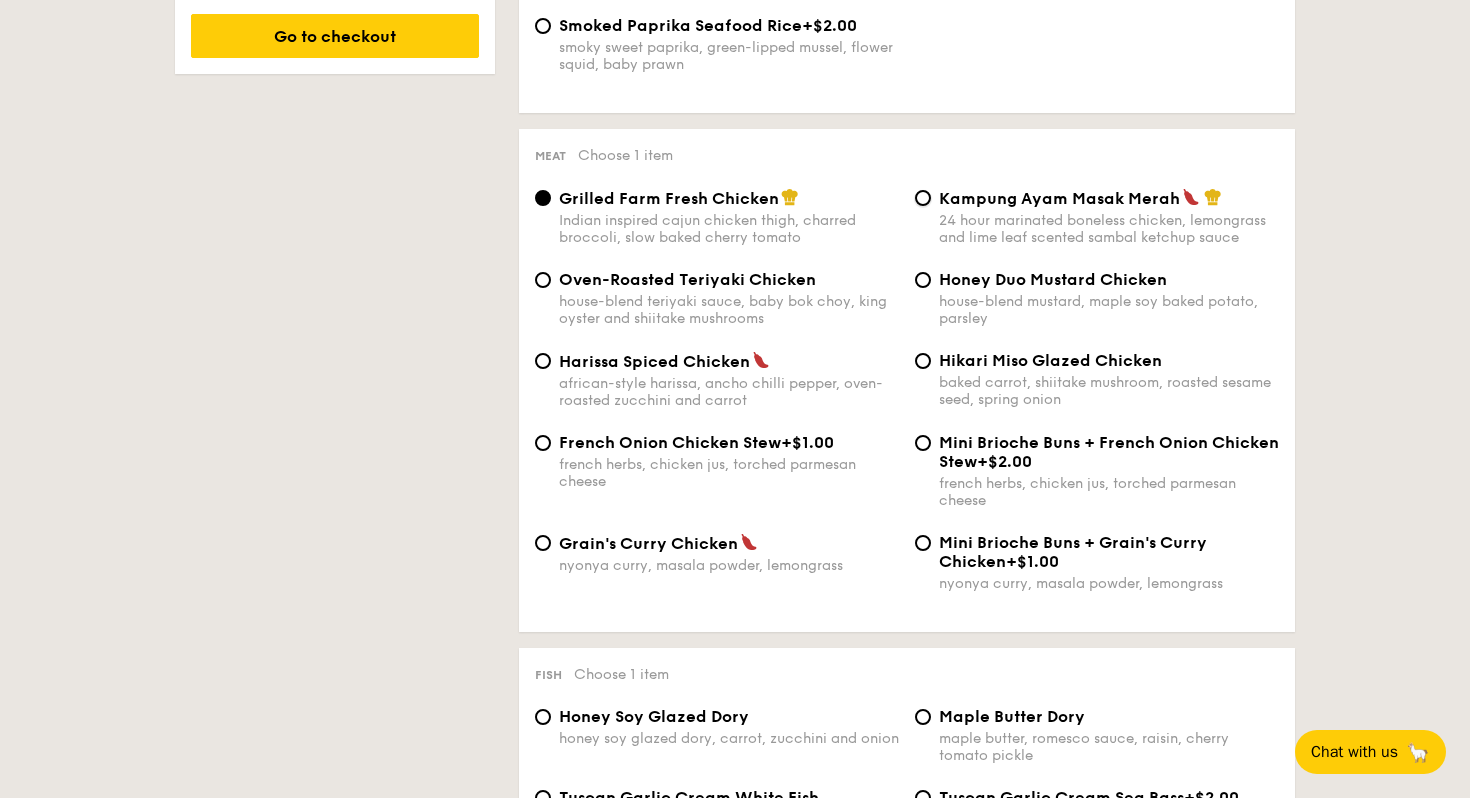 click on "Kampung Ayam Masak Merah 24 hour marinated boneless chicken, lemongrass and lime leaf scented sambal ketchup sauce" at bounding box center (923, 198) 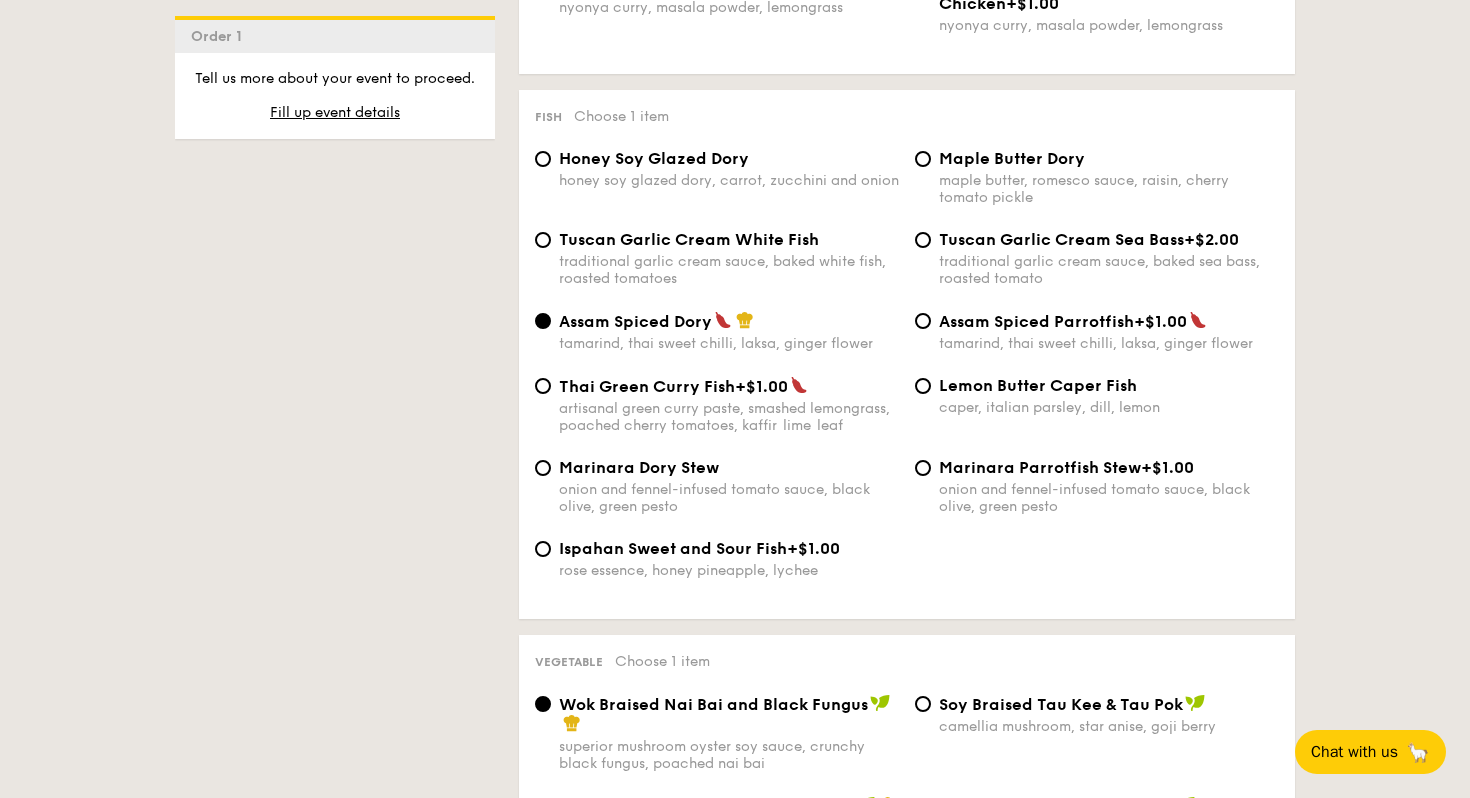 scroll, scrollTop: 1932, scrollLeft: 0, axis: vertical 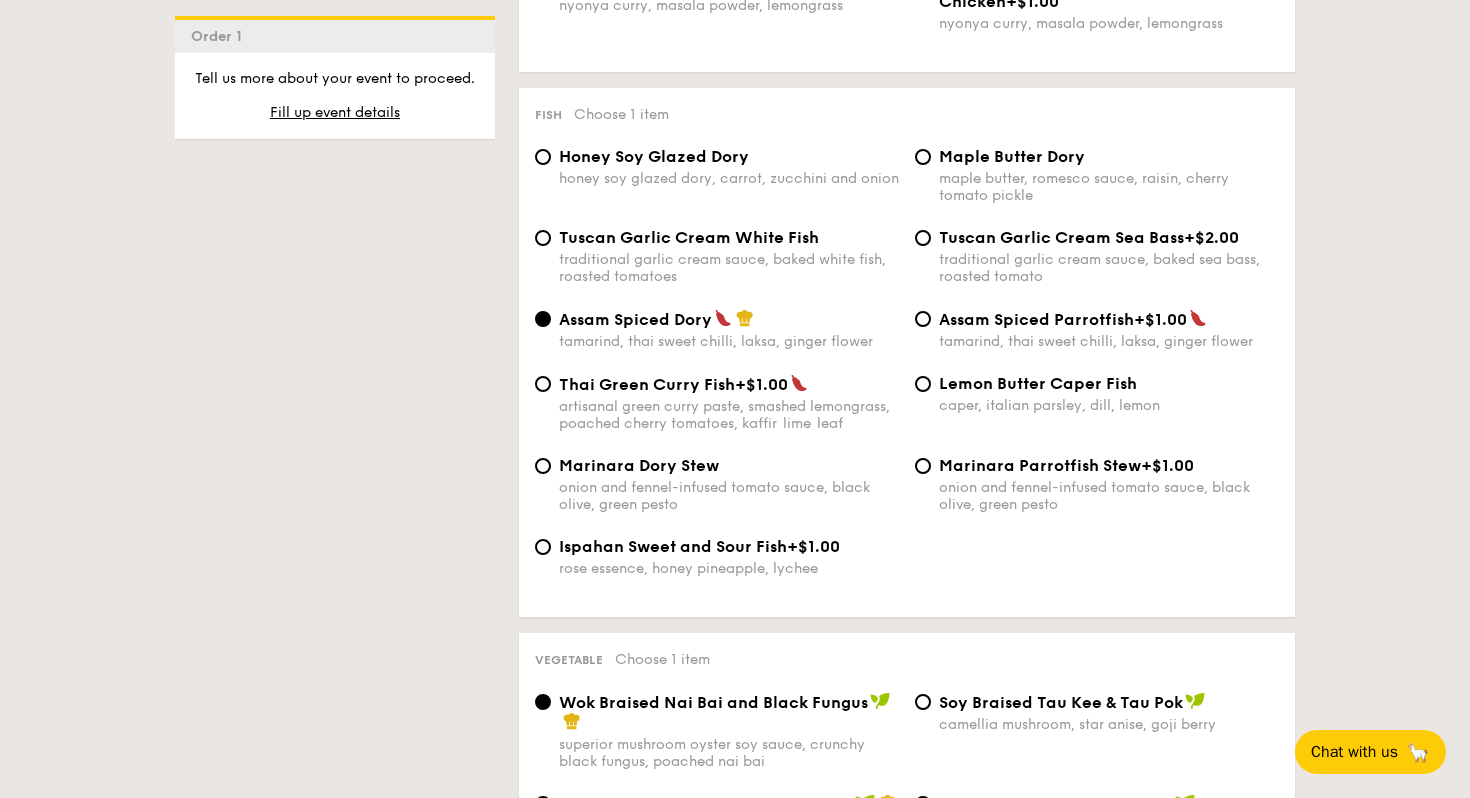 click on "Lemon Butter Caper Fish" at bounding box center [1038, 383] 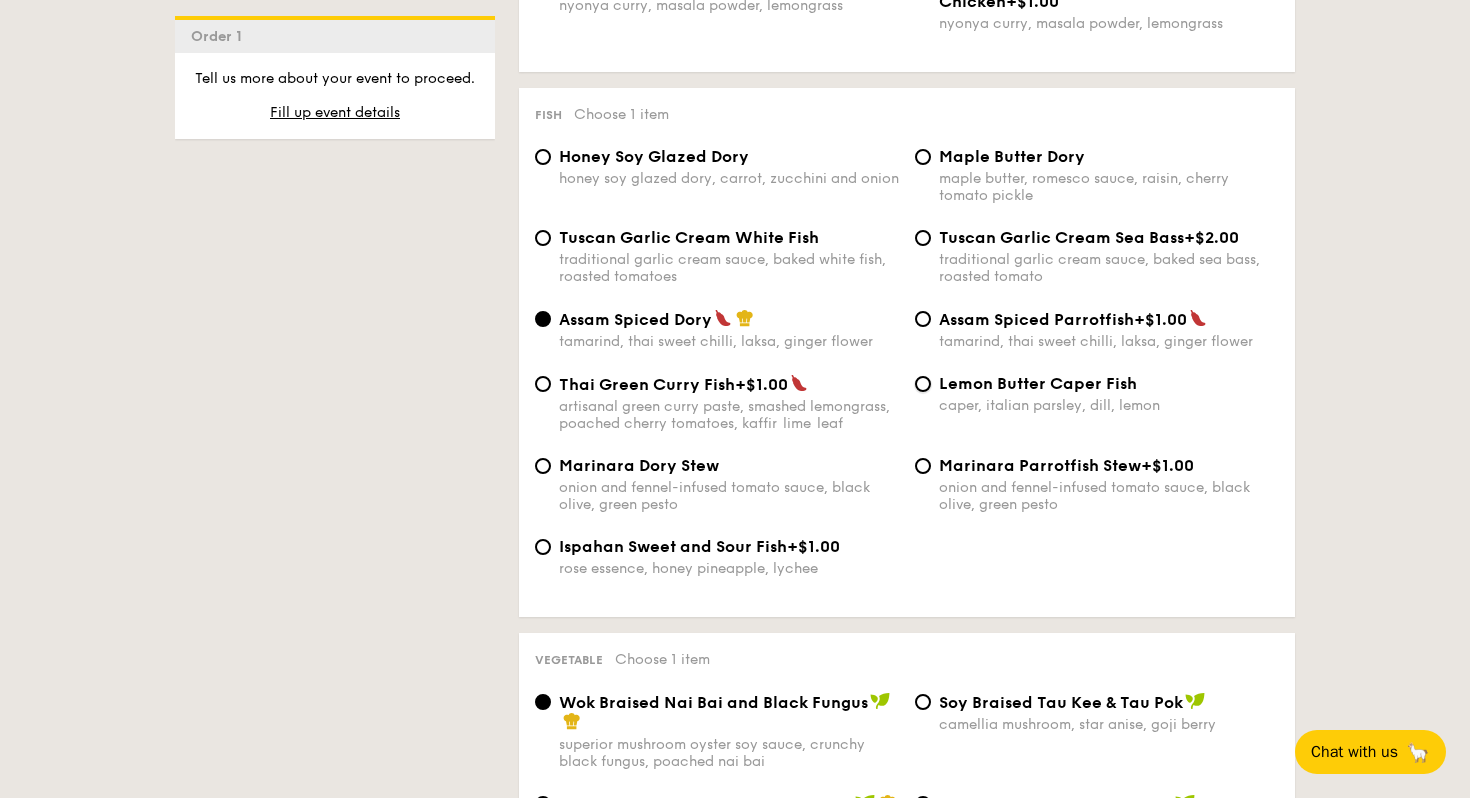 click on "Lemon Butter Caper Fish caper, italian parsley, dill, lemon" at bounding box center (923, 384) 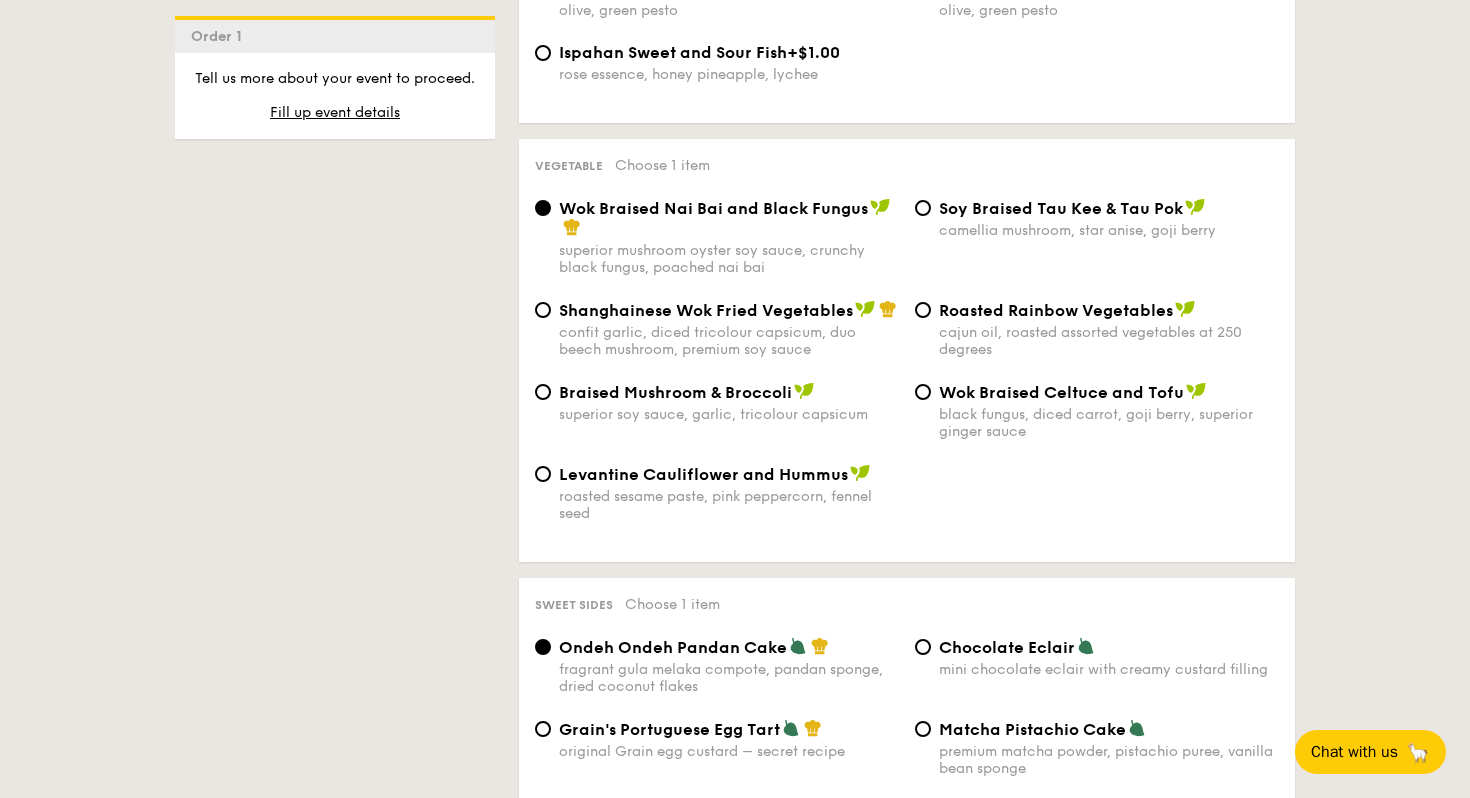 scroll, scrollTop: 2465, scrollLeft: 0, axis: vertical 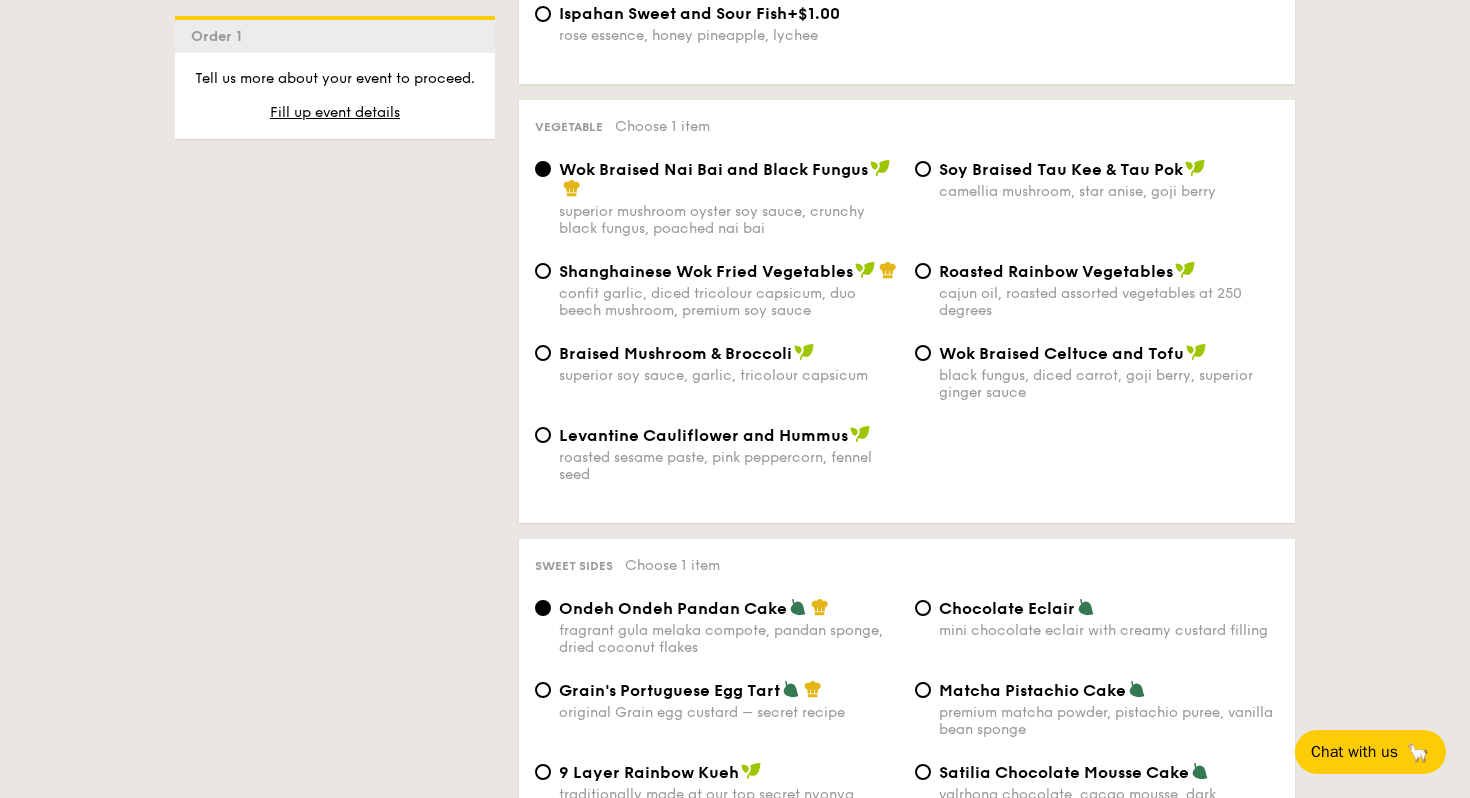 click on "confit garlic, diced tricolour capsicum, duo beech mushroom, premium soy sauce" at bounding box center [729, 302] 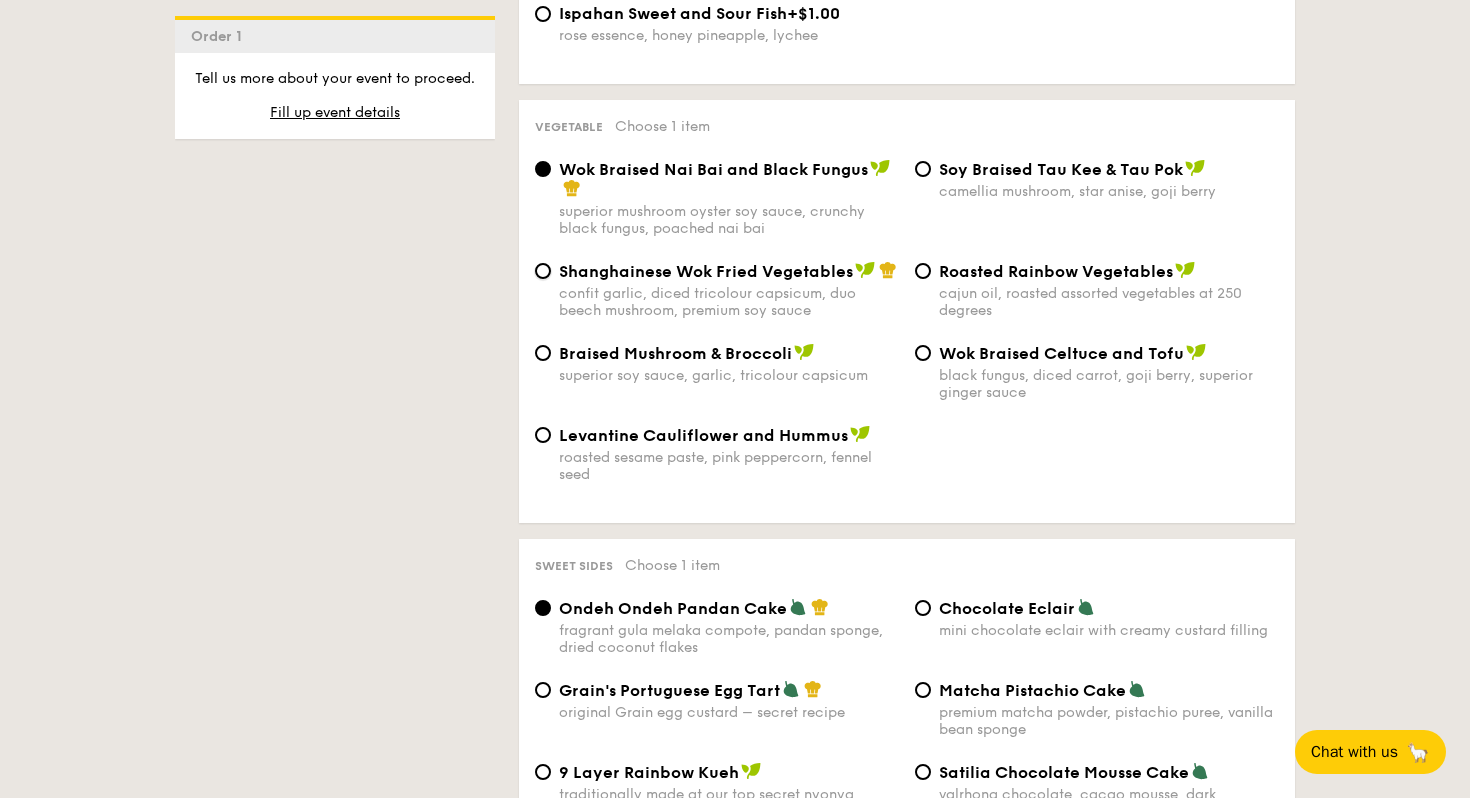 click on "Shanghainese Wok Fried Vegetables confit garlic, diced tricolour capsicum, duo beech mushroom, premium soy sauce" at bounding box center (543, 271) 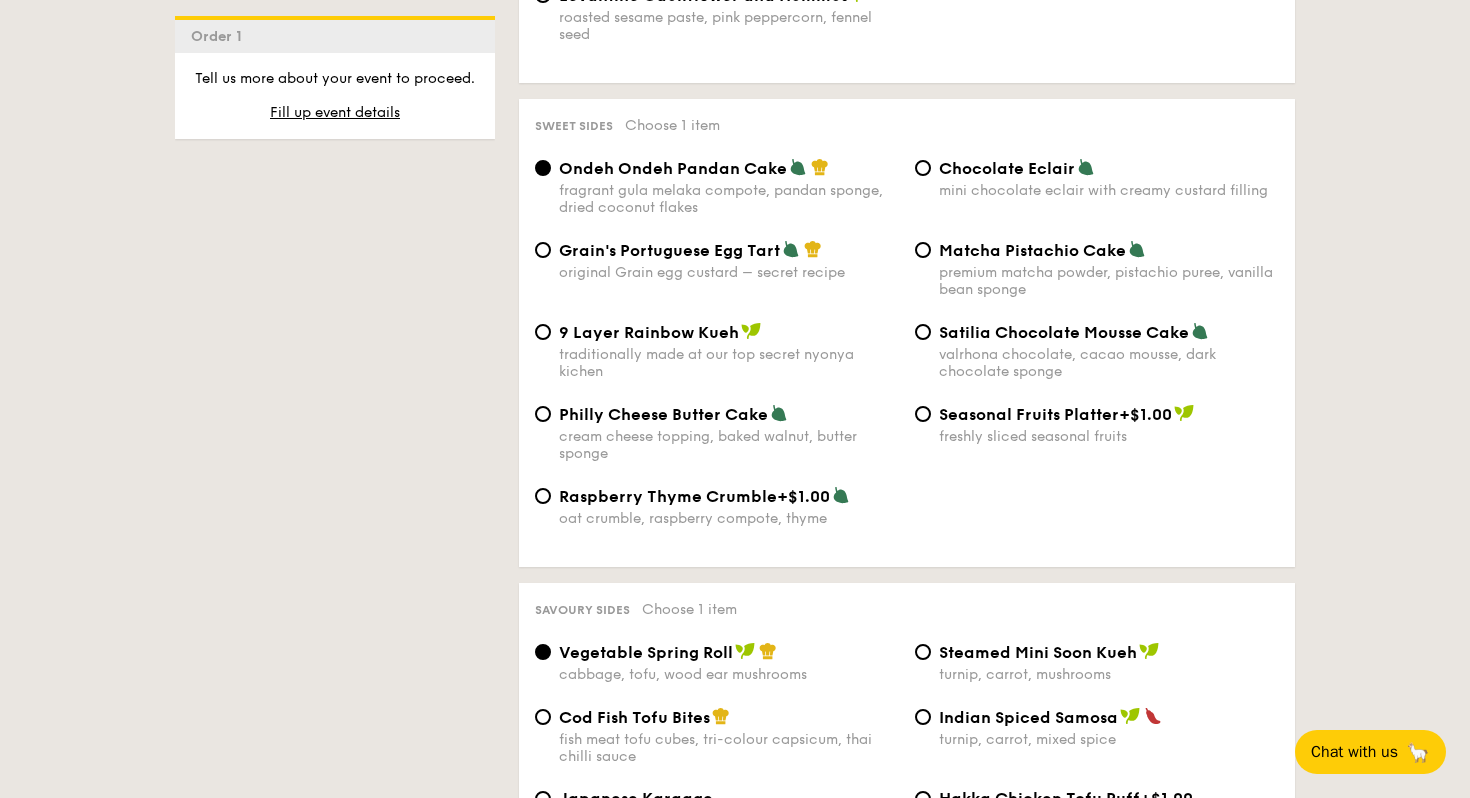scroll, scrollTop: 2943, scrollLeft: 0, axis: vertical 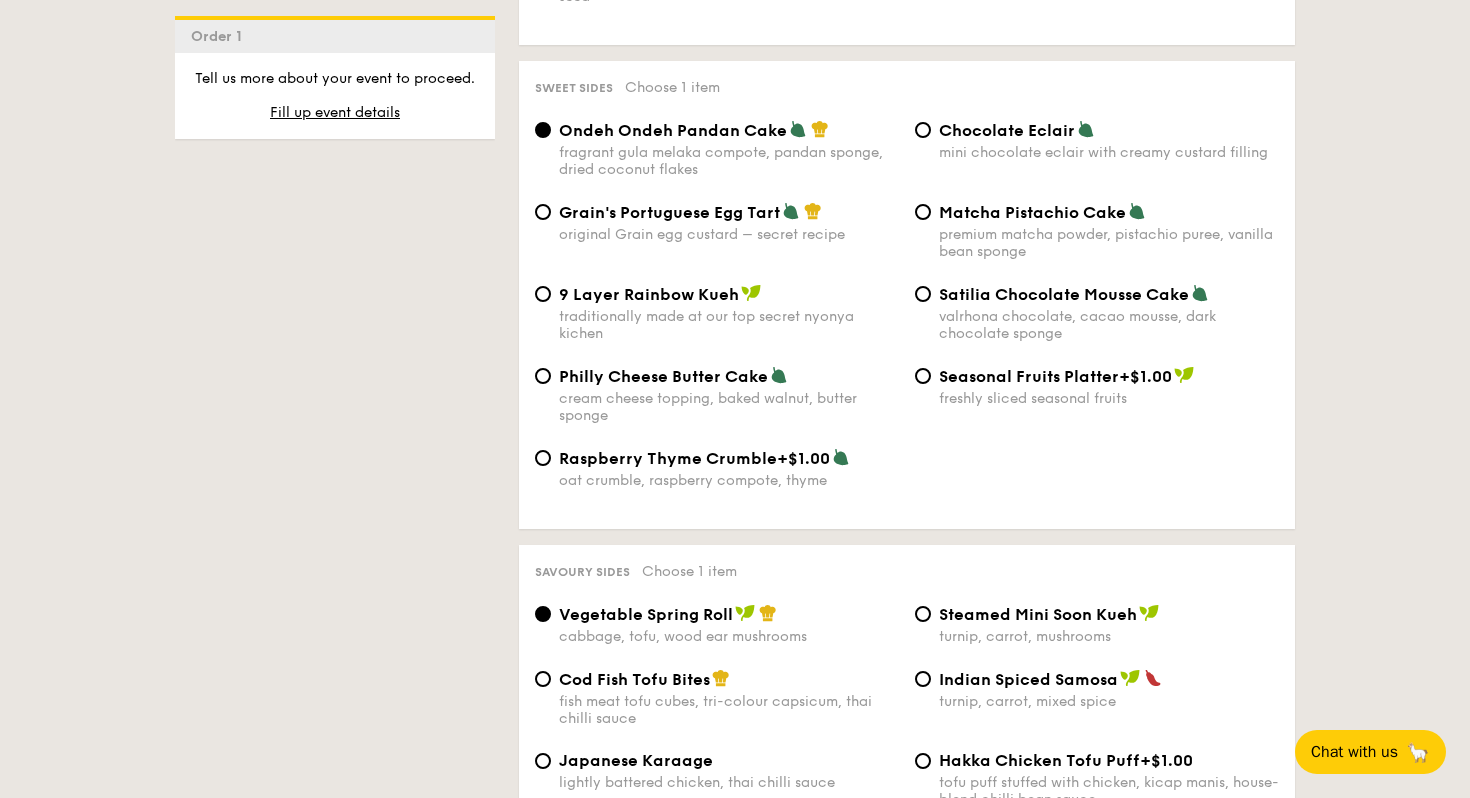 click on "9 Layer Rainbow Kueh" at bounding box center (649, 294) 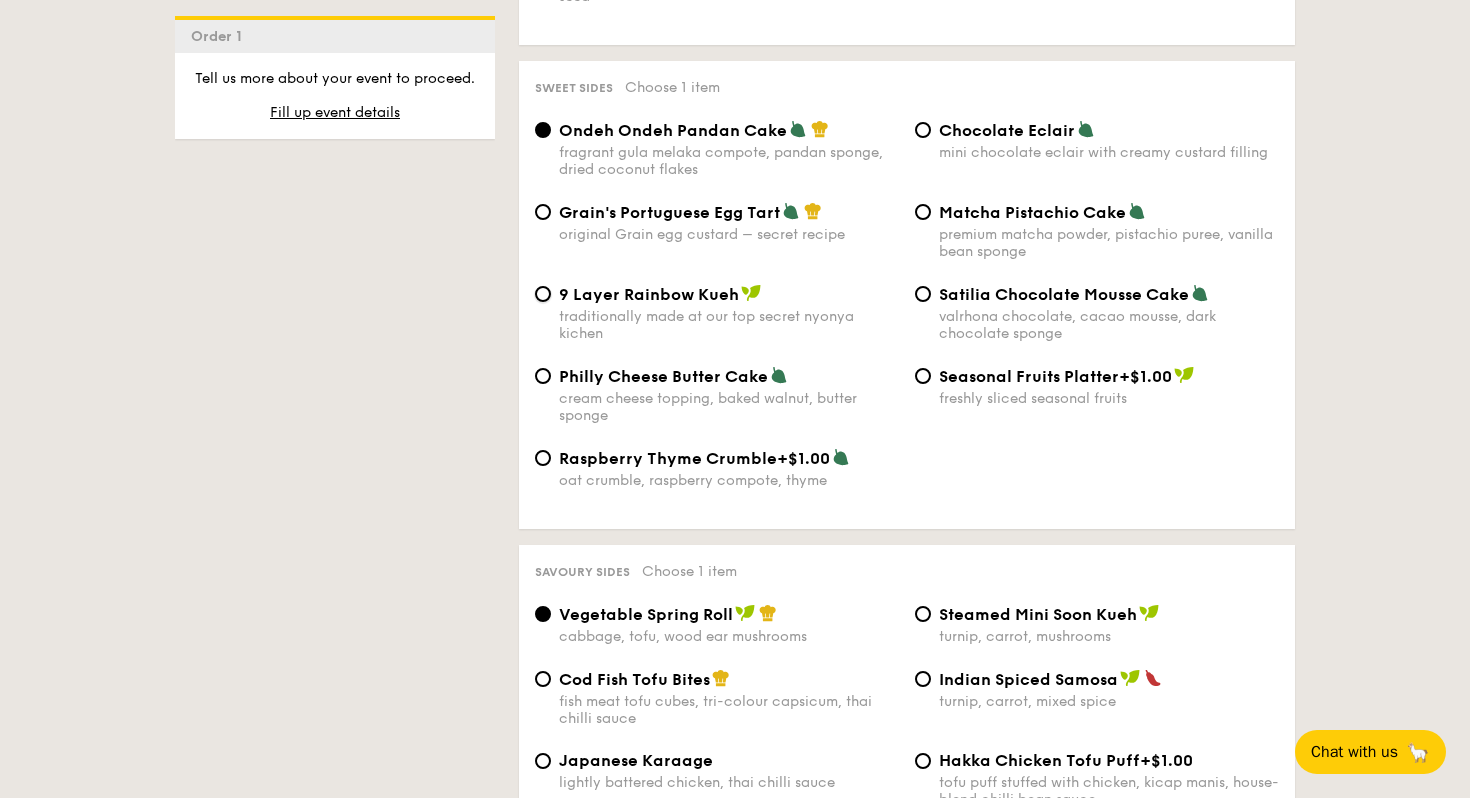 click on "9 Layer Rainbow Kueh traditionally made at our top secret nyonya kichen" at bounding box center (543, 294) 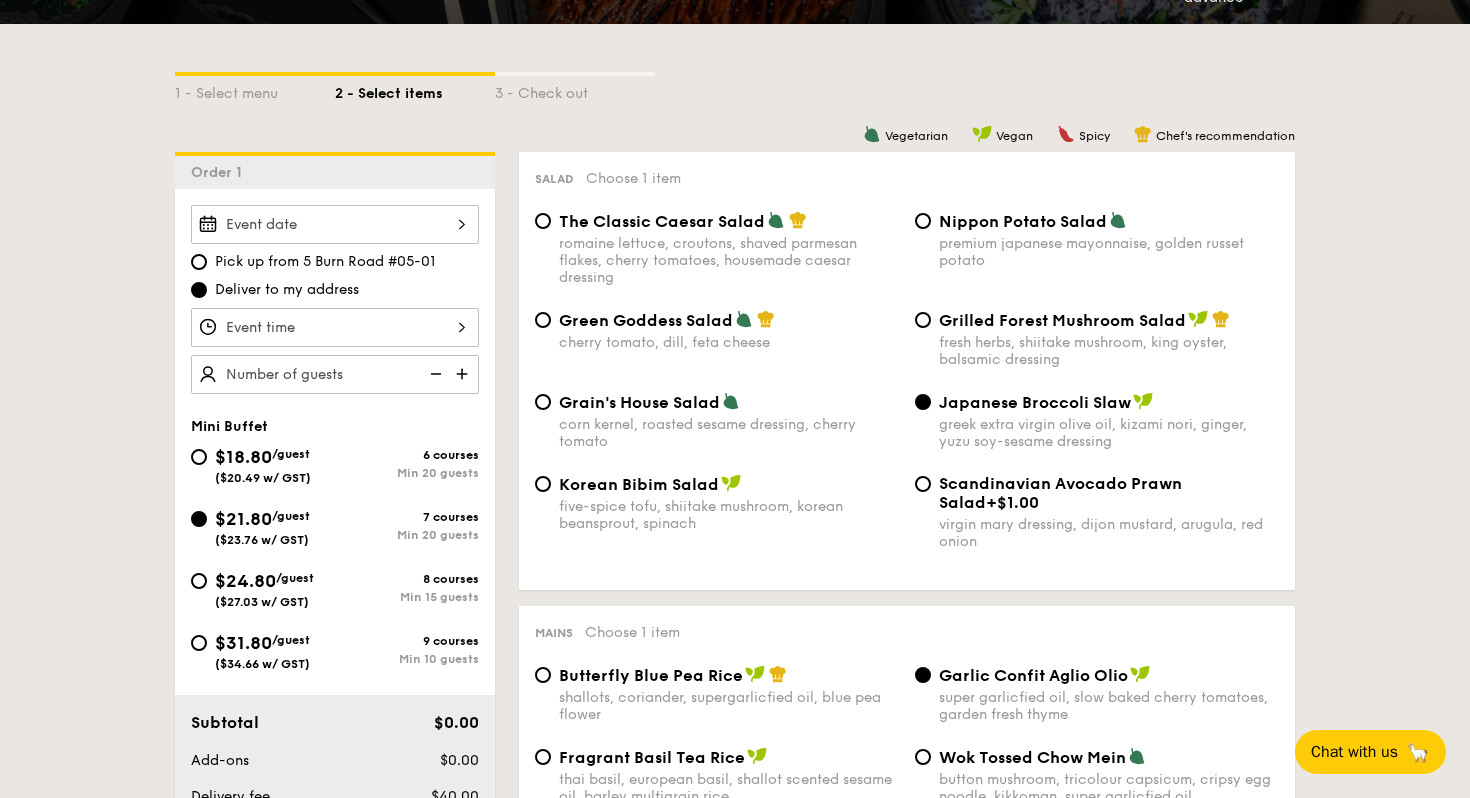 scroll, scrollTop: 414, scrollLeft: 0, axis: vertical 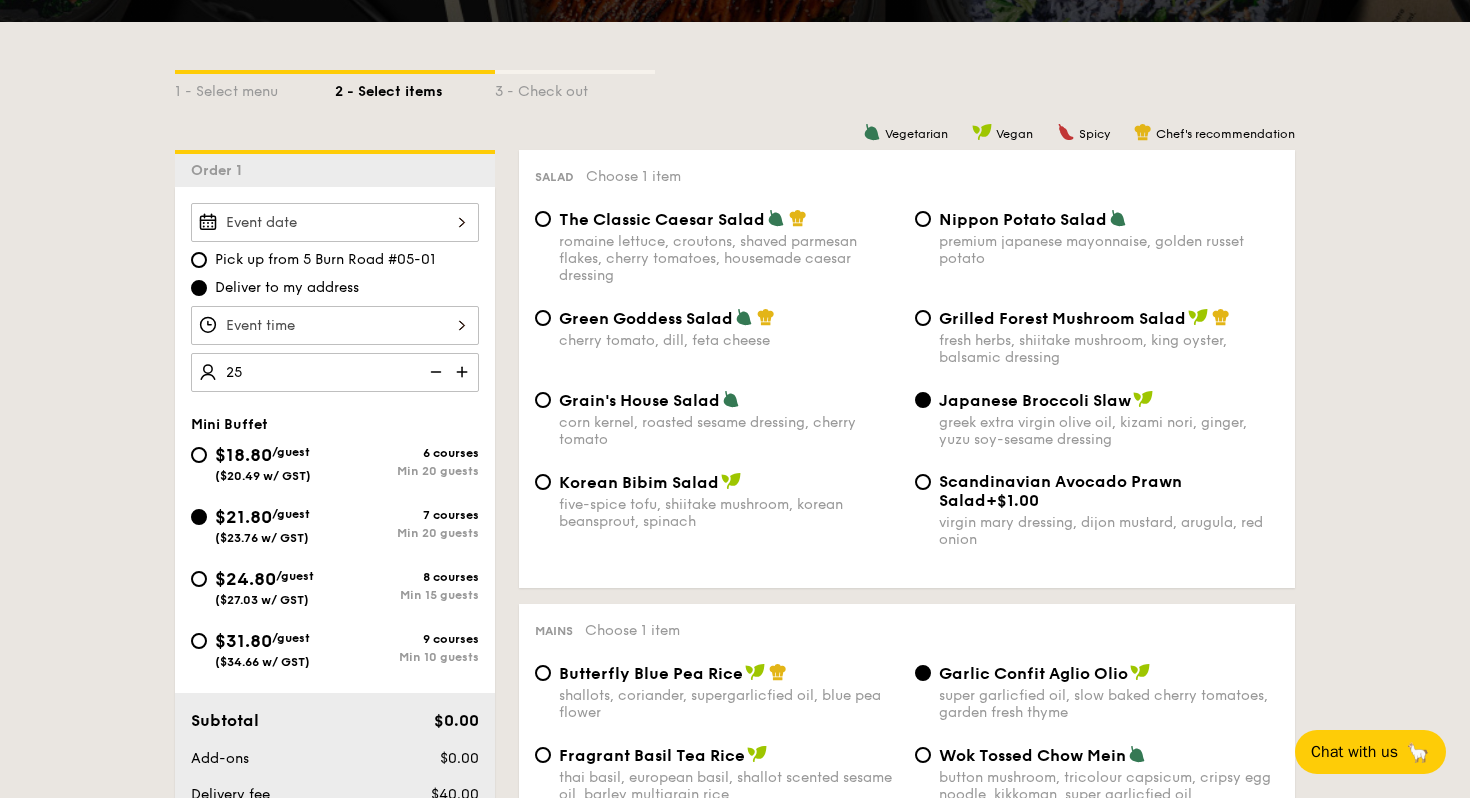type on "25 guests" 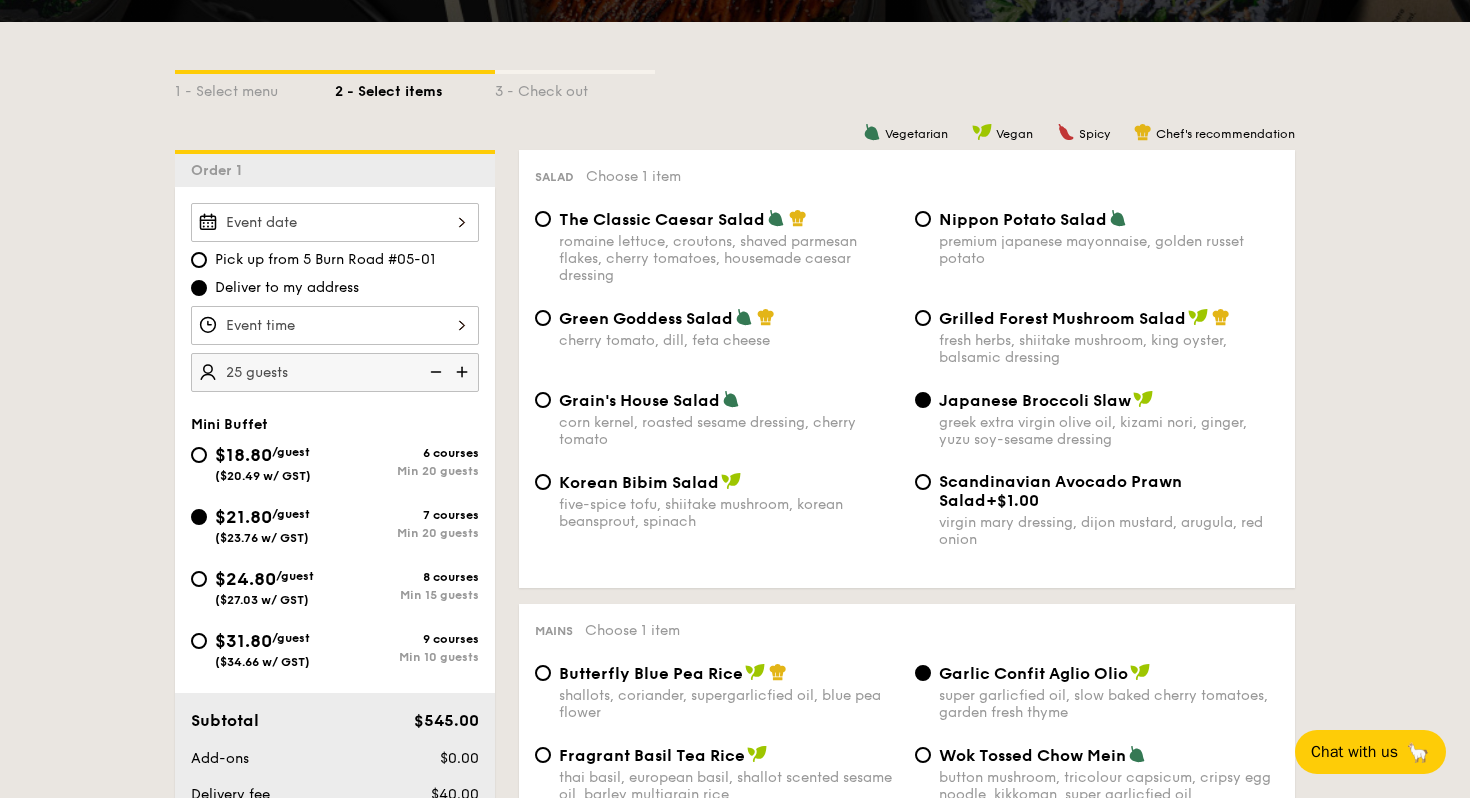 click on "1 - Select menu
2 - Select items
3 - Check out
Order 1
Pick up from 5 Burn Road #05-01
Deliver to my address
25 guests
Mini Buffet
$18.80
/guest
($20.49 w/ GST)
6 courses
Min 20 guests
$21.80
/guest
($23.76 w/ GST)
7 courses
Min 20 guests
$24.80
/guest
($27.03 w/ GST)
8 courses
Min 15 guests
$31.80
/guest
($34.66 w/ GST)
9 courses
Min 10 guests
Subtotal
$545.00
Add-ons
$0.00
Delivery fee
$40.00
Total
$585.00
Total (w/ GST)
$637.65
+ Add another order" at bounding box center (735, 2907) 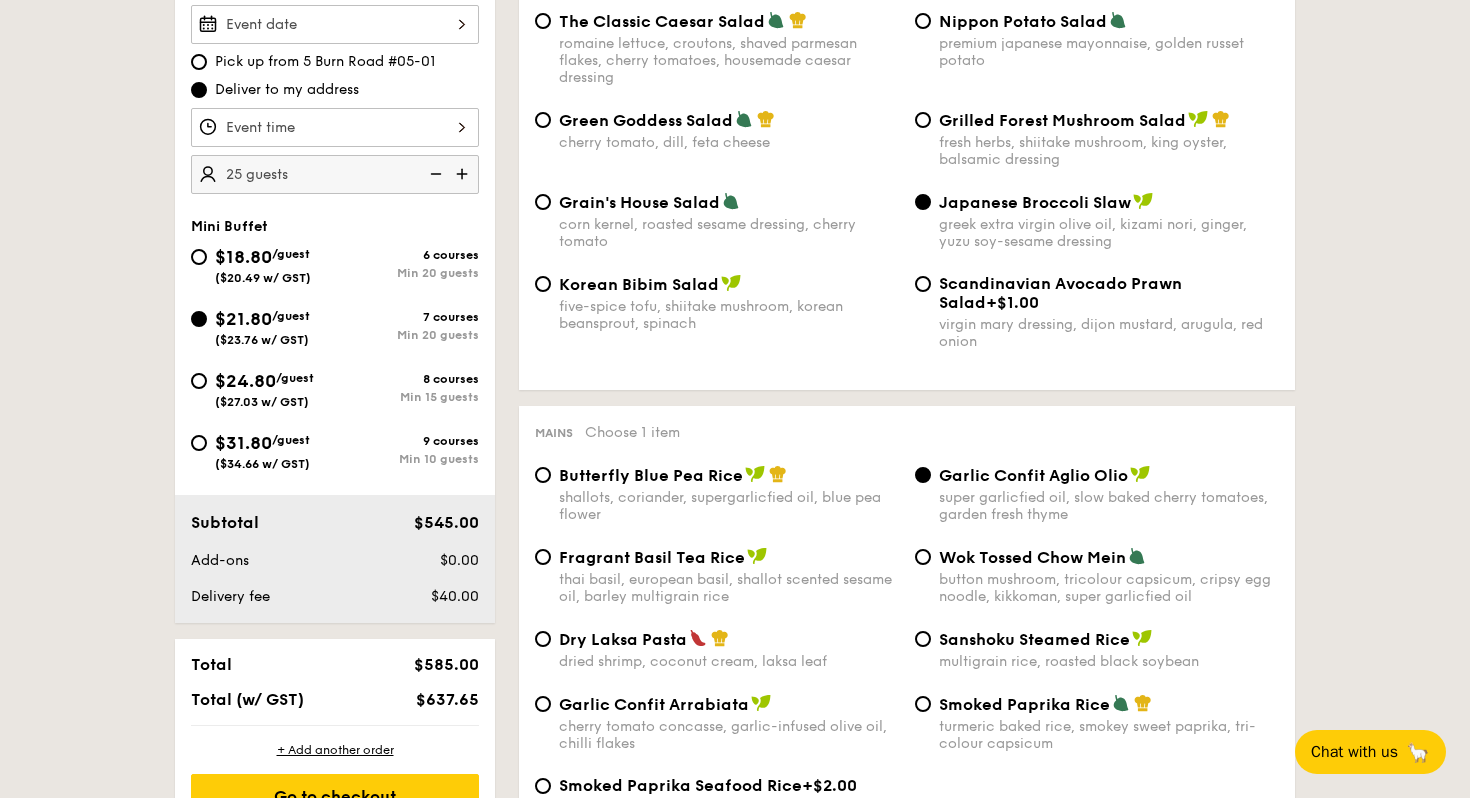 scroll, scrollTop: 471, scrollLeft: 0, axis: vertical 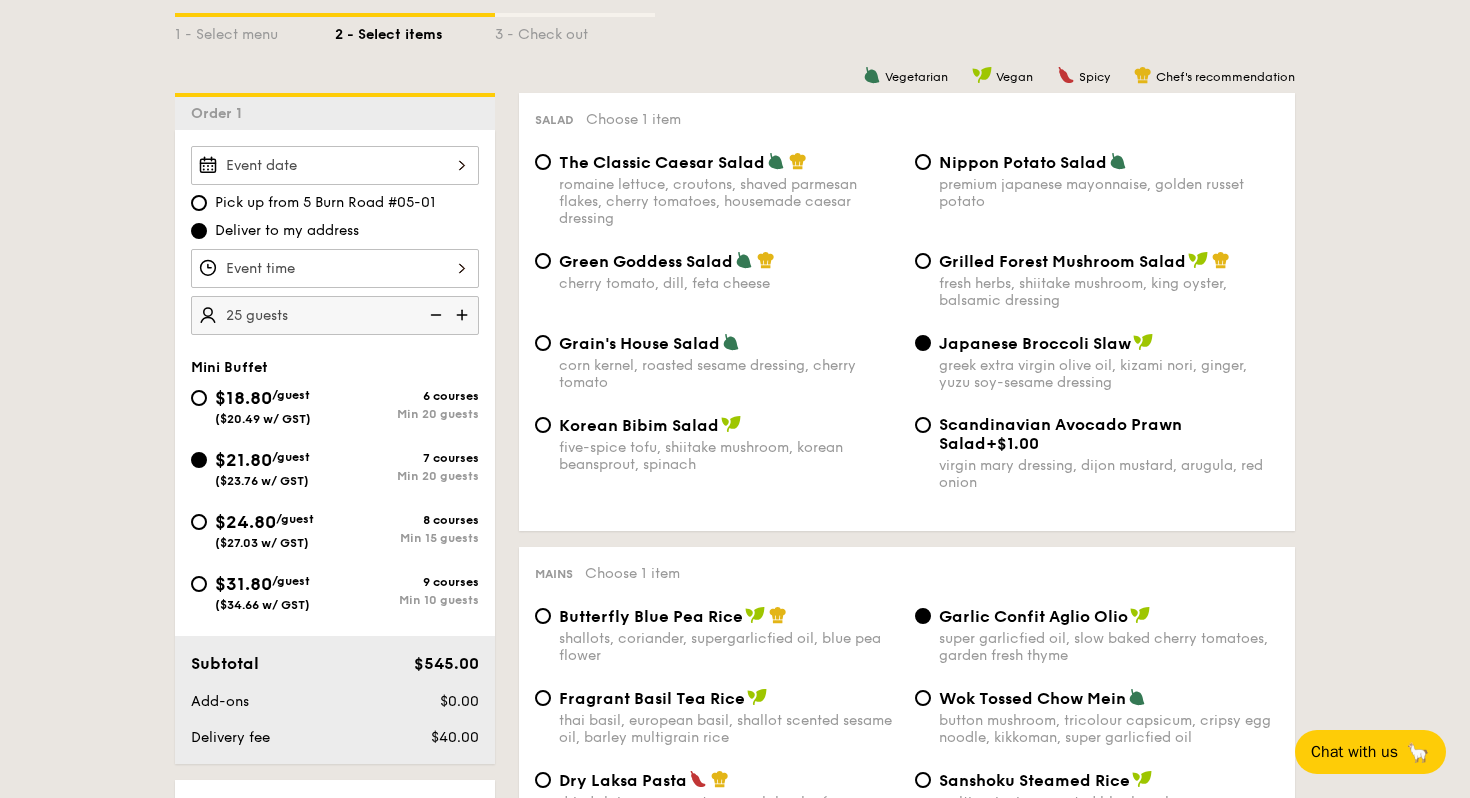 click at bounding box center [335, 165] 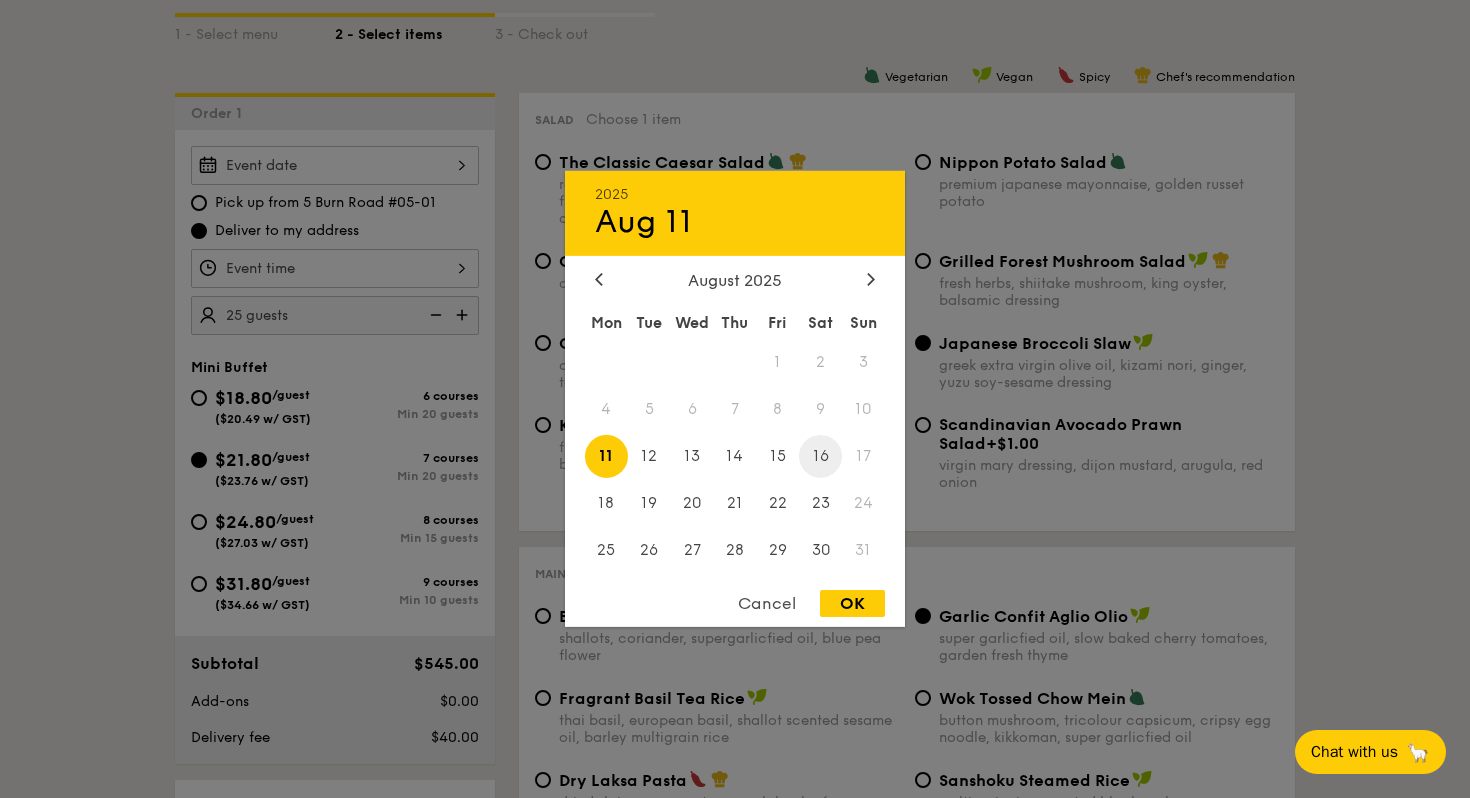 click on "16" at bounding box center (820, 456) 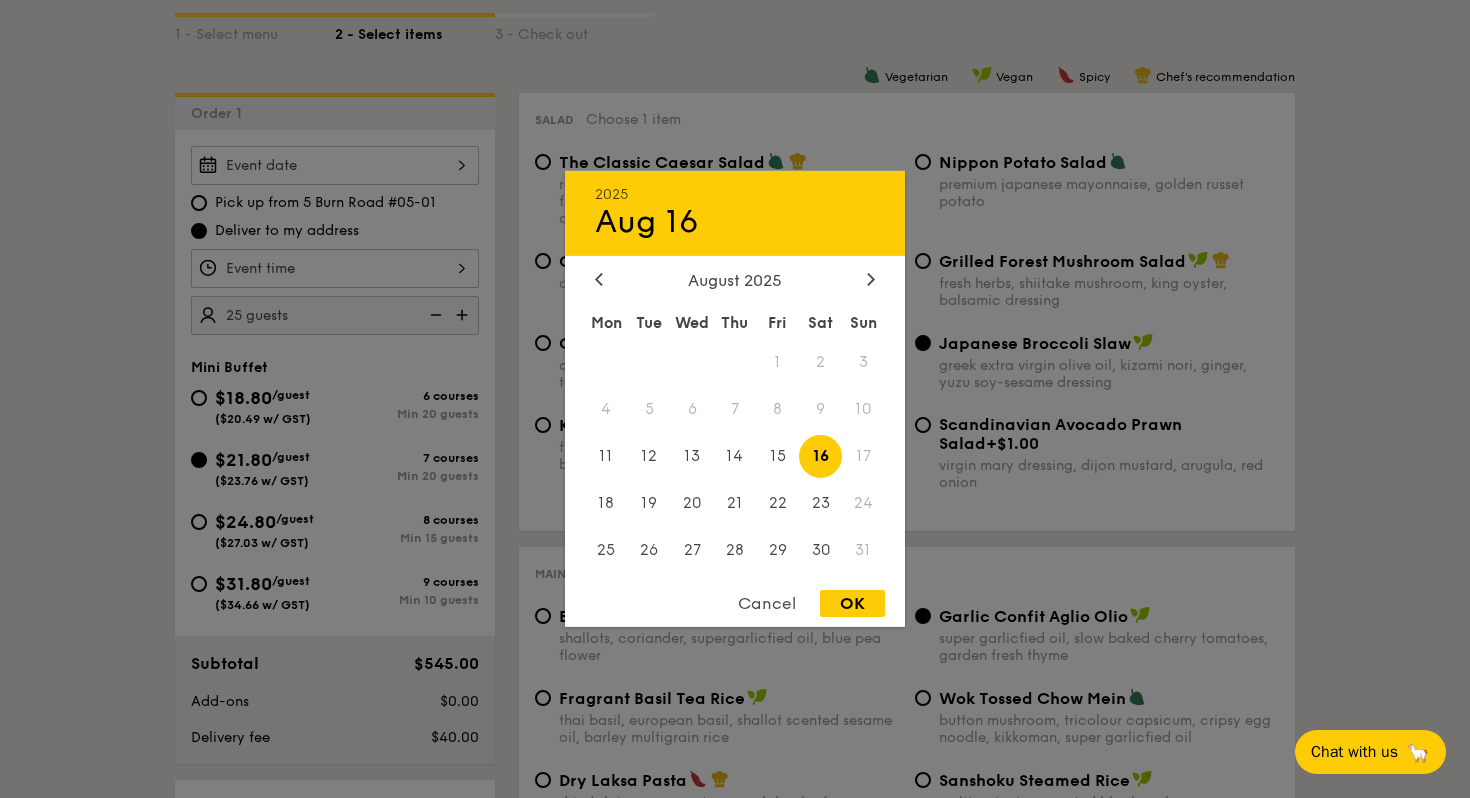 click on "OK" at bounding box center [852, 603] 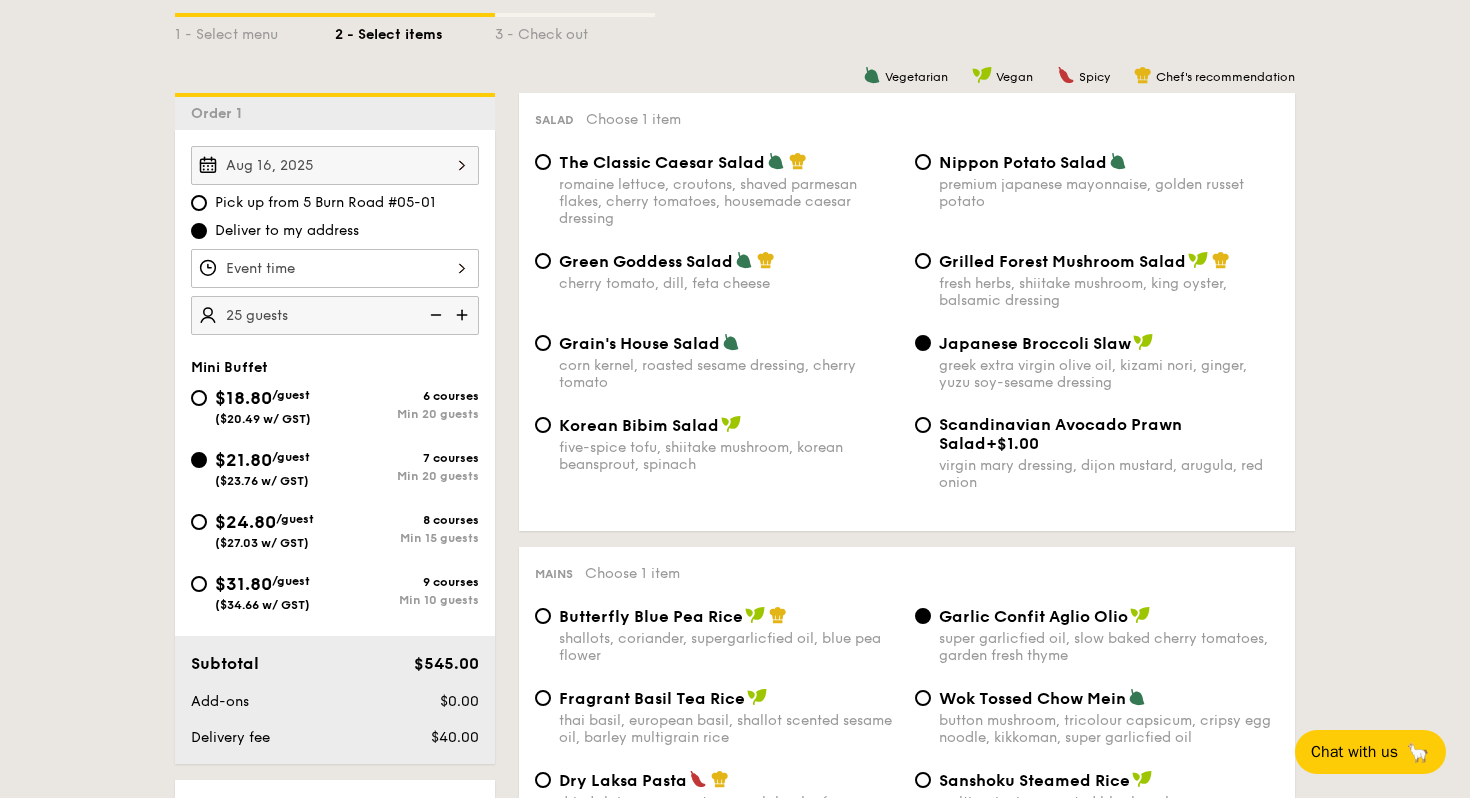 click at bounding box center (335, 268) 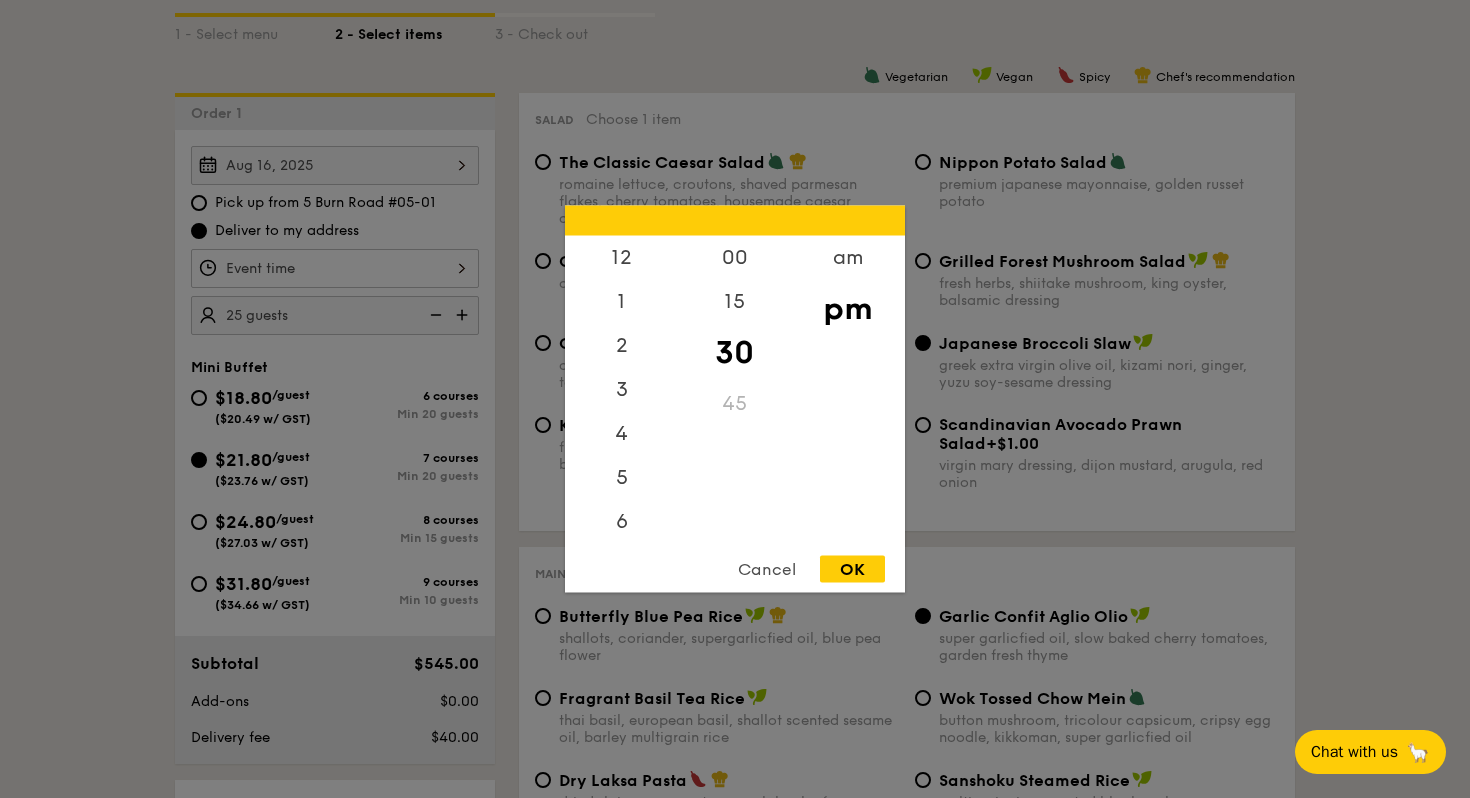 scroll, scrollTop: 88, scrollLeft: 0, axis: vertical 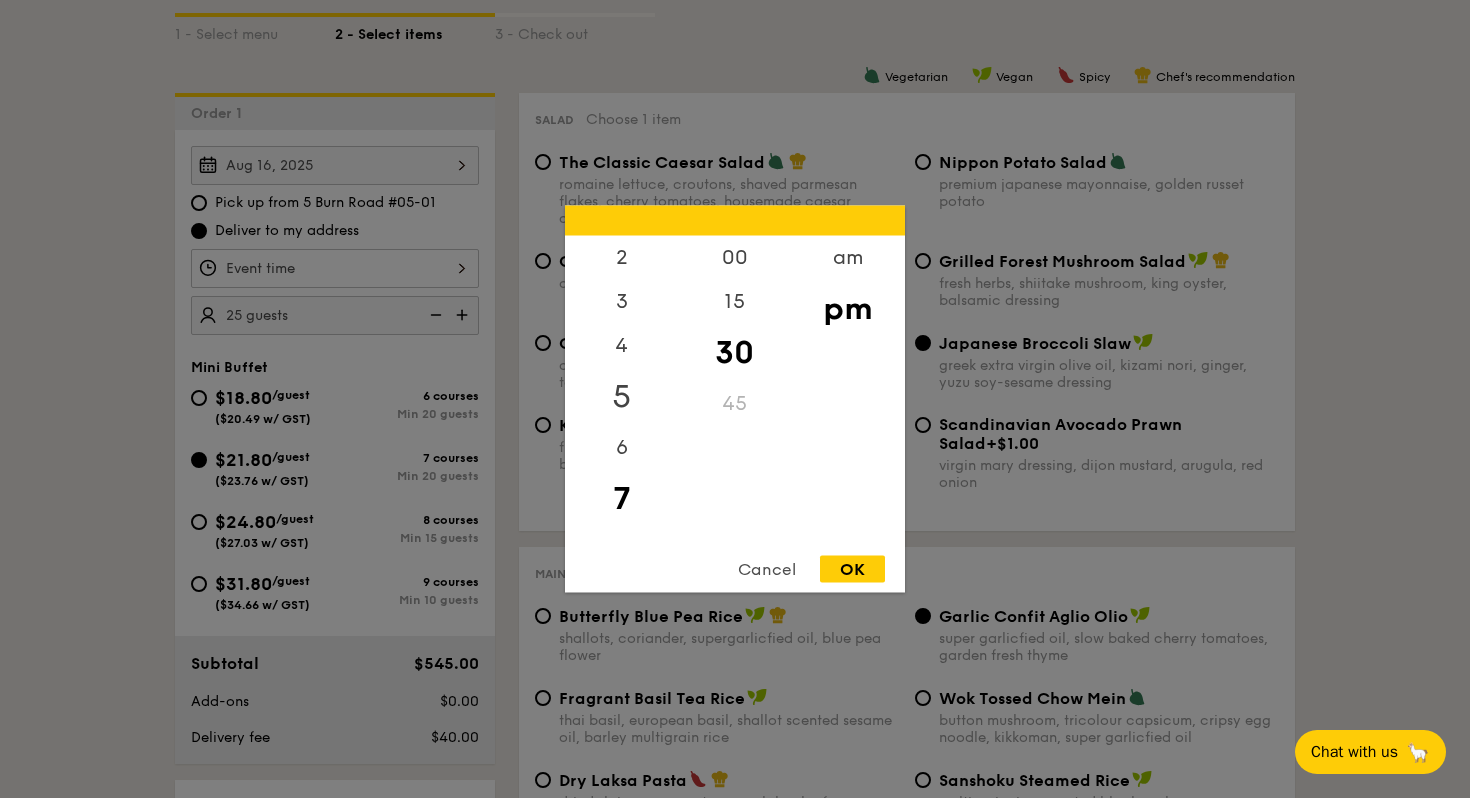 click on "5" at bounding box center (621, 397) 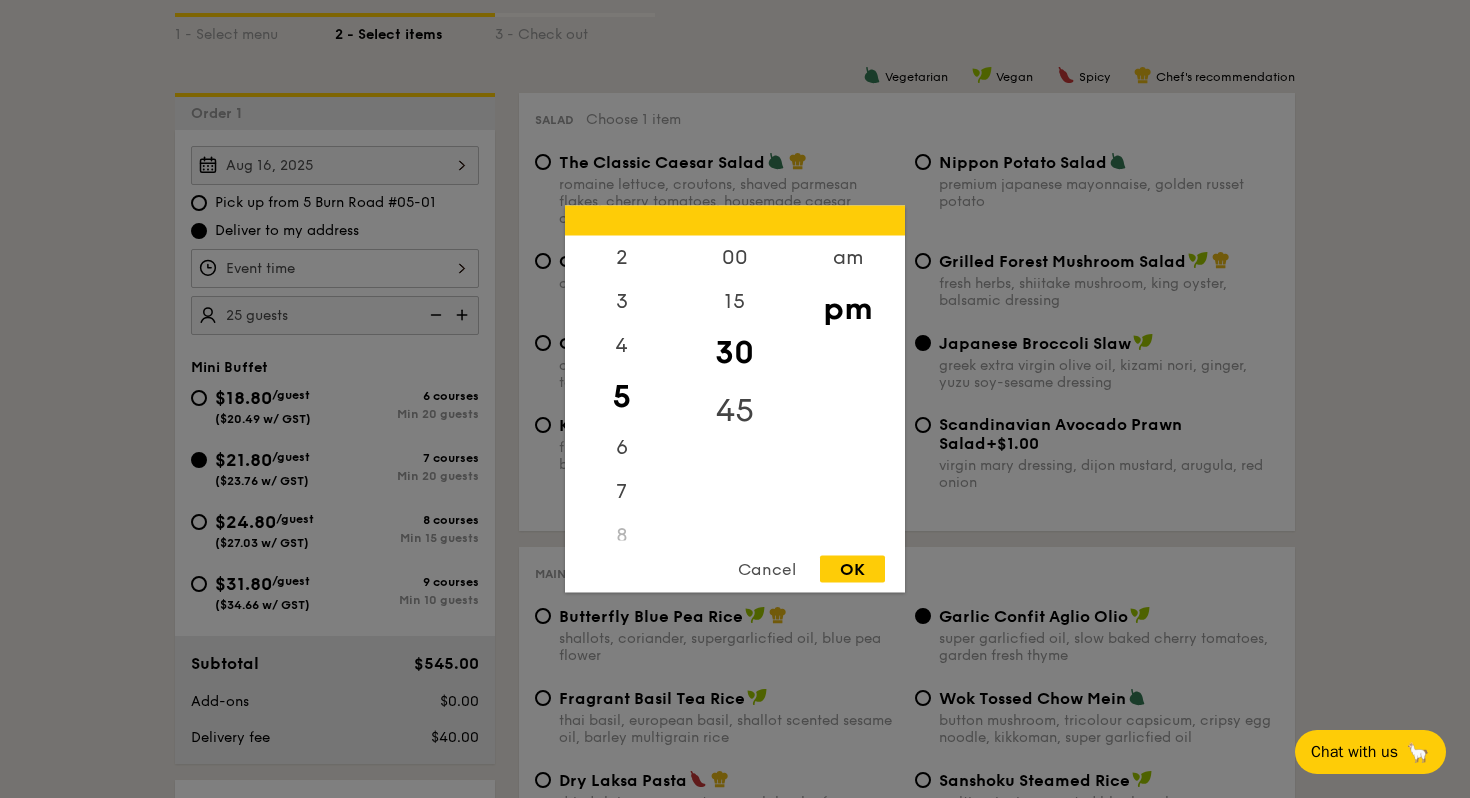 click on "45" at bounding box center (734, 411) 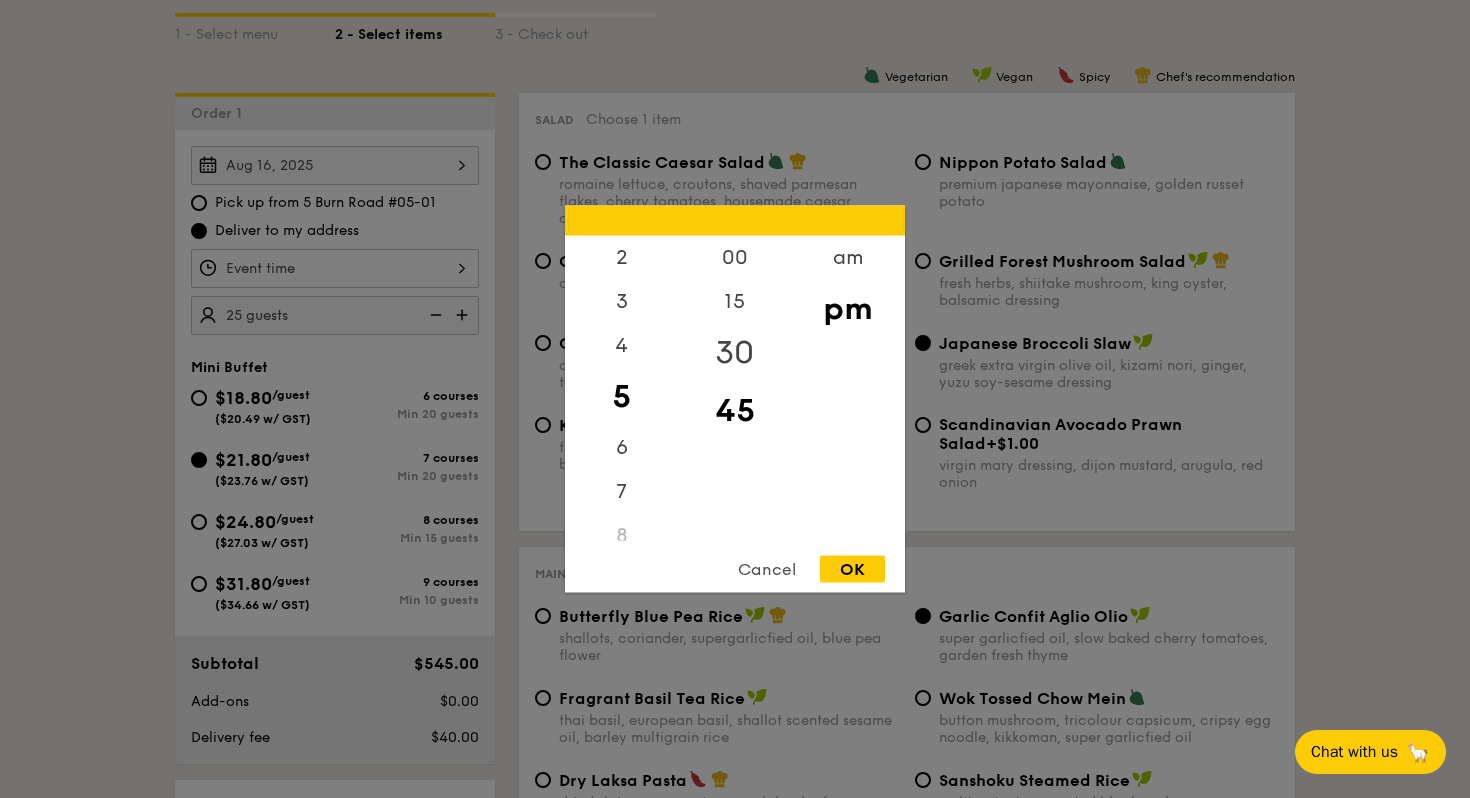 click on "30" at bounding box center (734, 353) 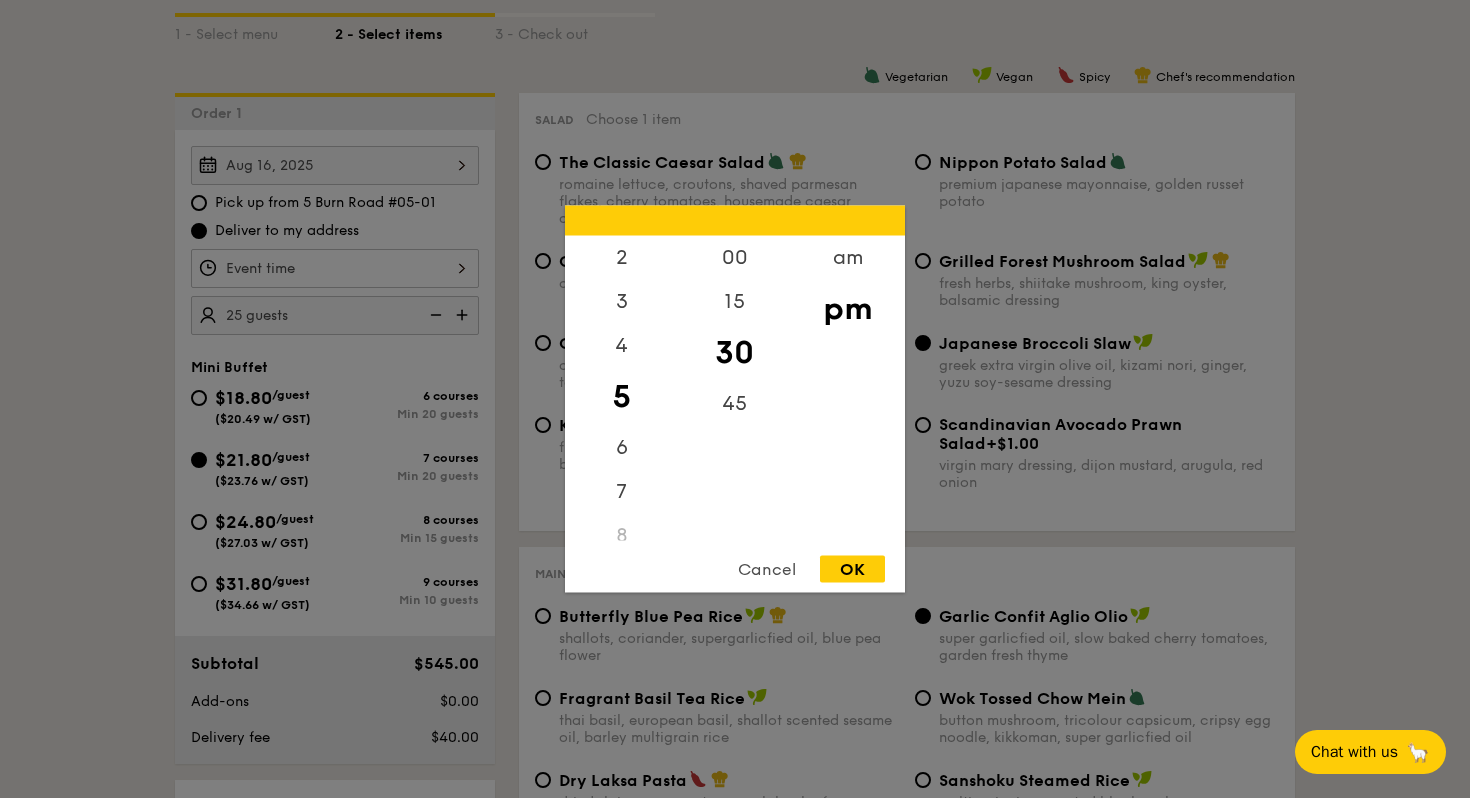 click on "OK" at bounding box center (852, 569) 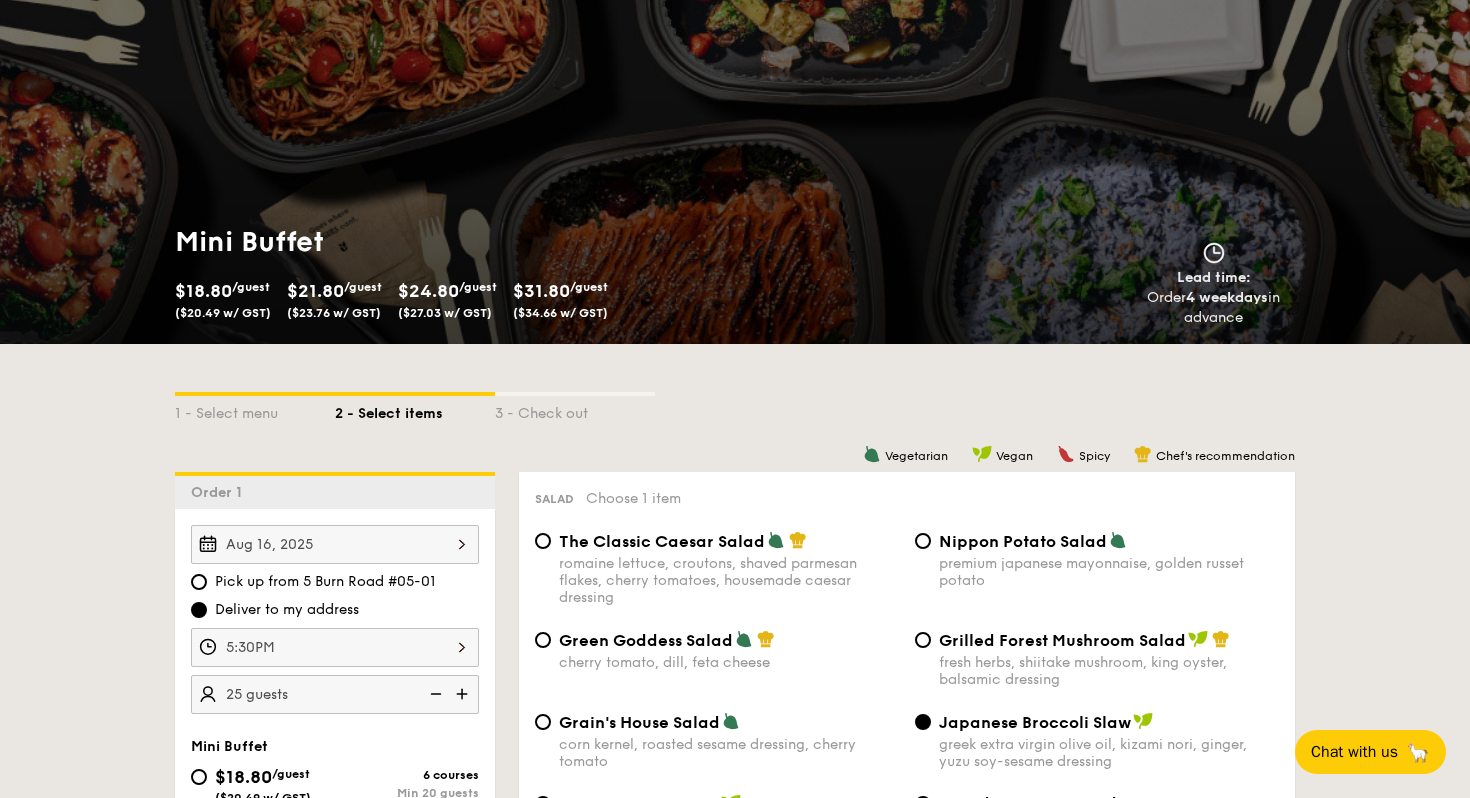 scroll, scrollTop: 0, scrollLeft: 0, axis: both 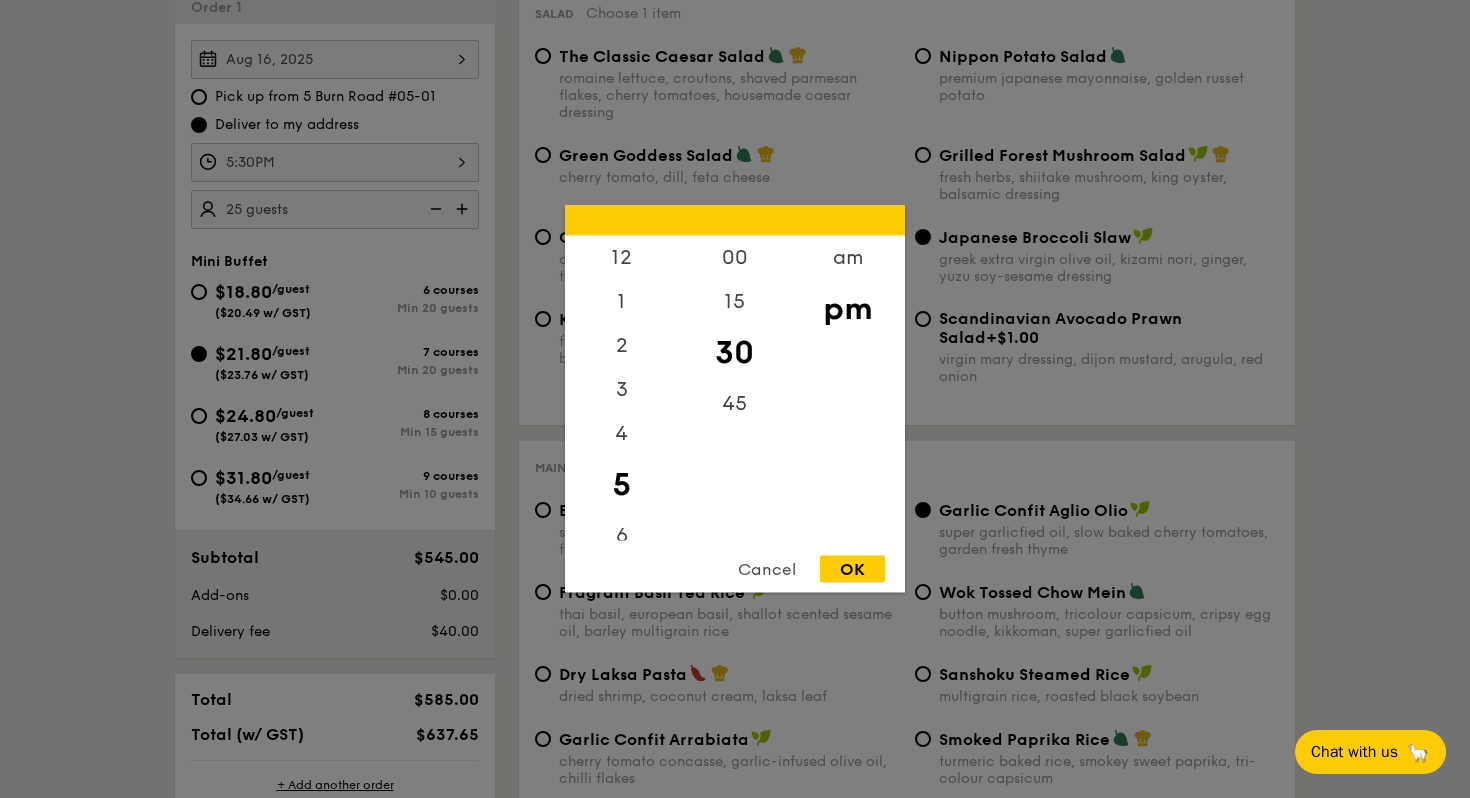 click on "5:30PM              12 1 2 3 4 5 6 7 8 9 10 11   00 15 30 45   am   pm   Cancel   OK" at bounding box center (335, 162) 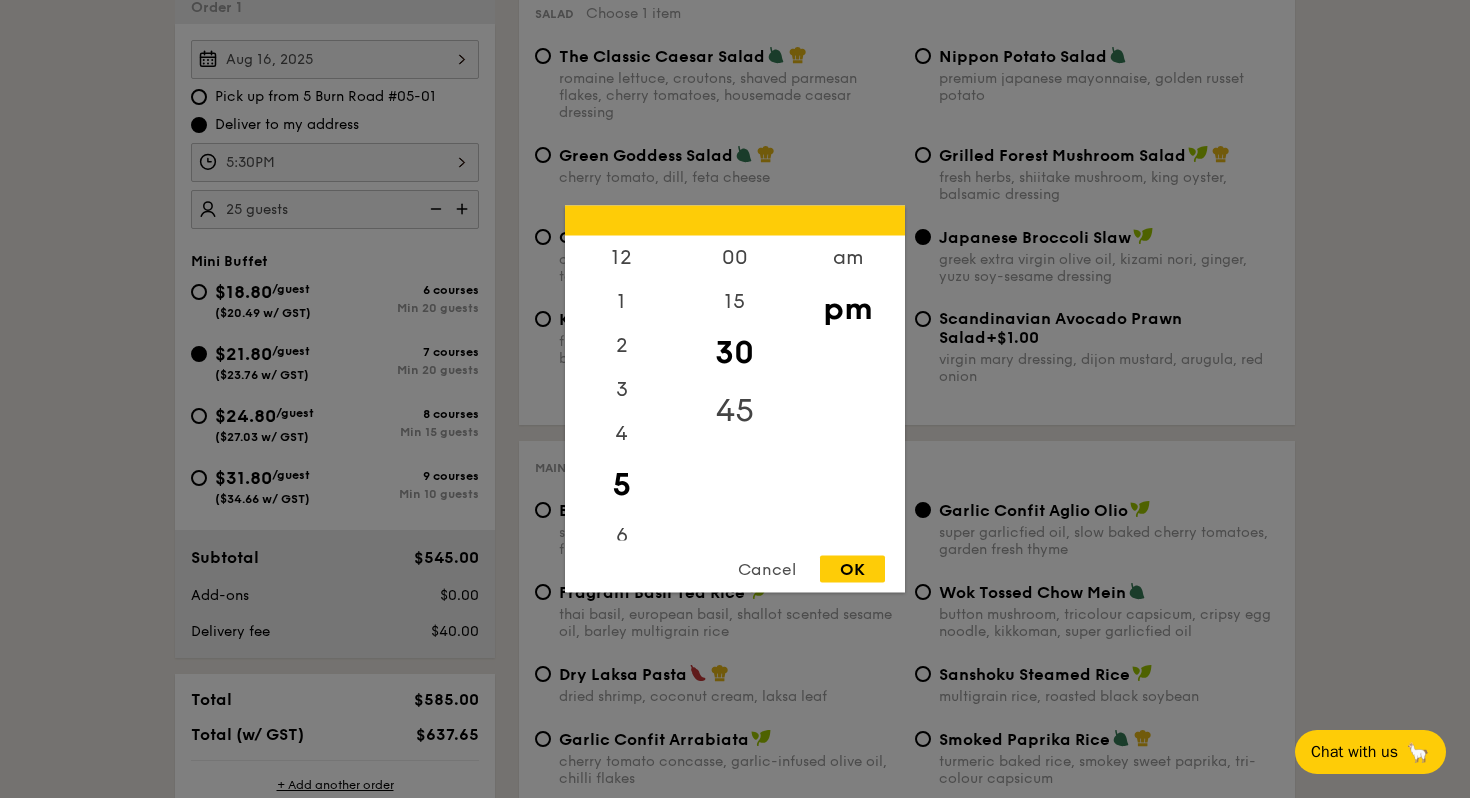 click on "45" at bounding box center [734, 411] 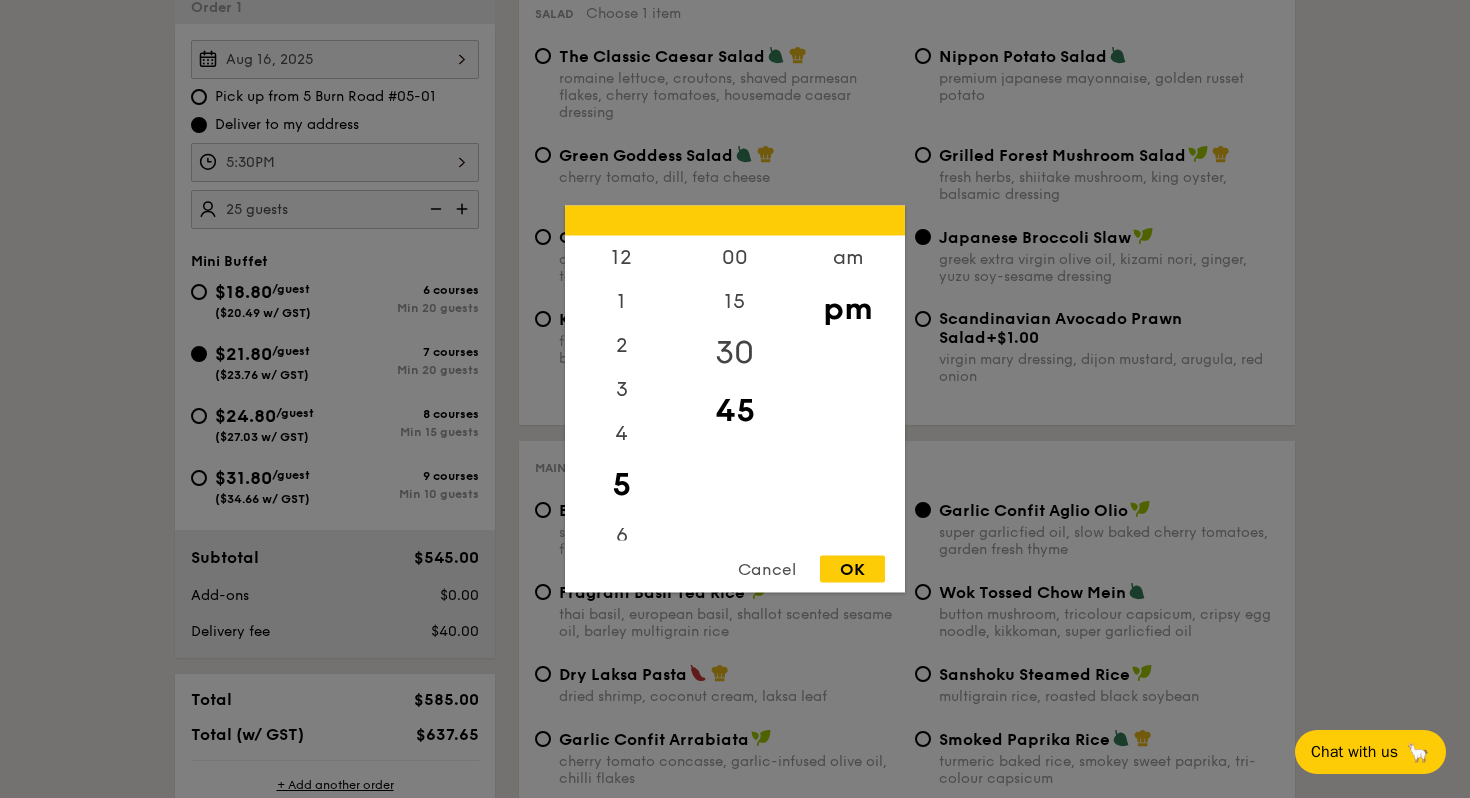 click on "30" at bounding box center (734, 353) 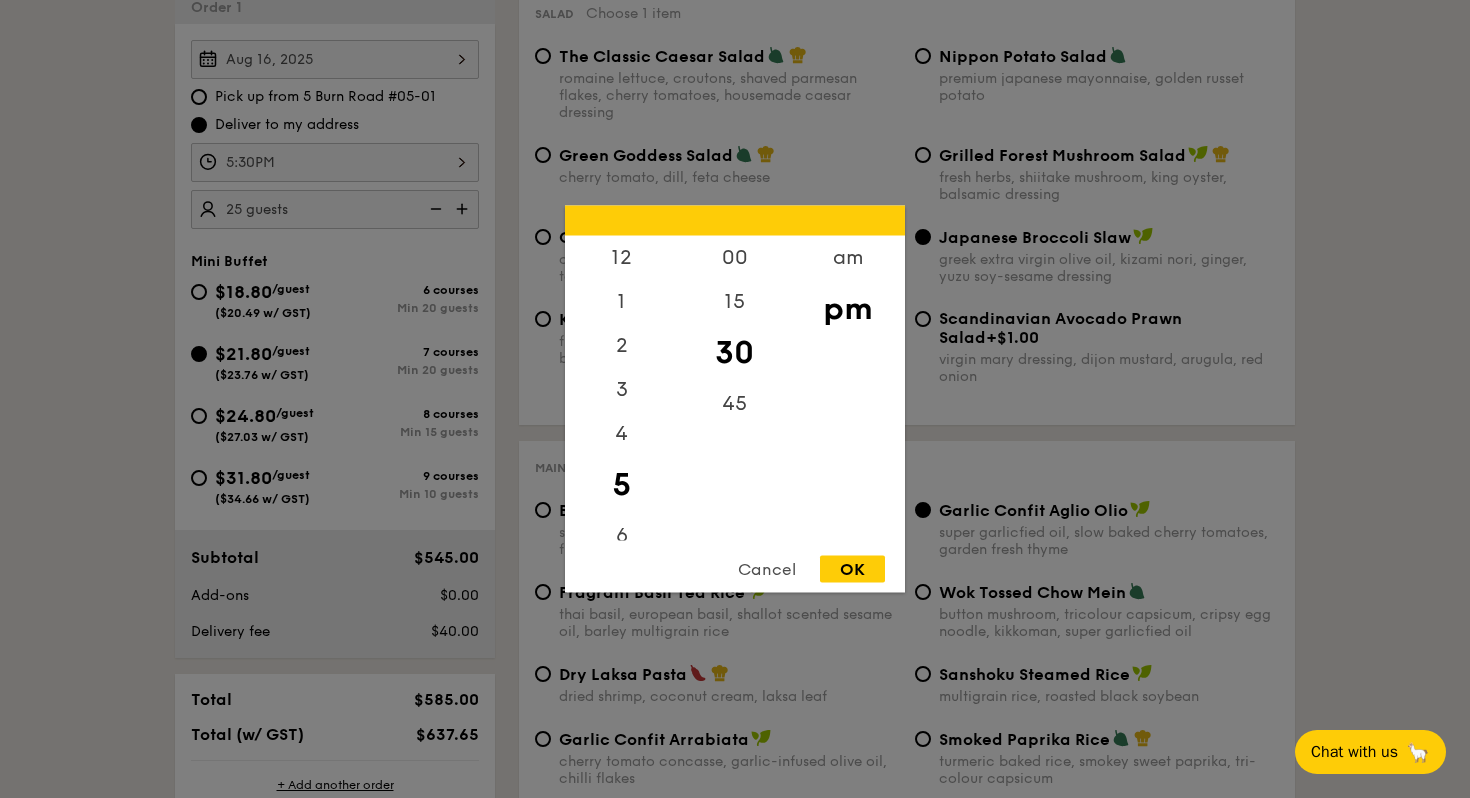 click on "OK" at bounding box center [852, 569] 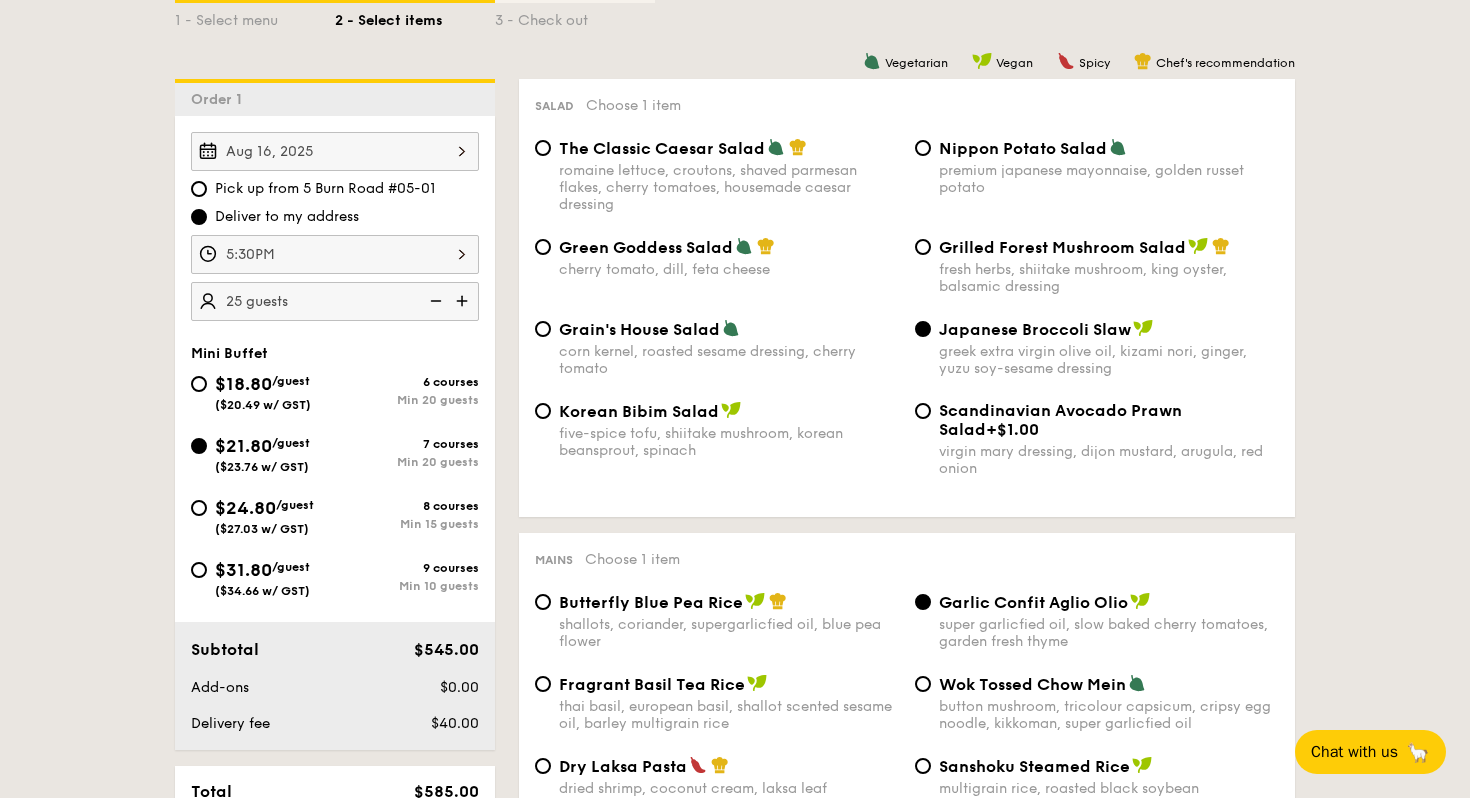 scroll, scrollTop: 511, scrollLeft: 0, axis: vertical 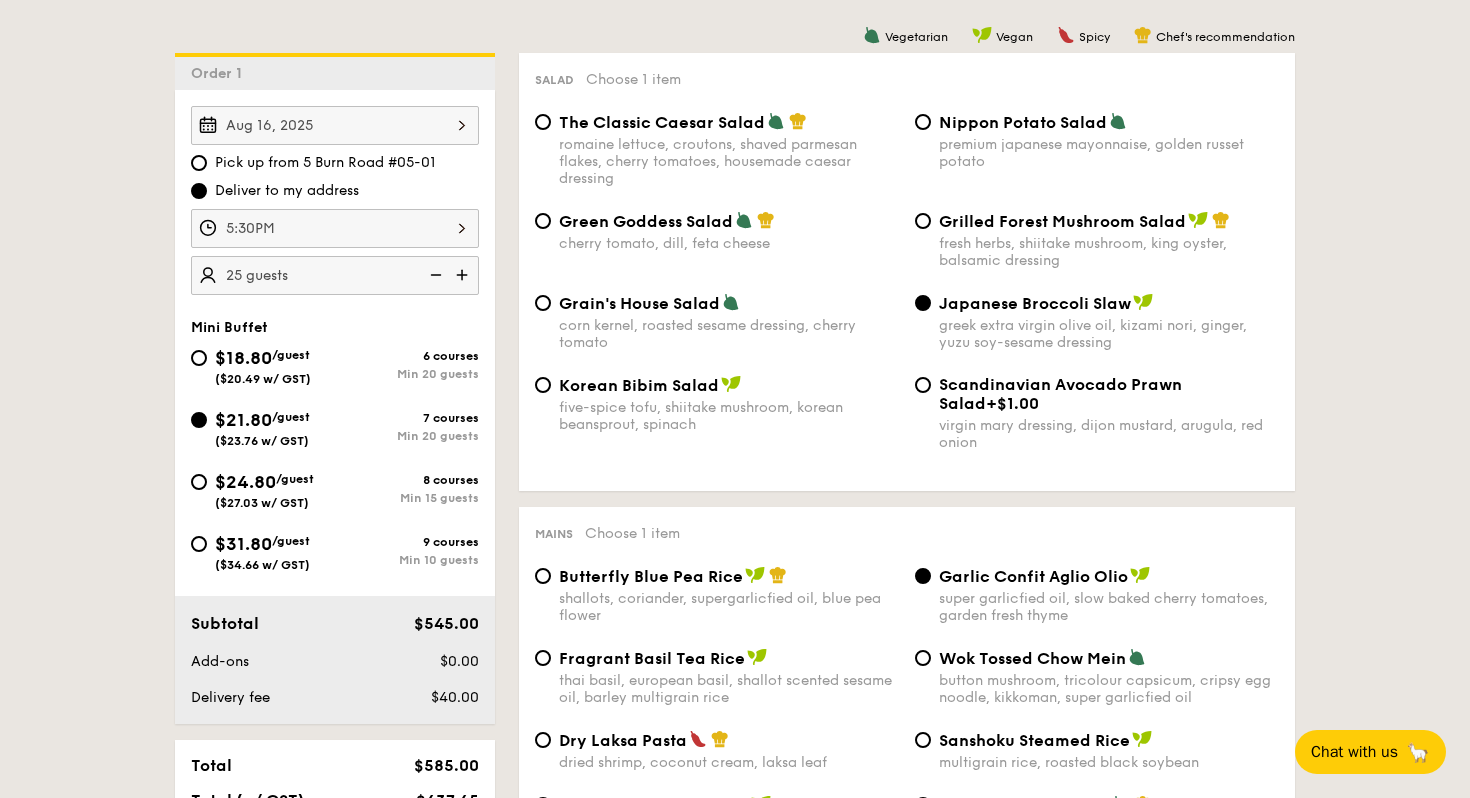 click on "5:30PM" at bounding box center [335, 228] 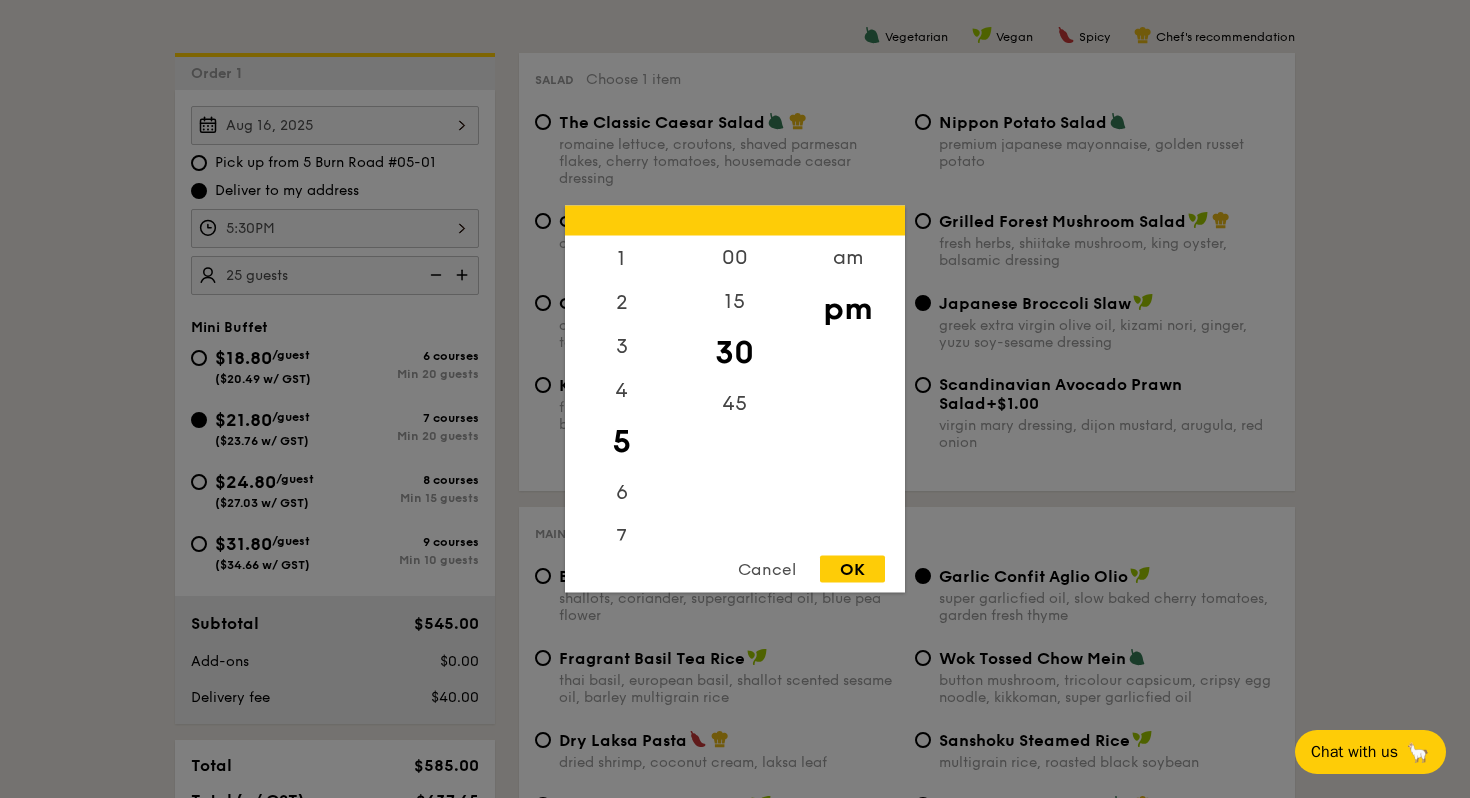 scroll, scrollTop: 44, scrollLeft: 0, axis: vertical 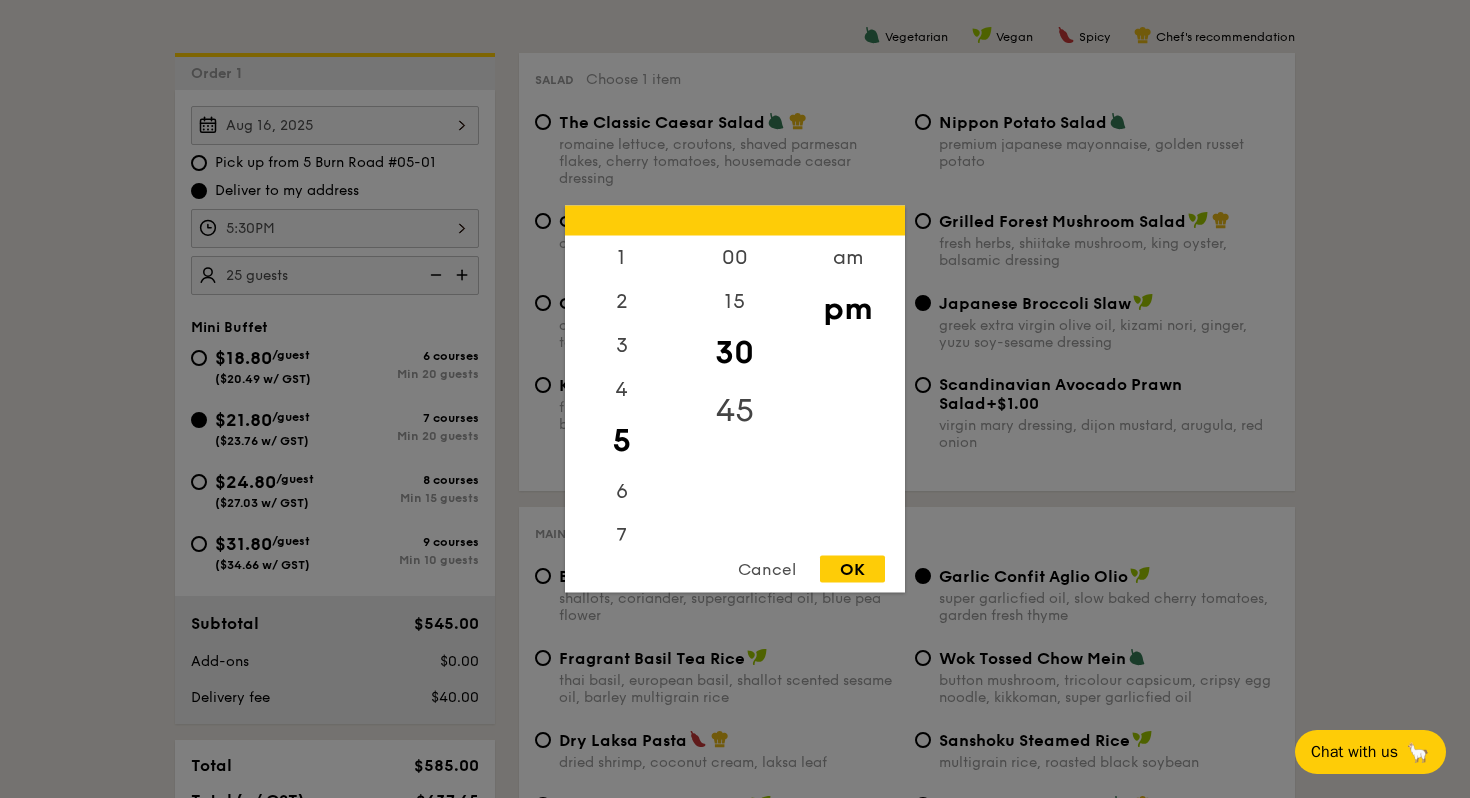 click on "45" at bounding box center (734, 411) 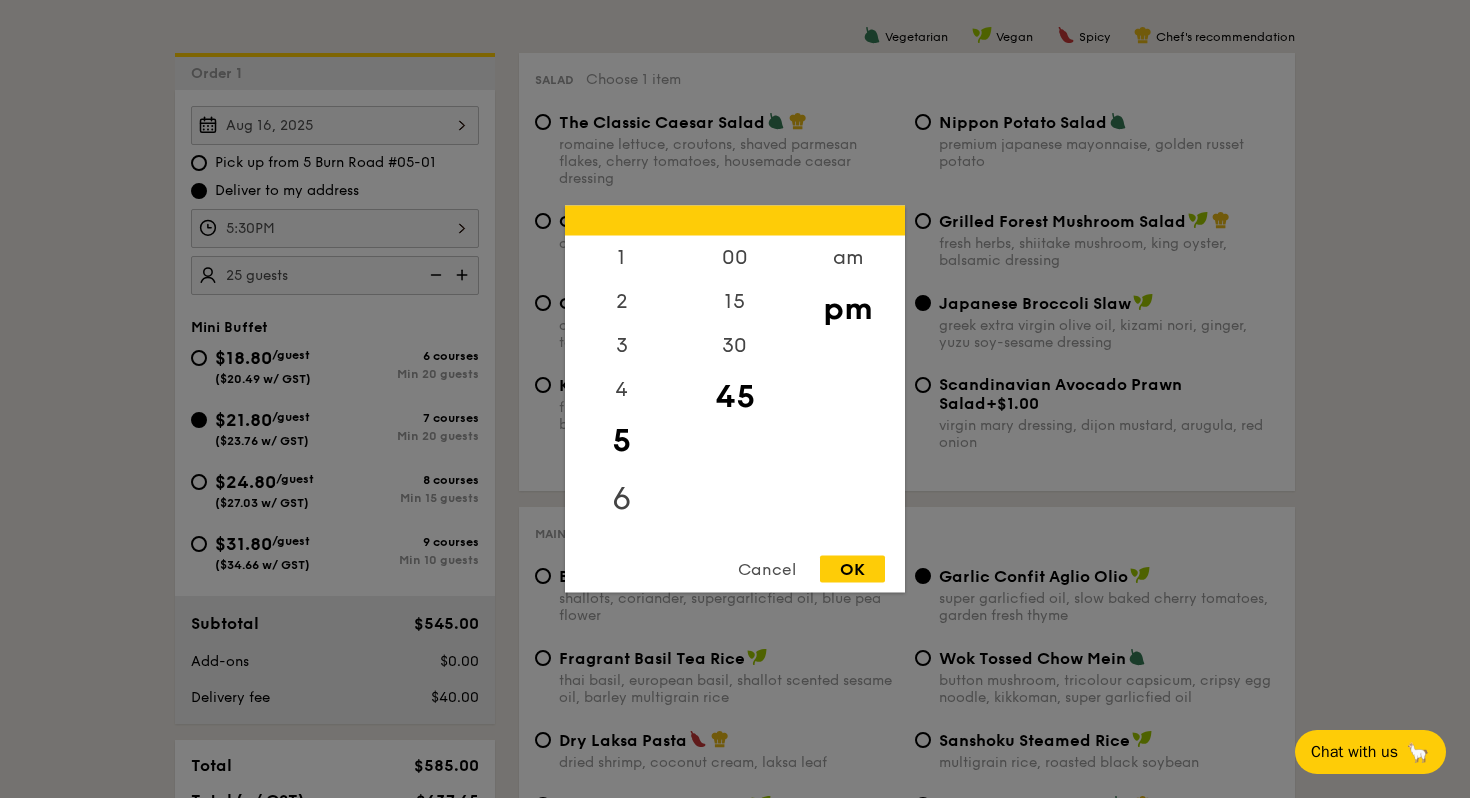 click on "6" at bounding box center [621, 499] 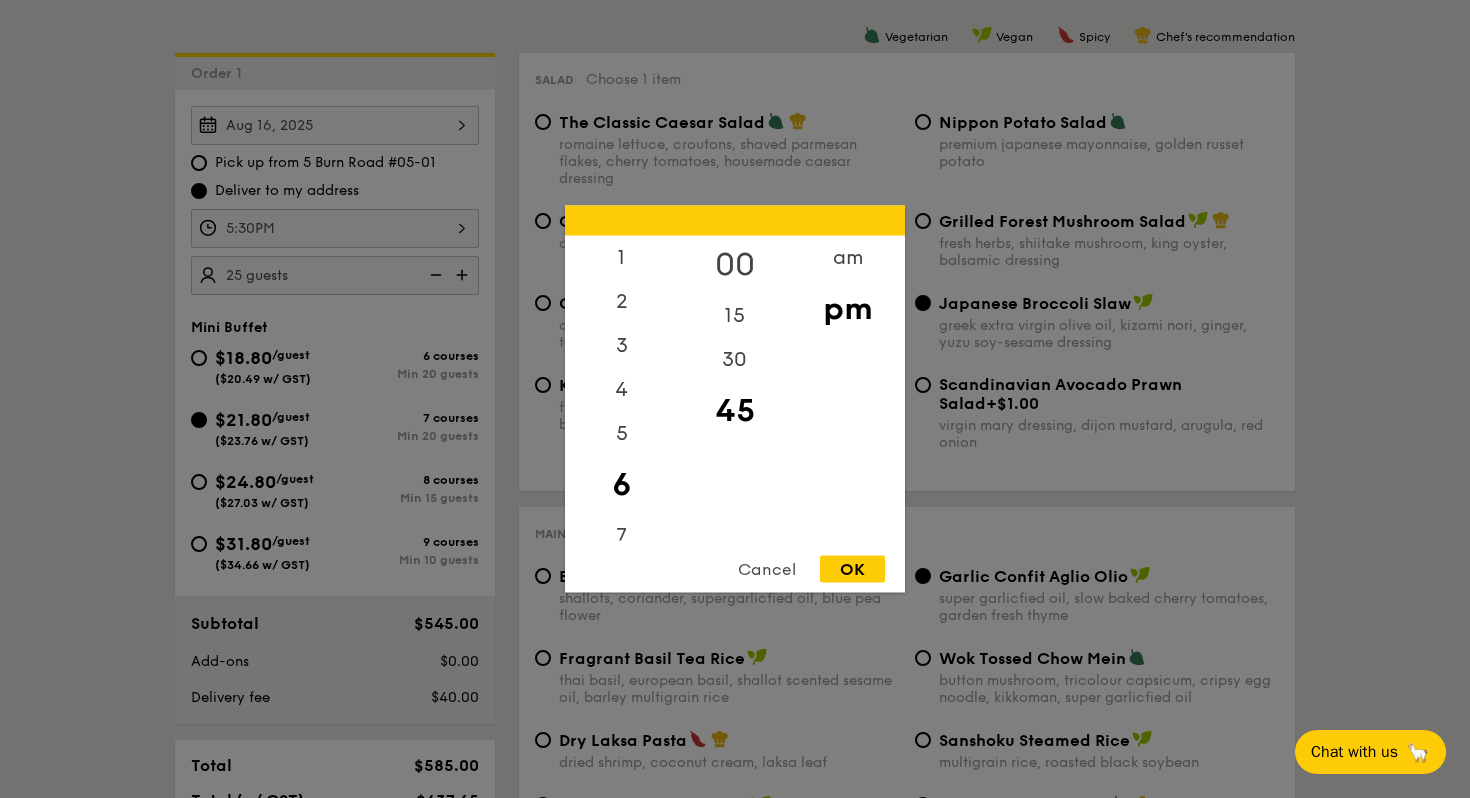 click on "00" at bounding box center [734, 265] 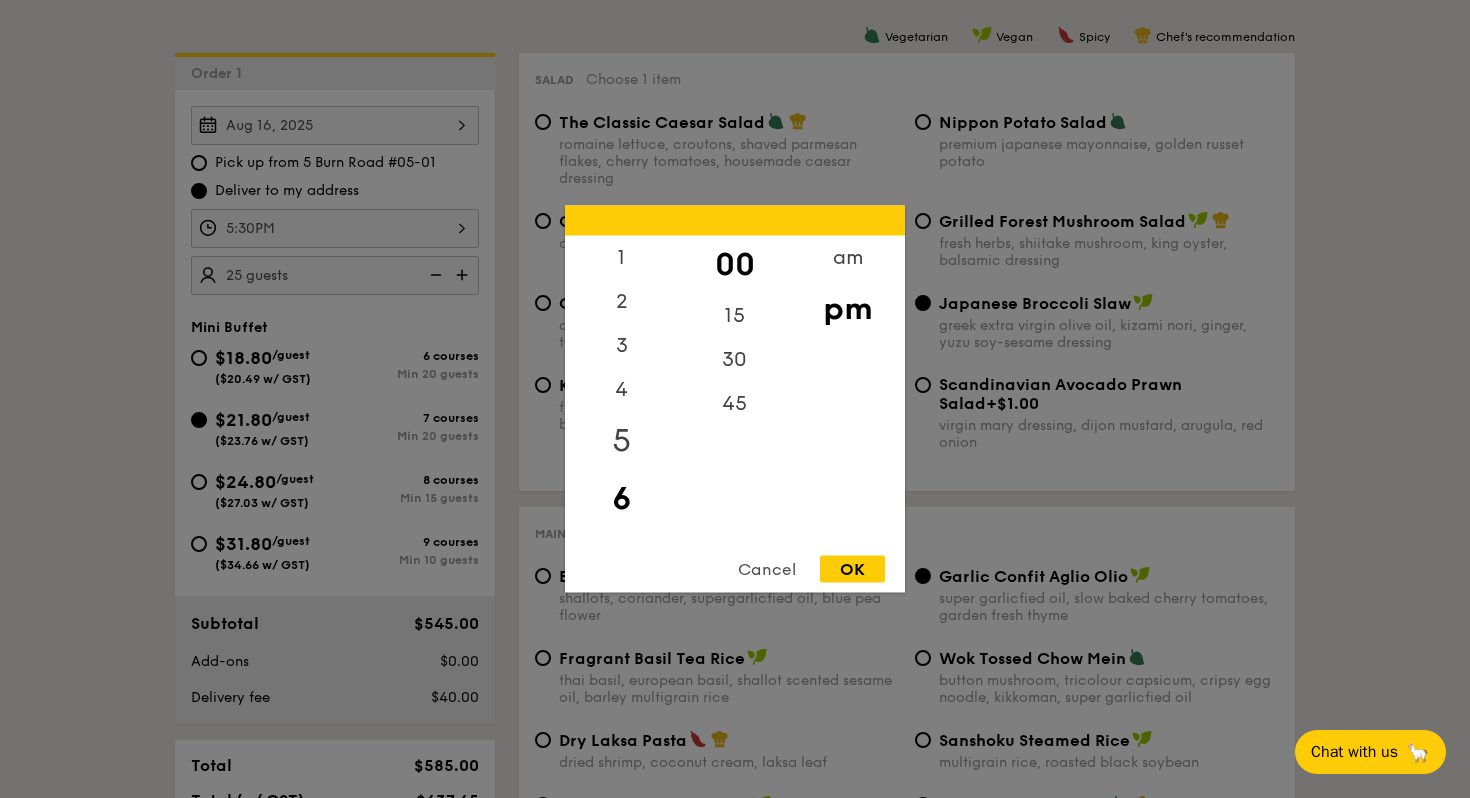 click on "5" at bounding box center [621, 441] 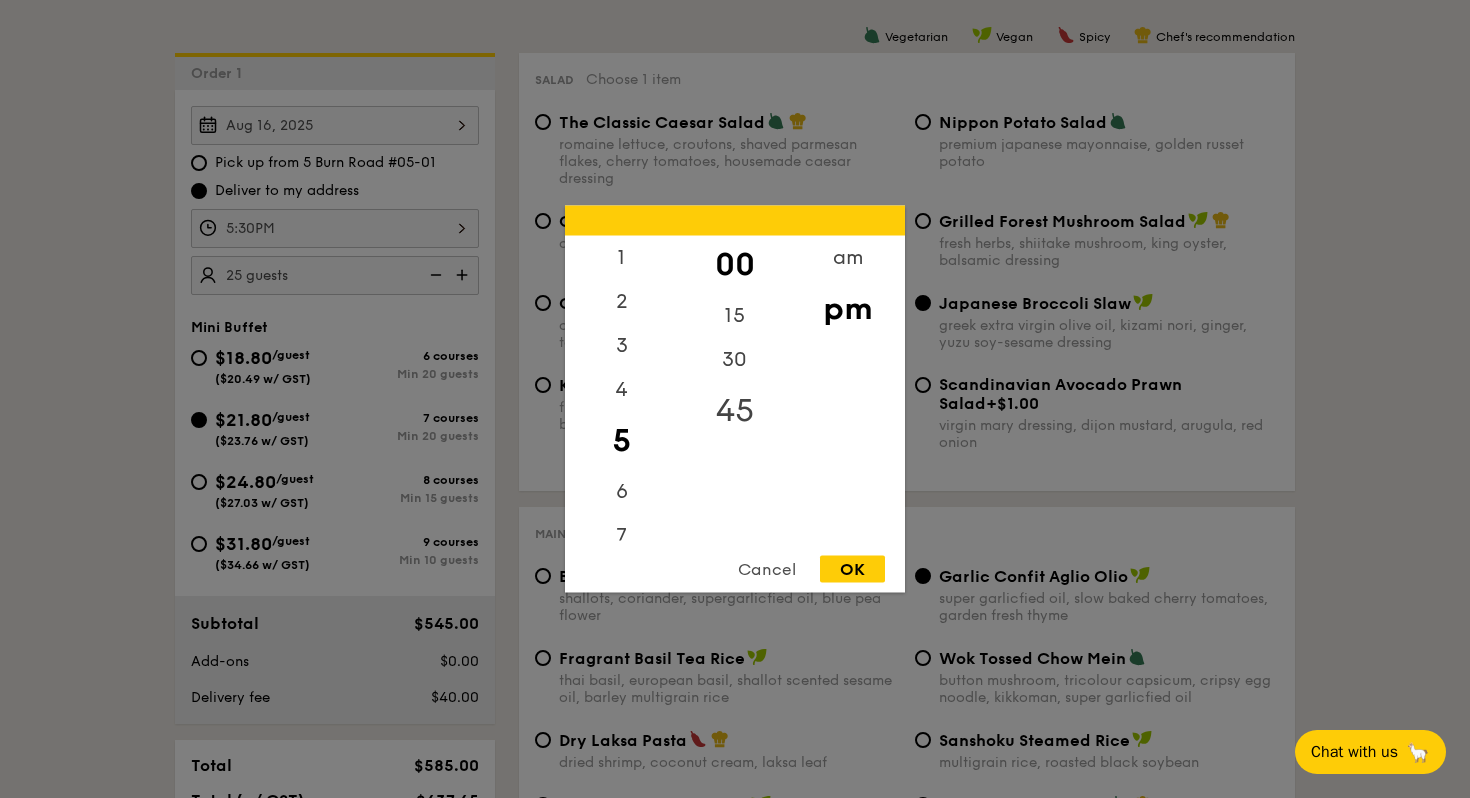 click on "45" at bounding box center (734, 411) 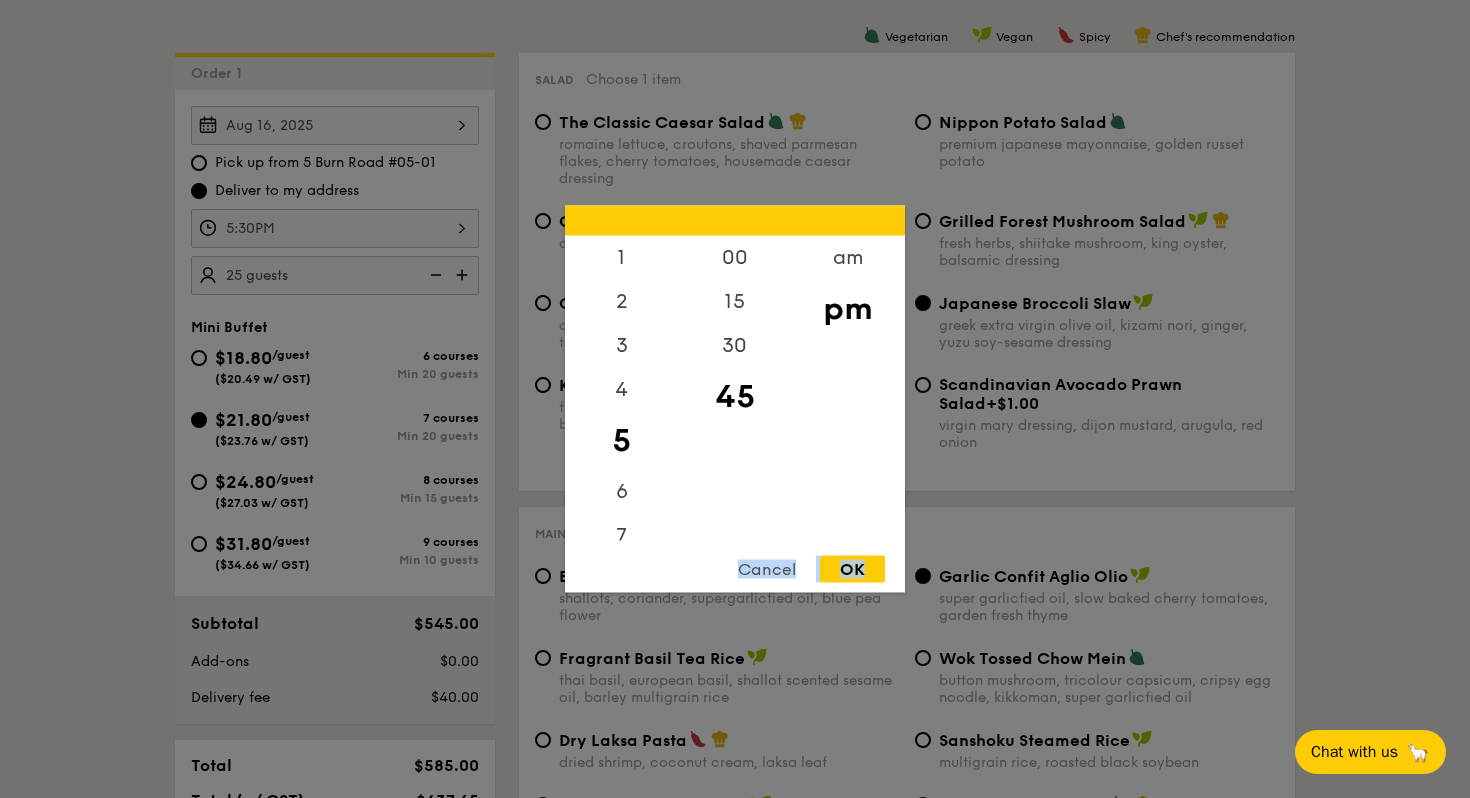 drag, startPoint x: 872, startPoint y: 567, endPoint x: 876, endPoint y: 502, distance: 65.12296 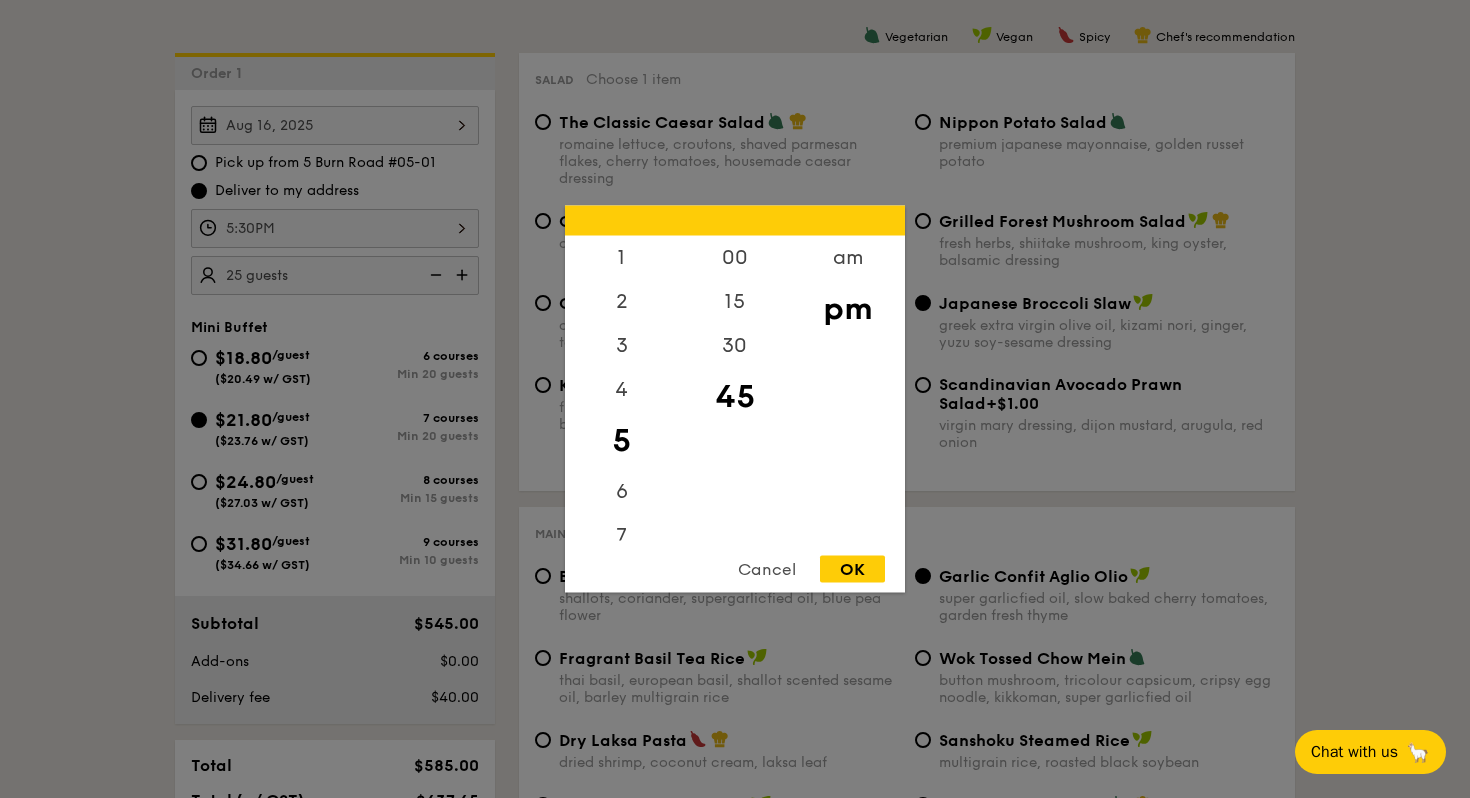 click on "OK" at bounding box center (852, 569) 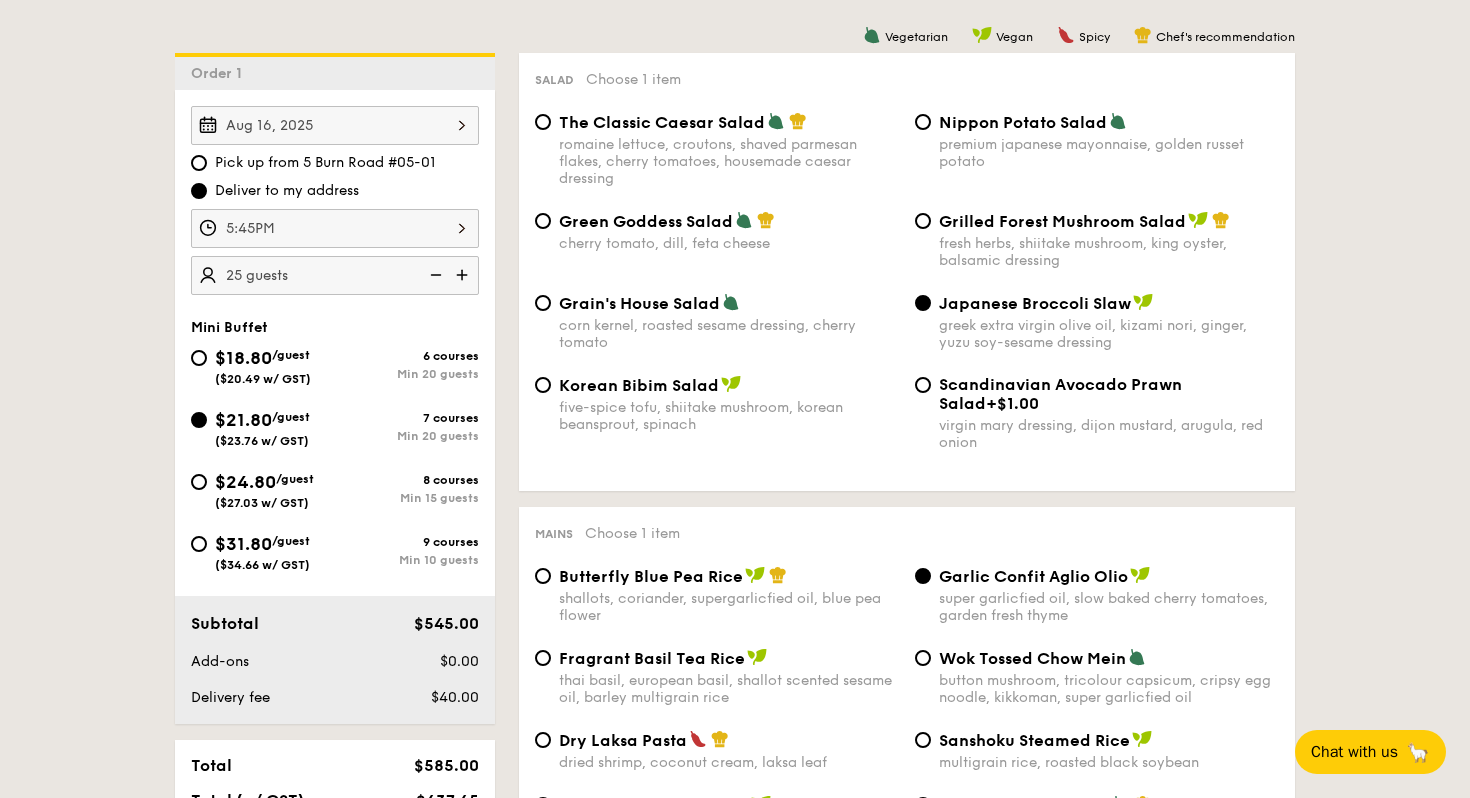 click on "5:45PM" at bounding box center (335, 228) 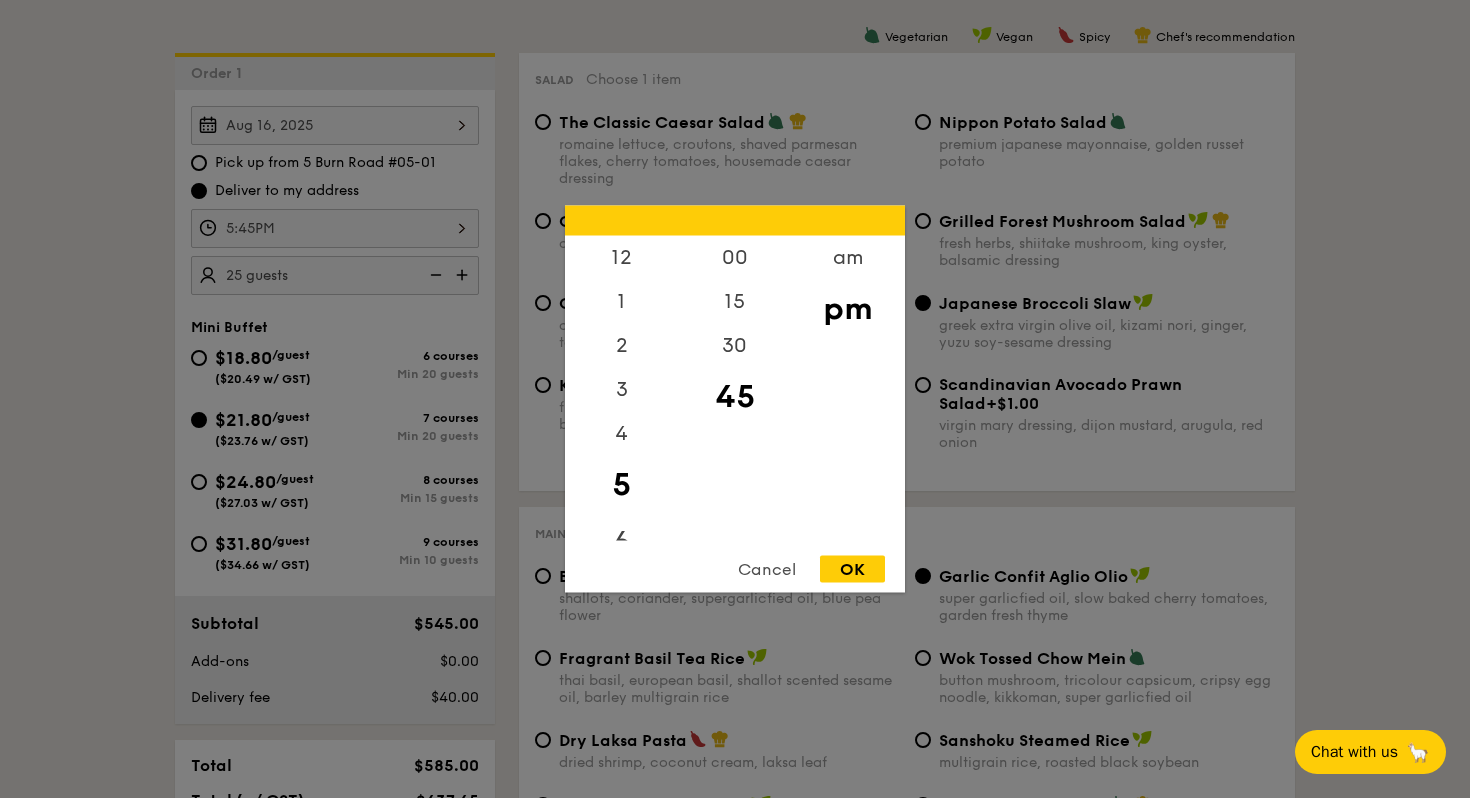 click on "6" at bounding box center [621, 543] 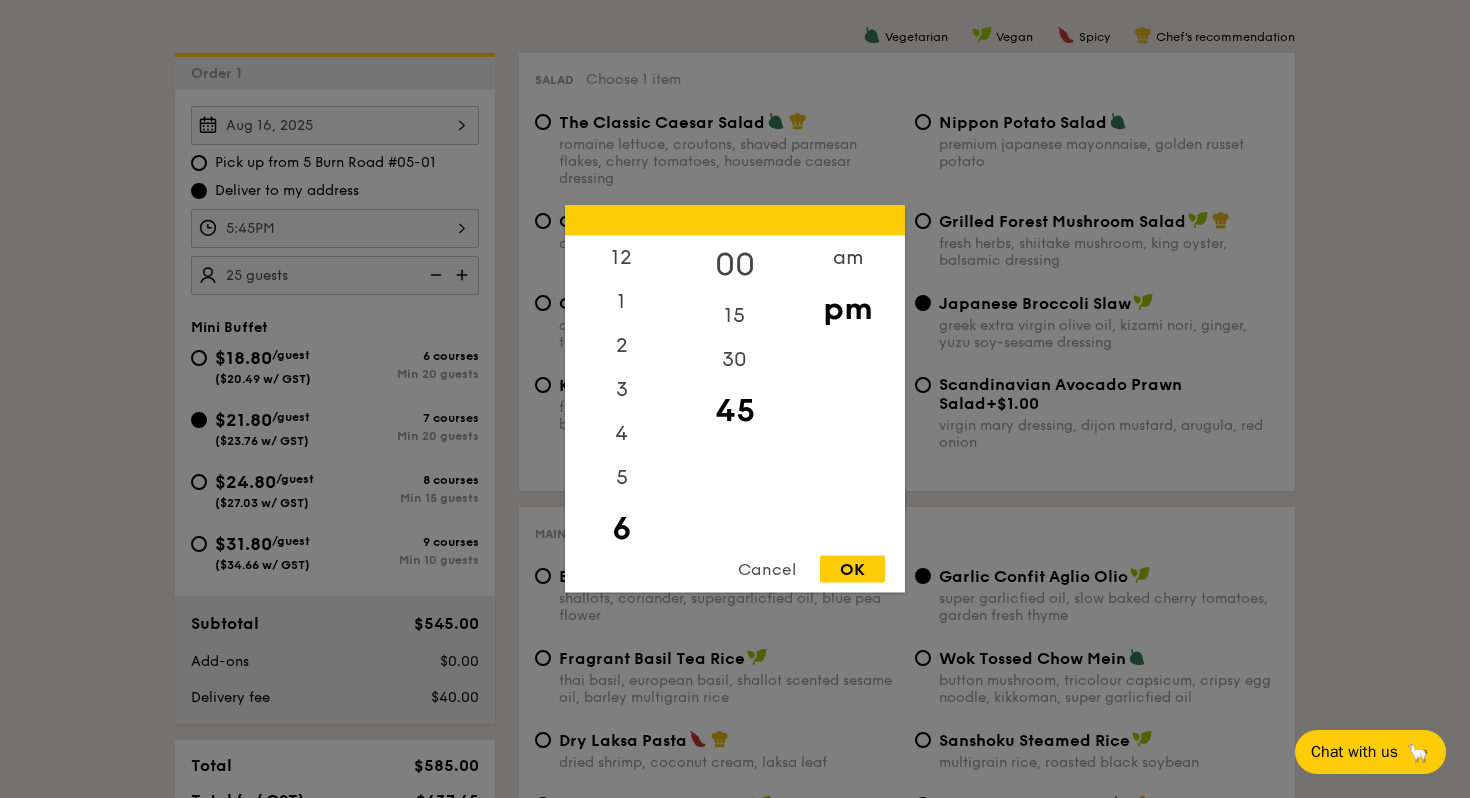 click on "00" at bounding box center (734, 265) 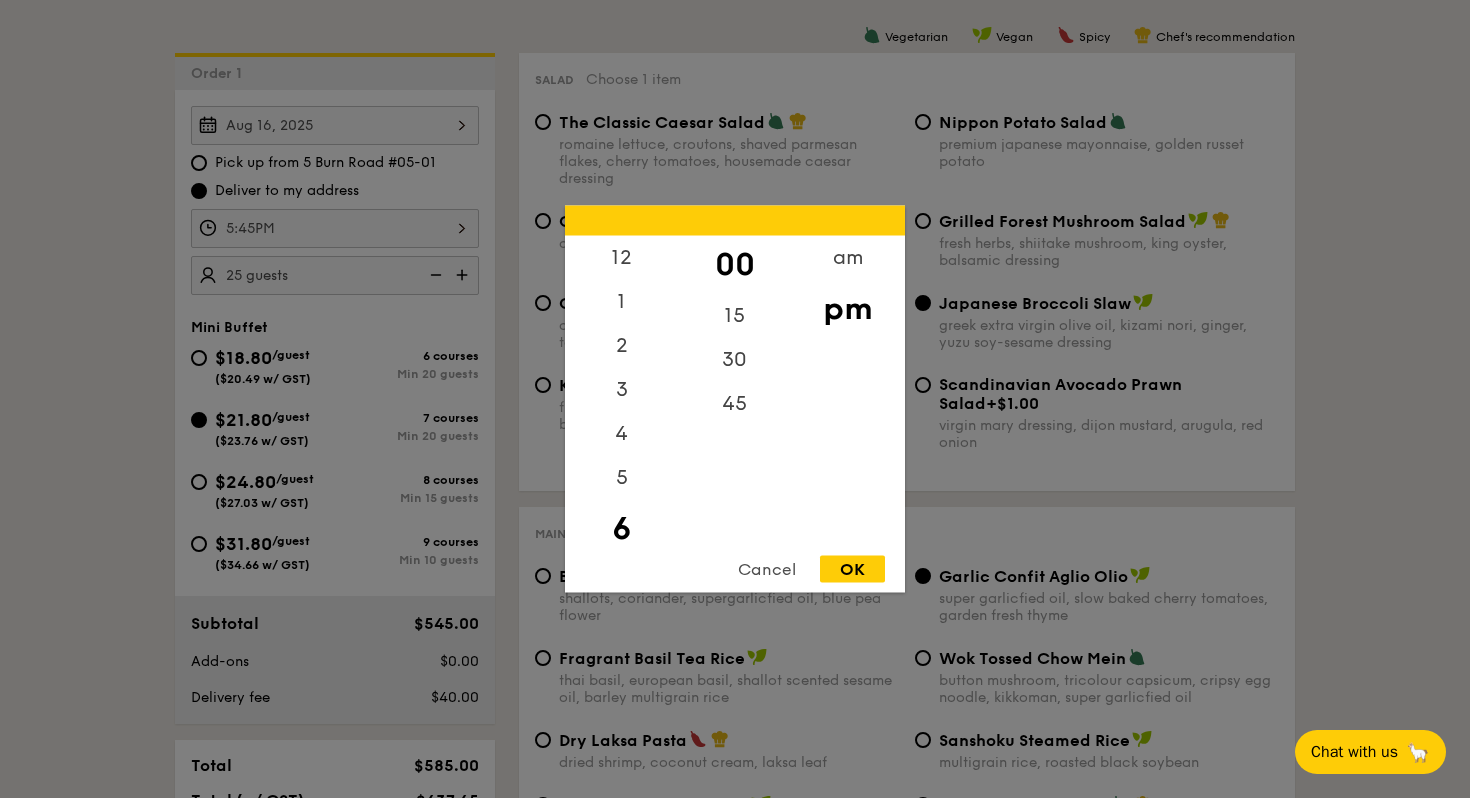 click on "OK" at bounding box center [852, 569] 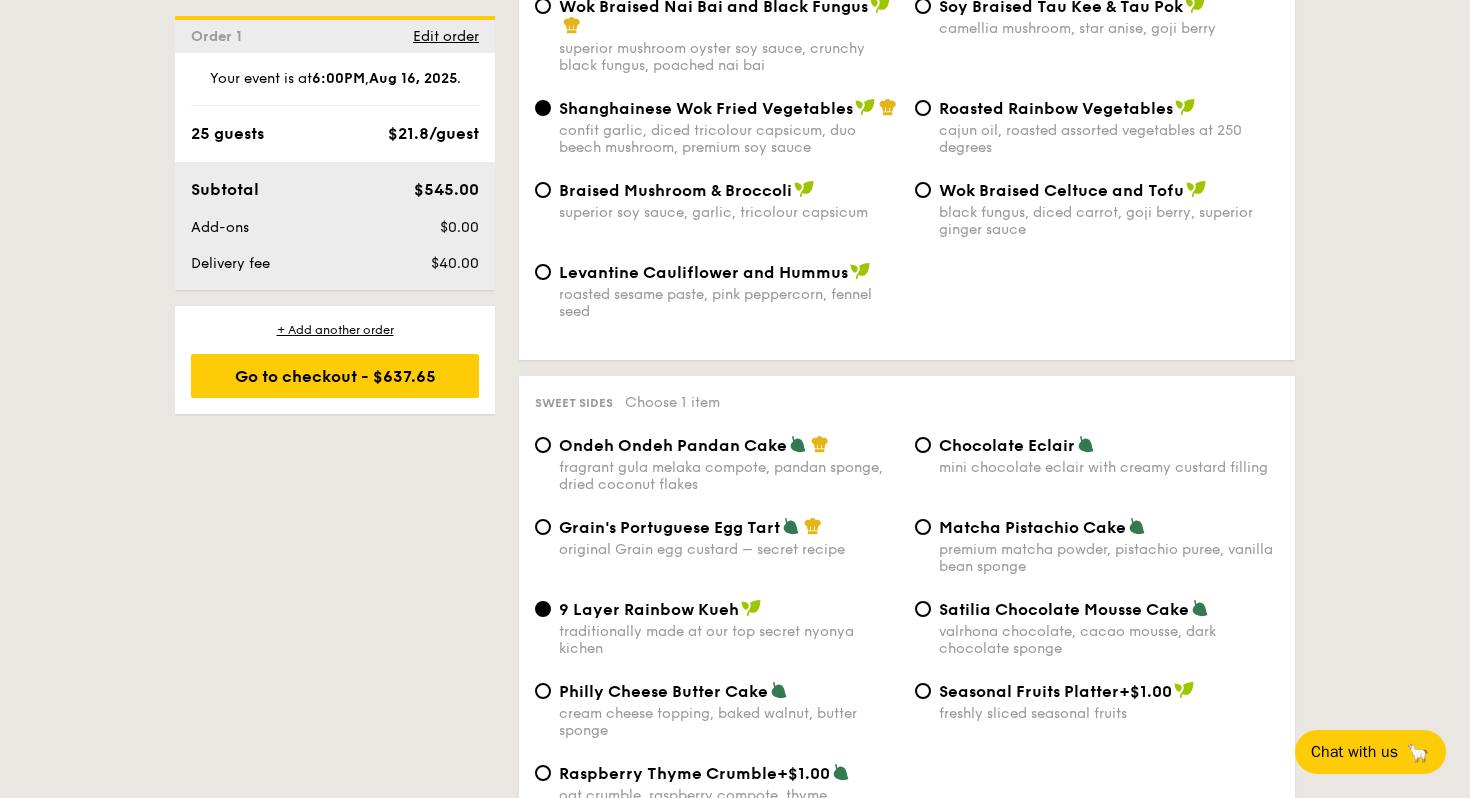 scroll, scrollTop: 2626, scrollLeft: 0, axis: vertical 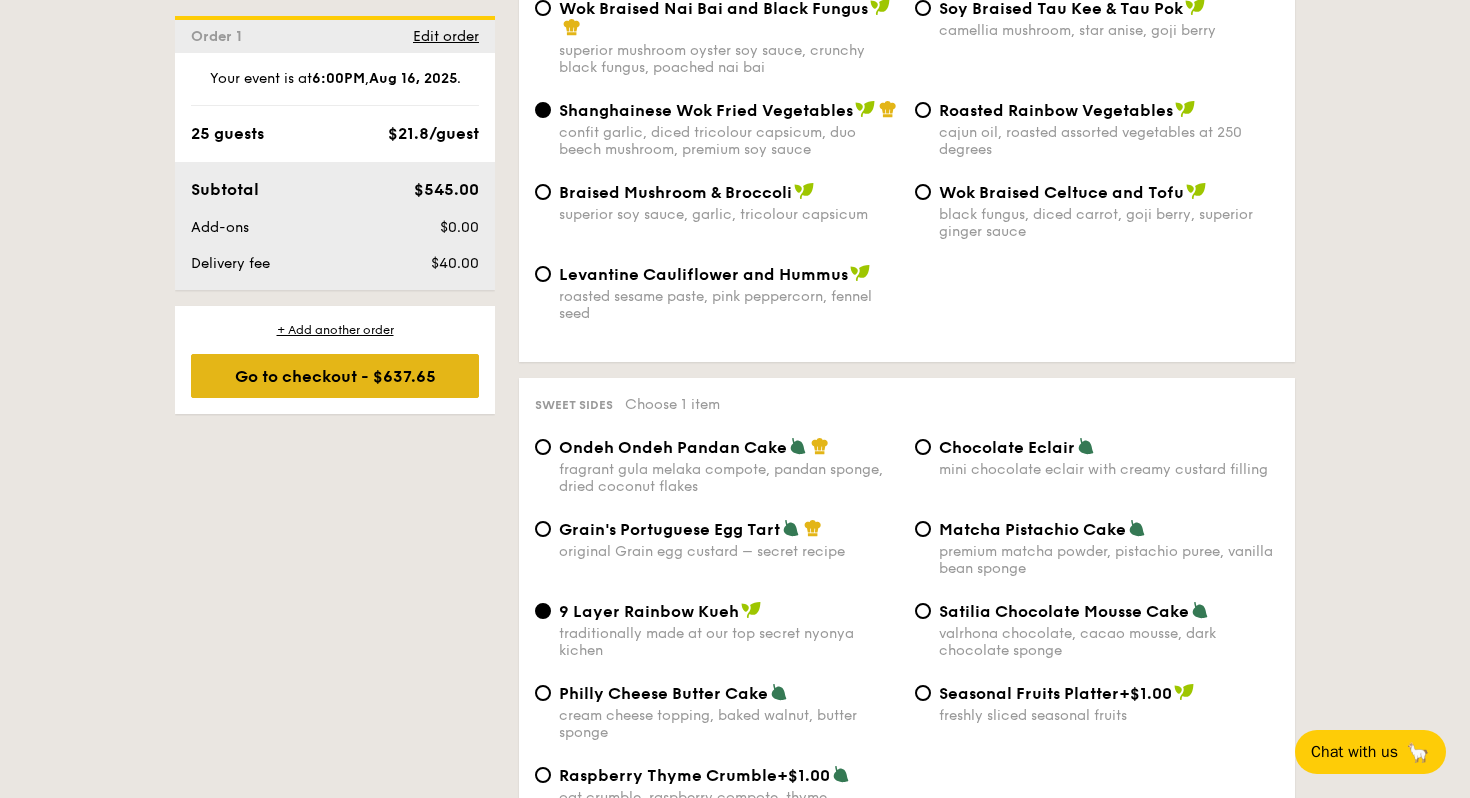 click on "Go to checkout
- $637.65" at bounding box center [335, 376] 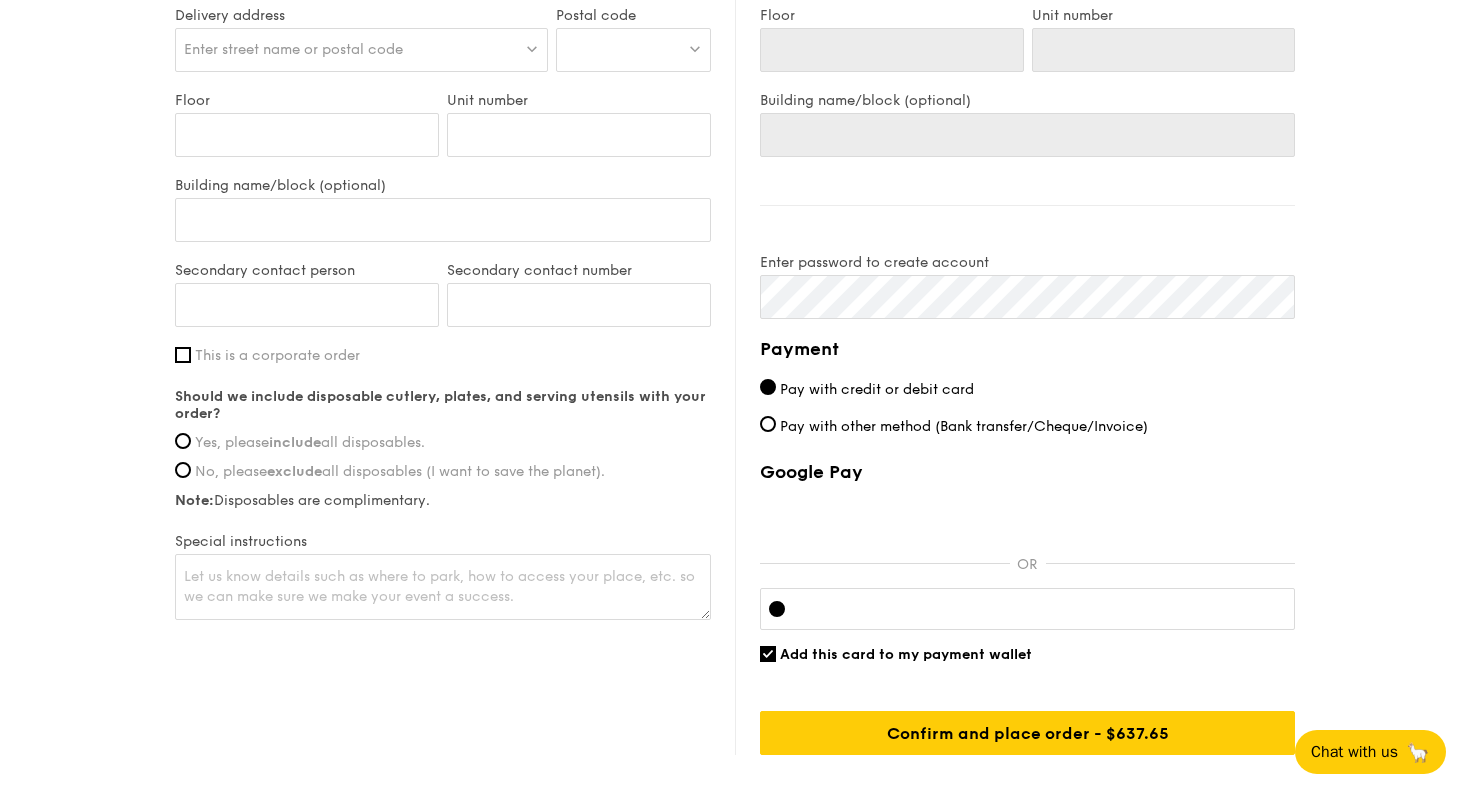 scroll, scrollTop: 1250, scrollLeft: 0, axis: vertical 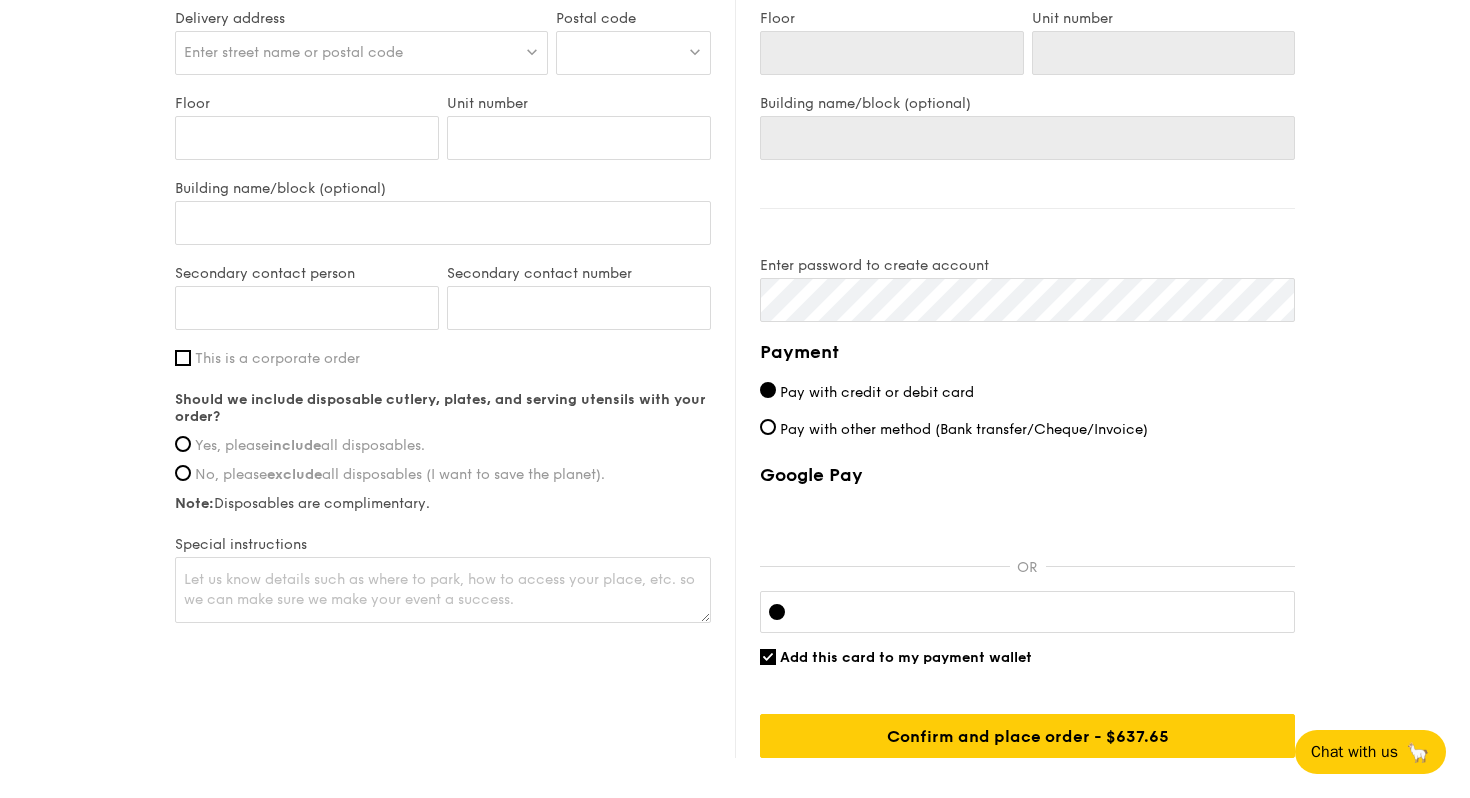 click on "Yes, please  include  all disposables." at bounding box center [310, 445] 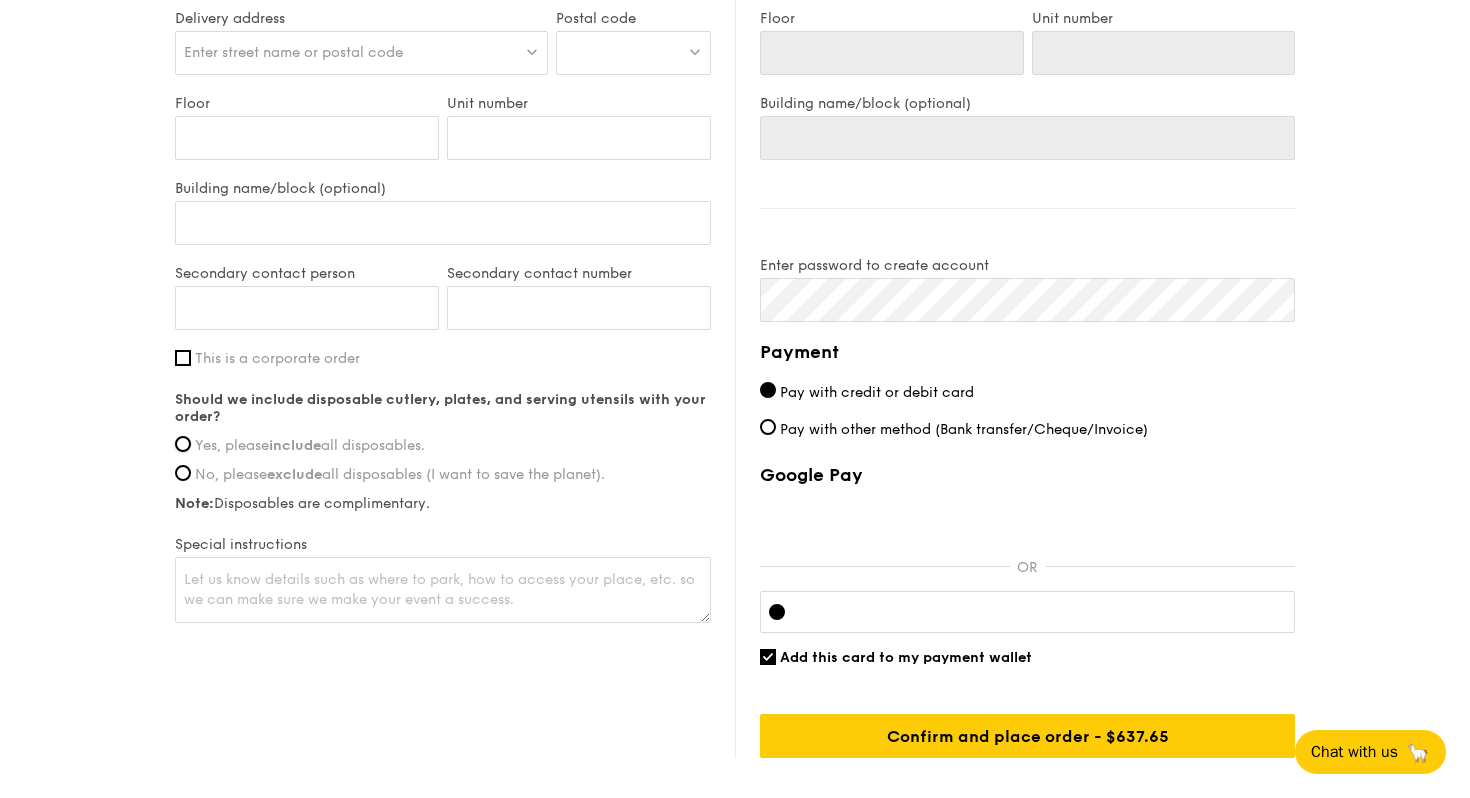 click on "Yes, please  include  all disposables." at bounding box center (183, 444) 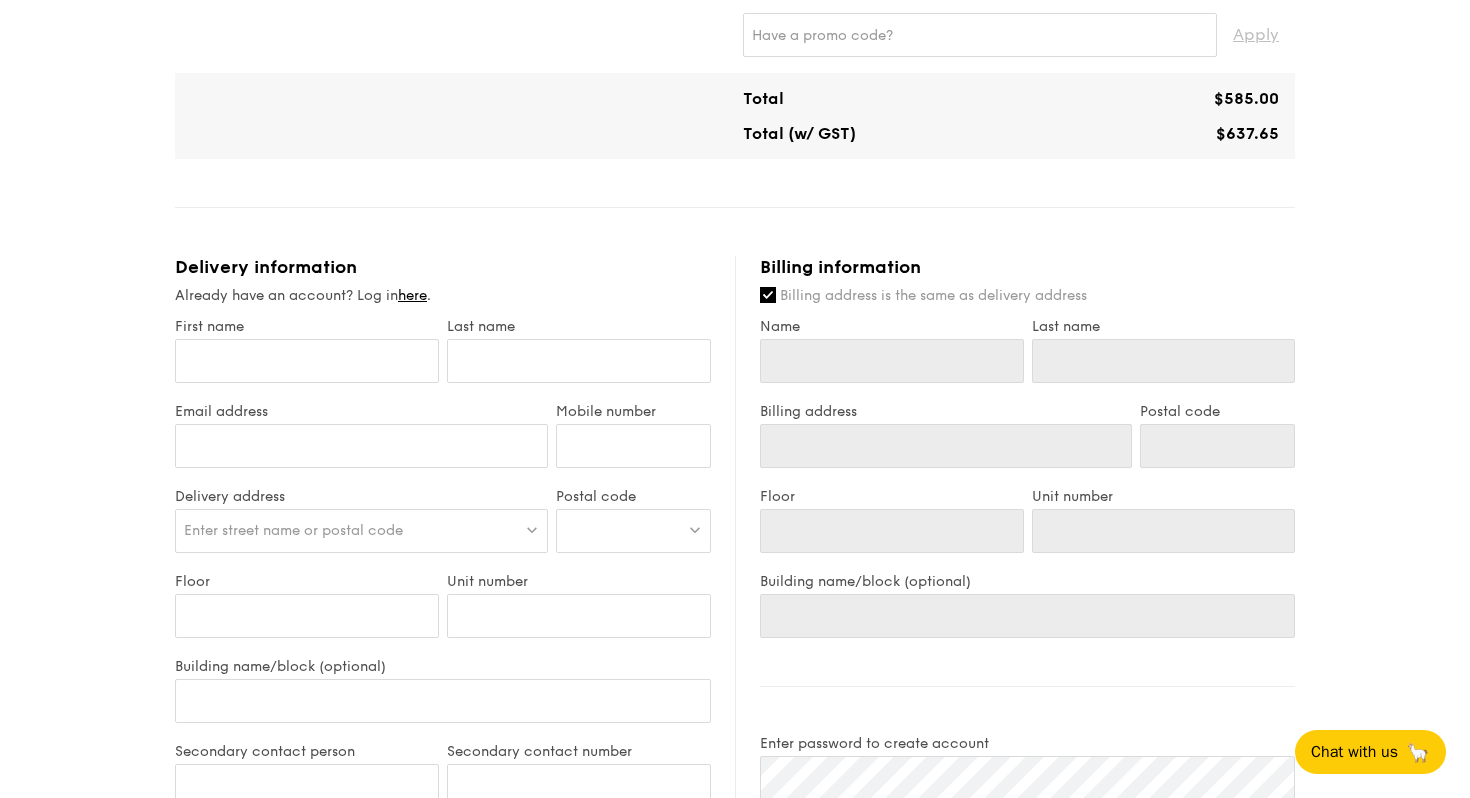 scroll, scrollTop: 773, scrollLeft: 0, axis: vertical 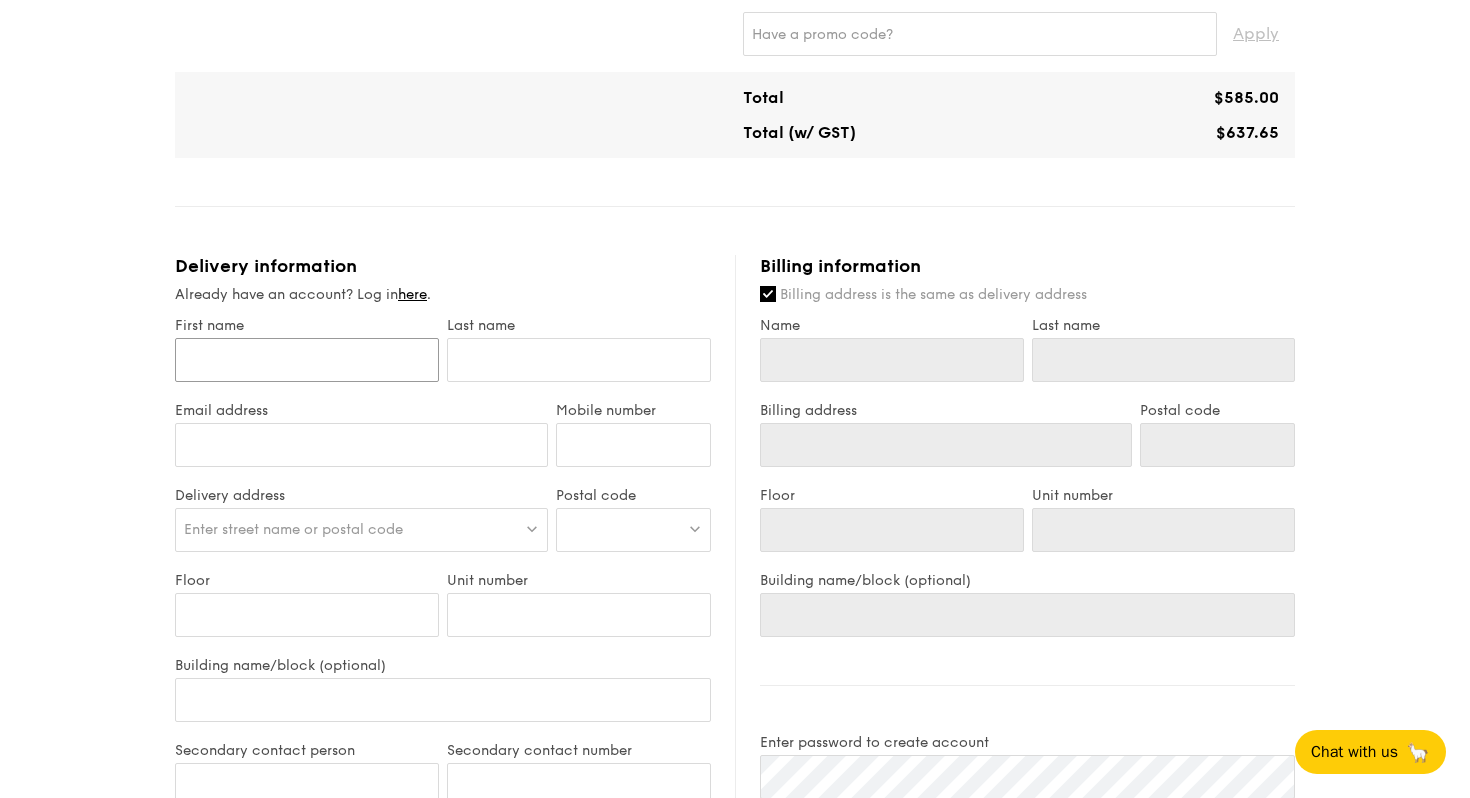 click on "First name" at bounding box center (307, 360) 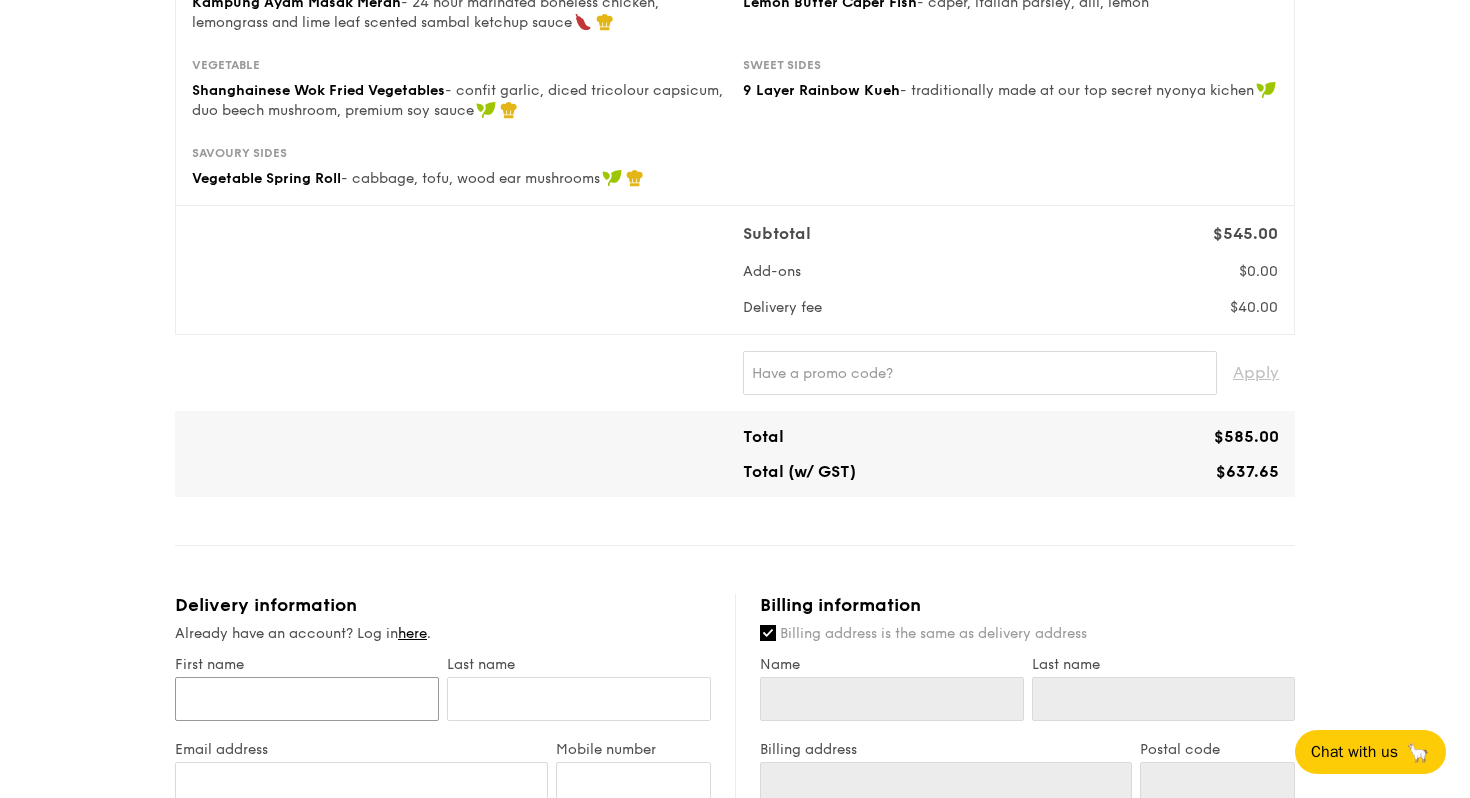 scroll, scrollTop: 790, scrollLeft: 0, axis: vertical 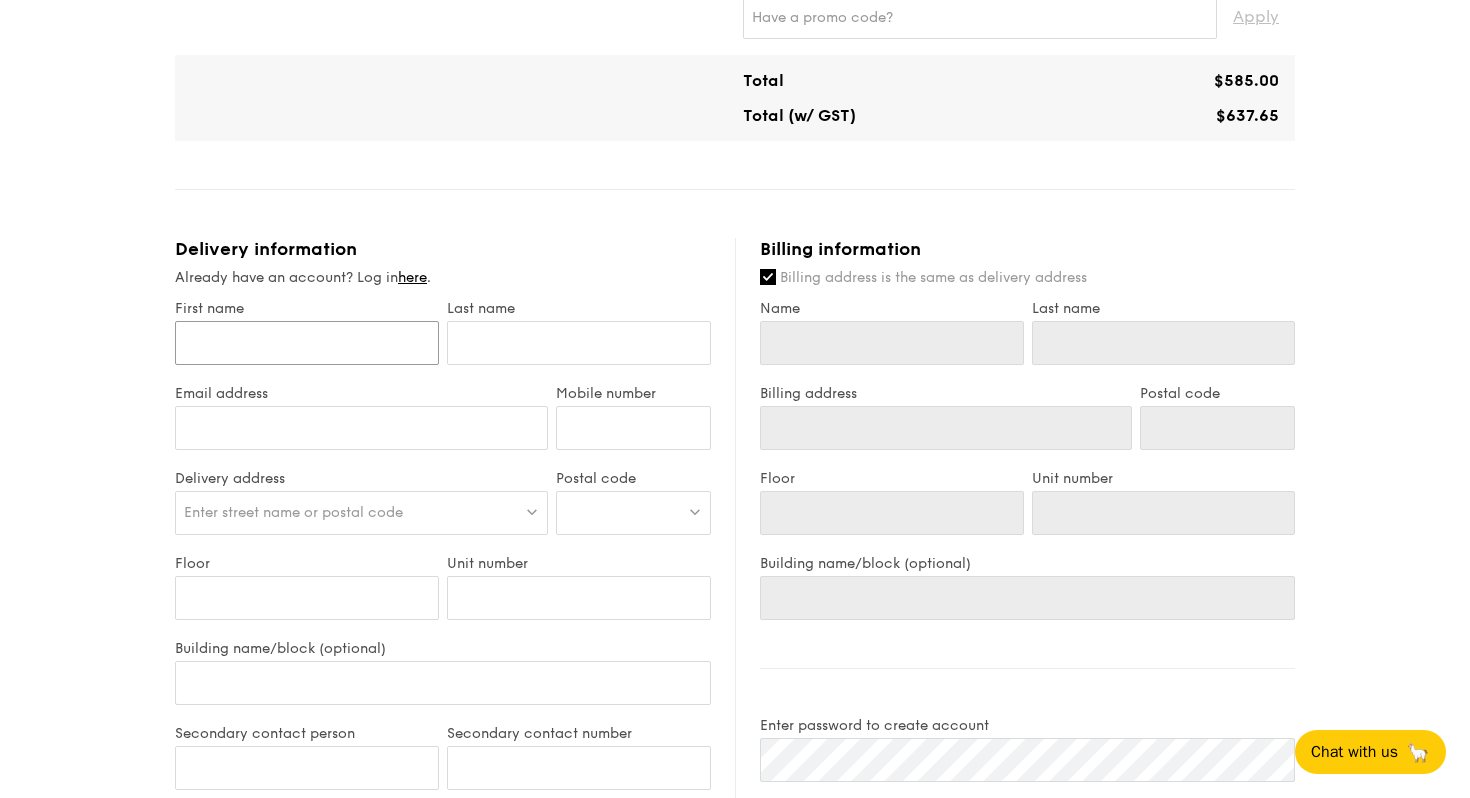 type on "A" 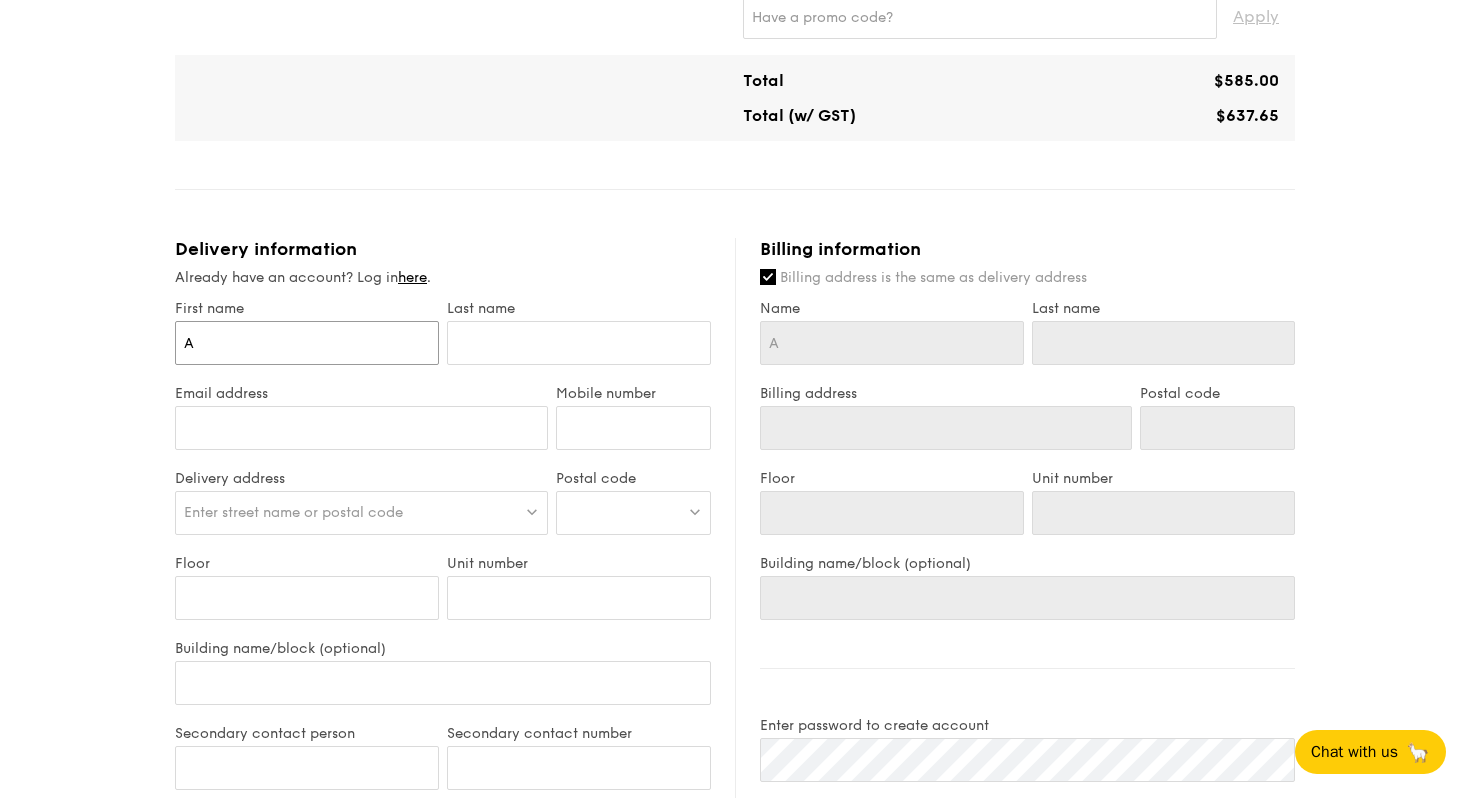 type on "Al" 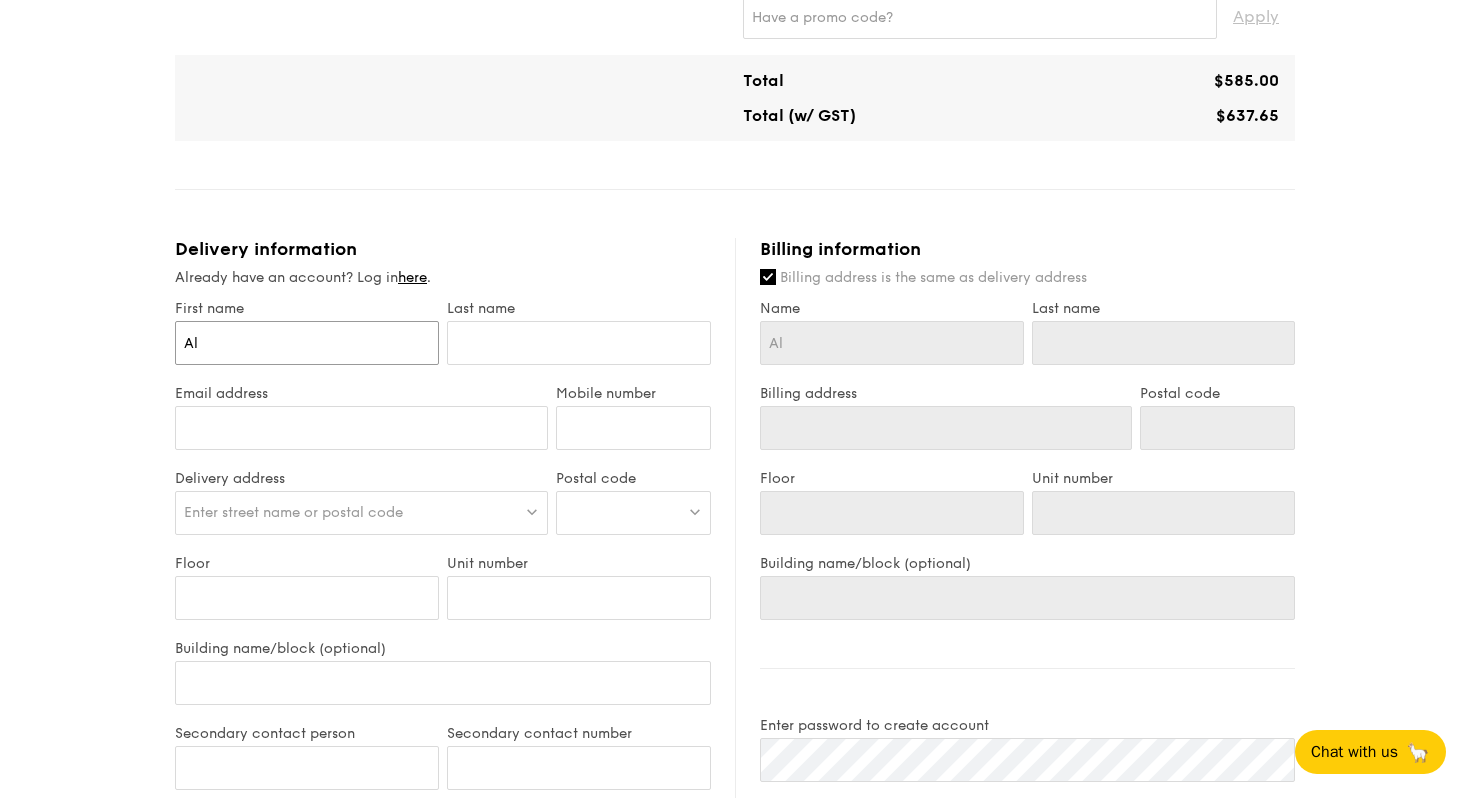 type on "[FIRST]" 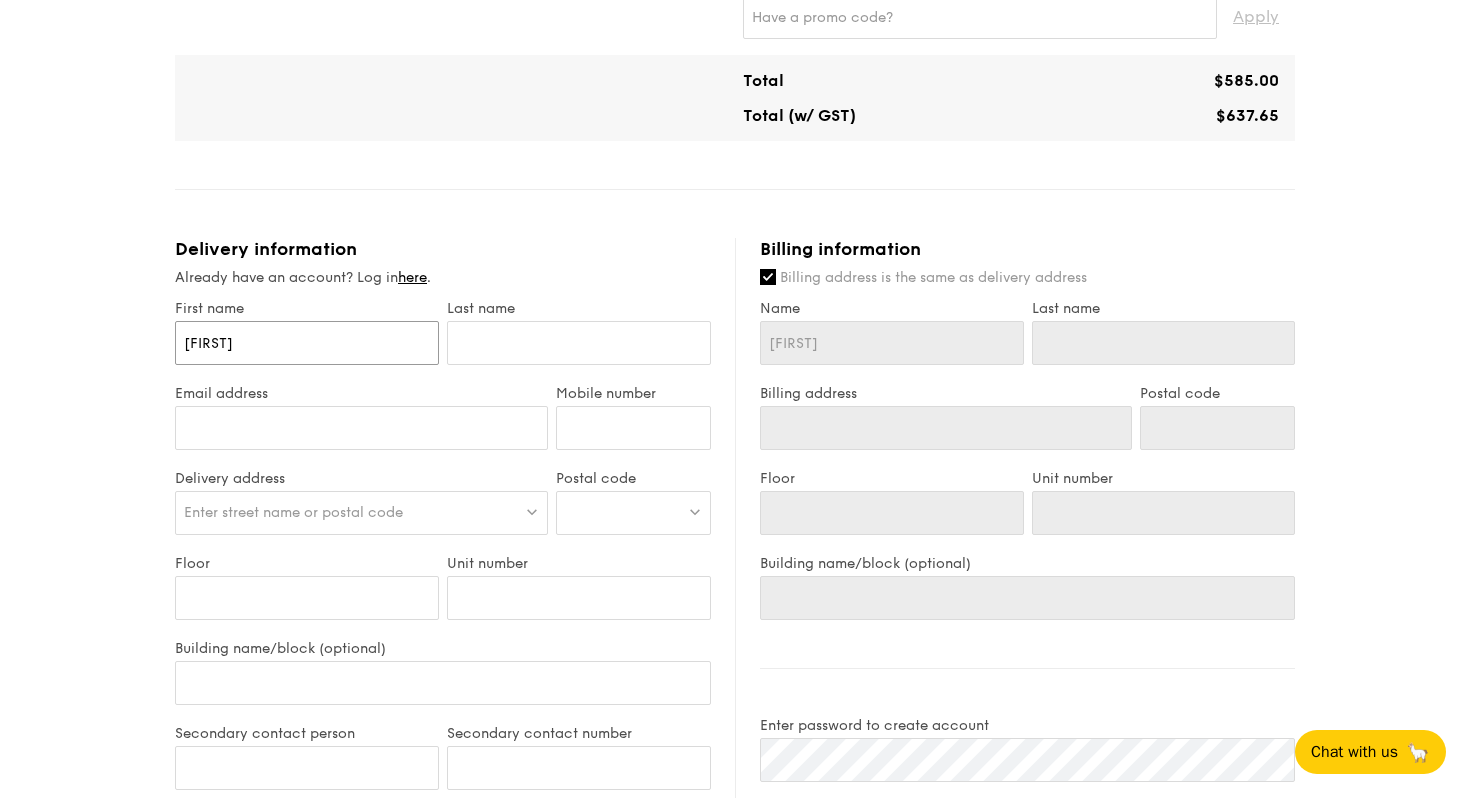type on "[FIRST]" 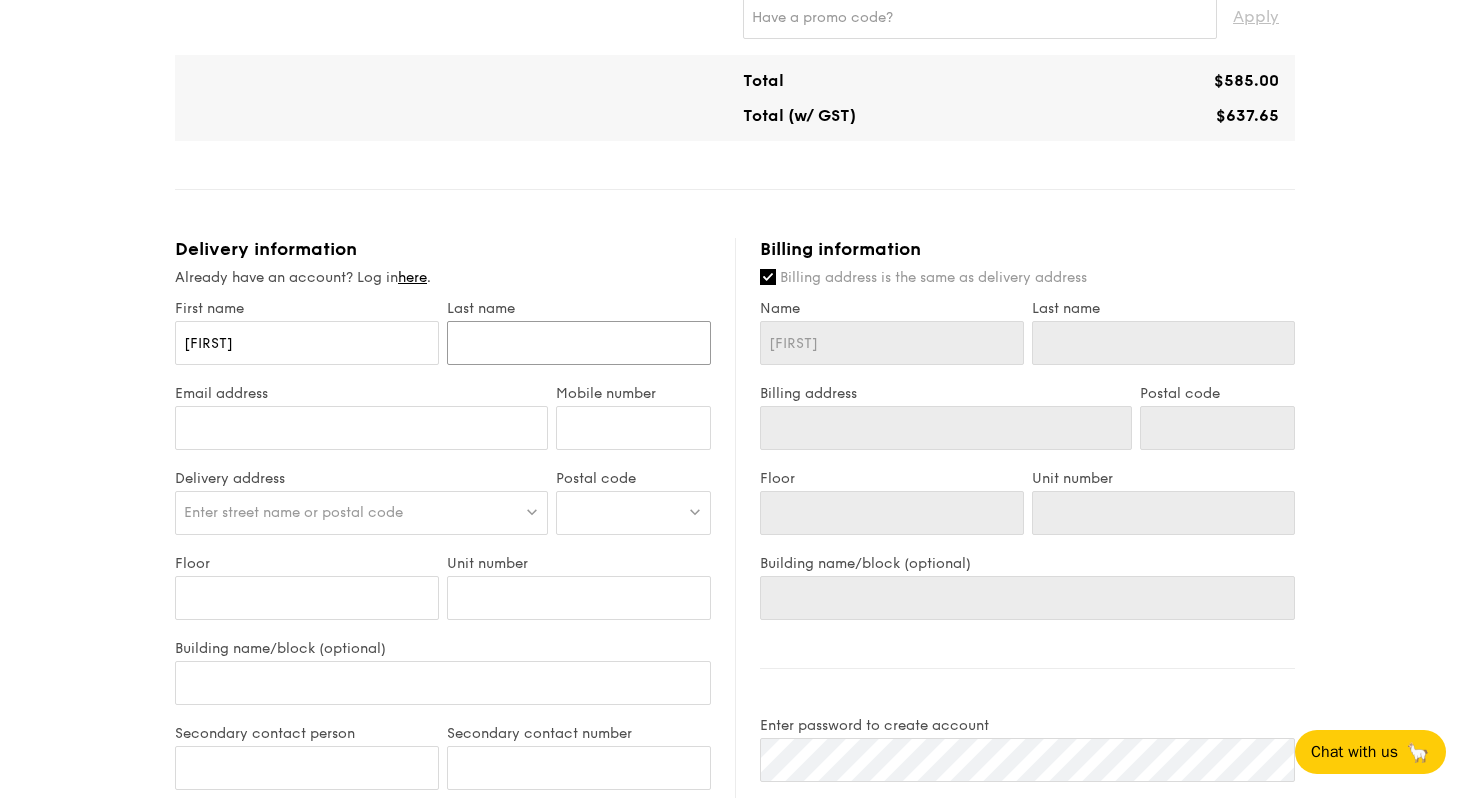 type on "?" 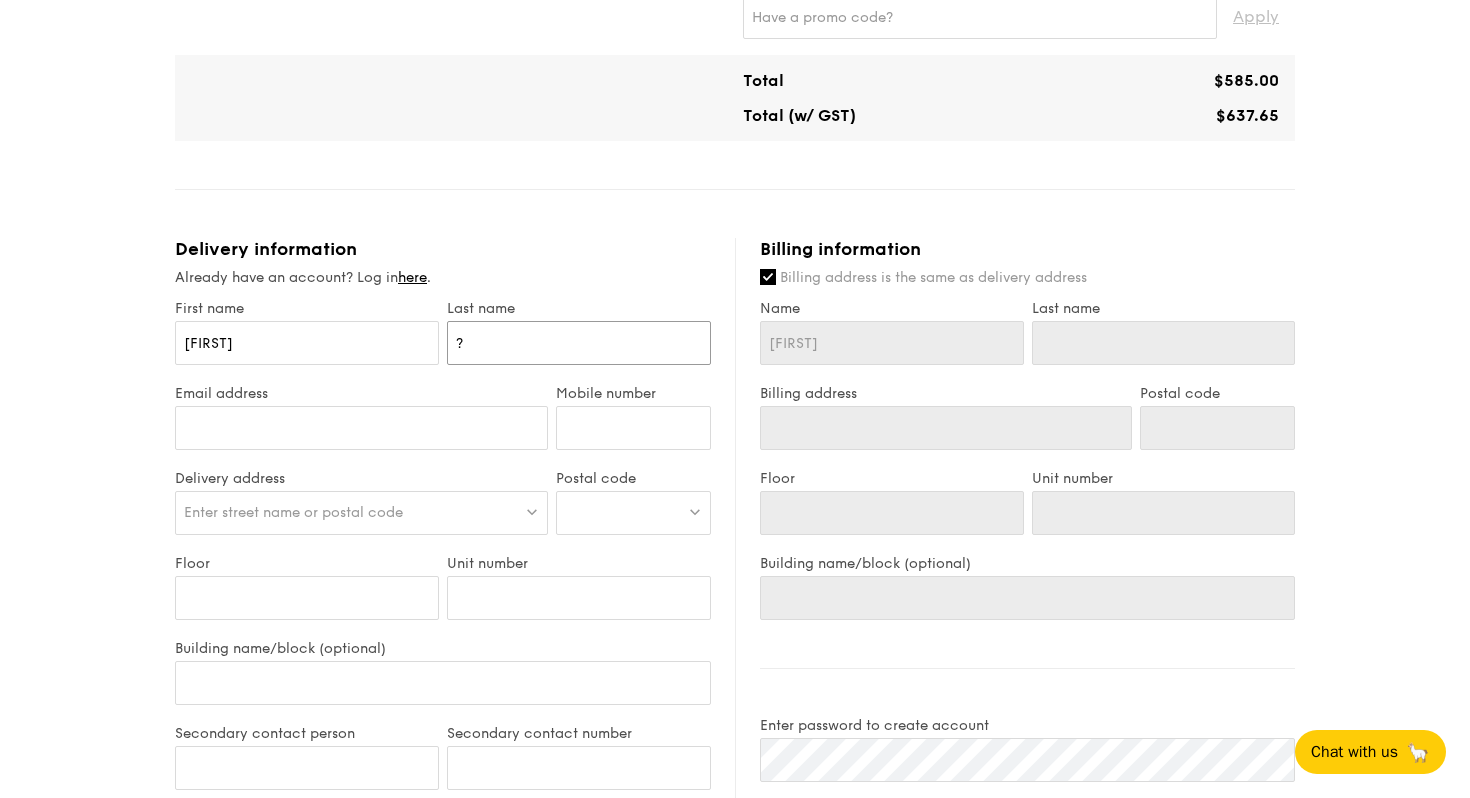 type on "?" 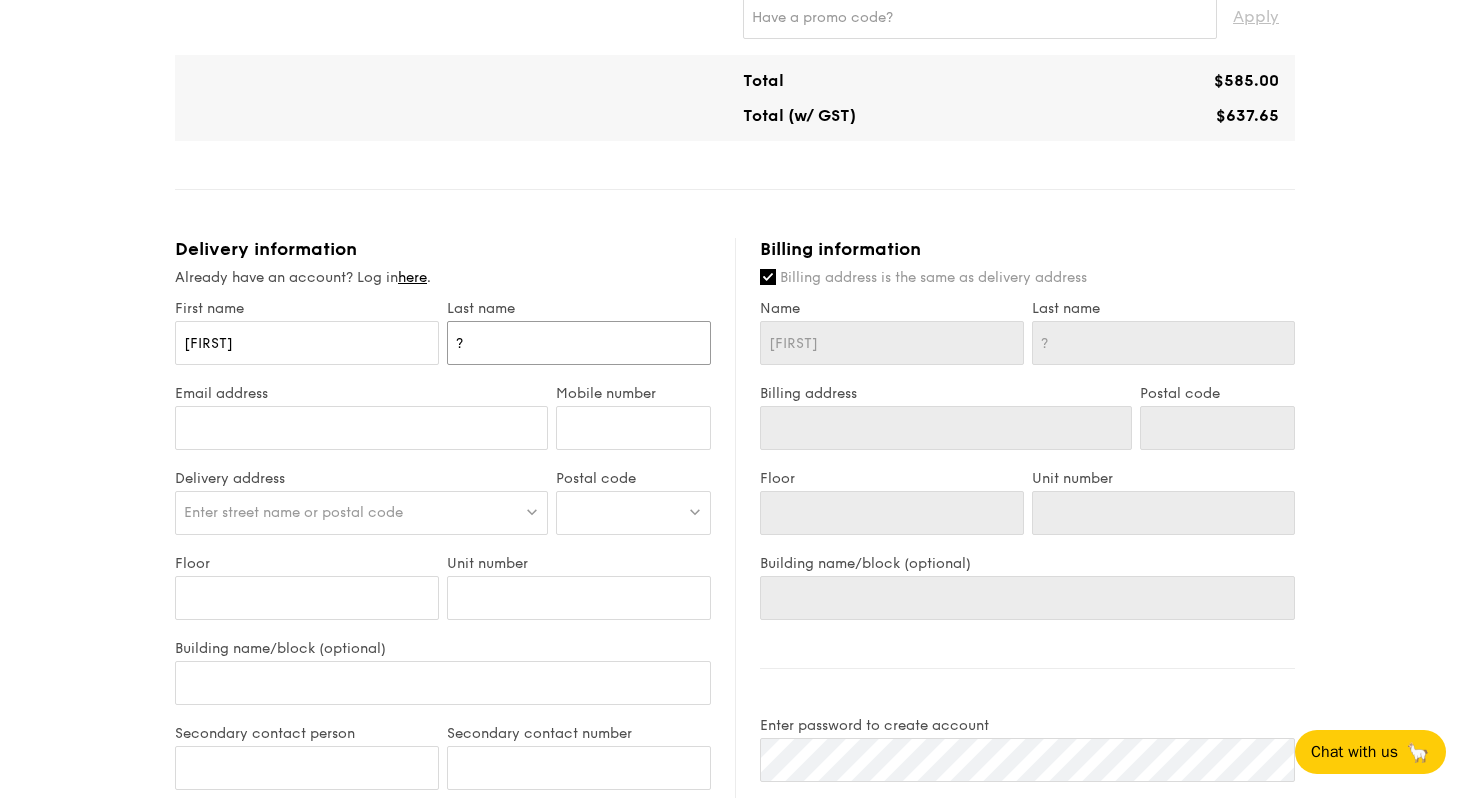 type 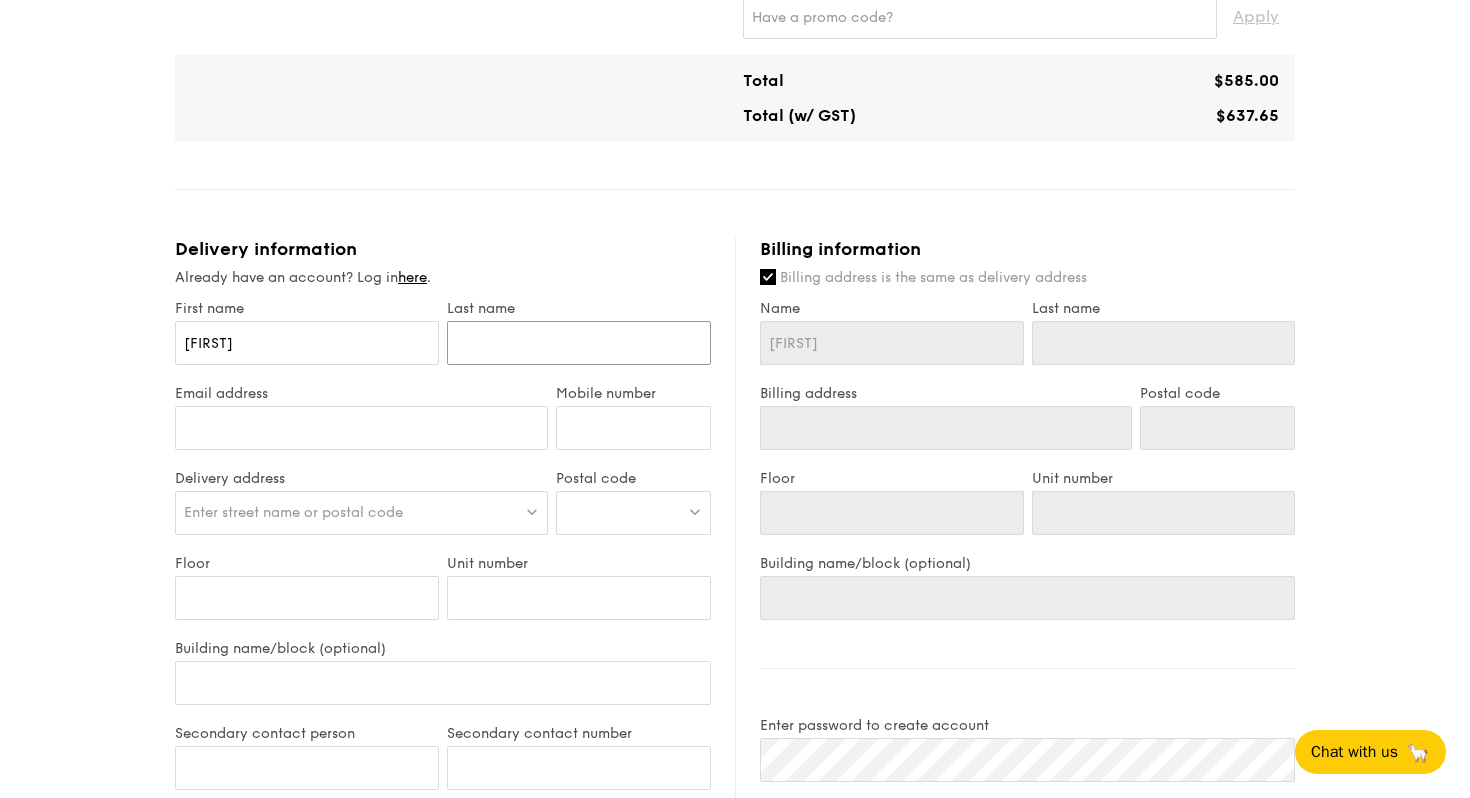 type on "T" 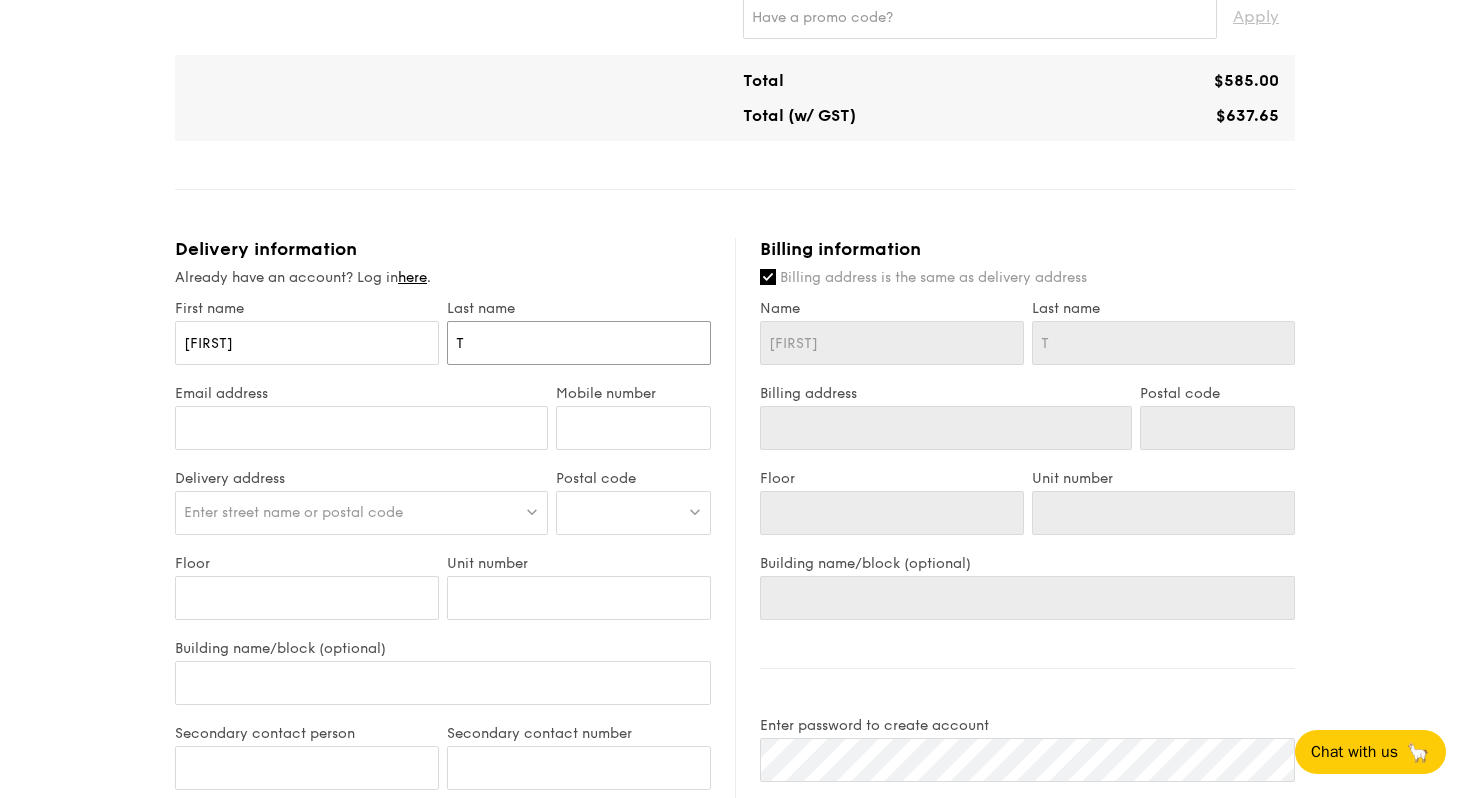 type on "To" 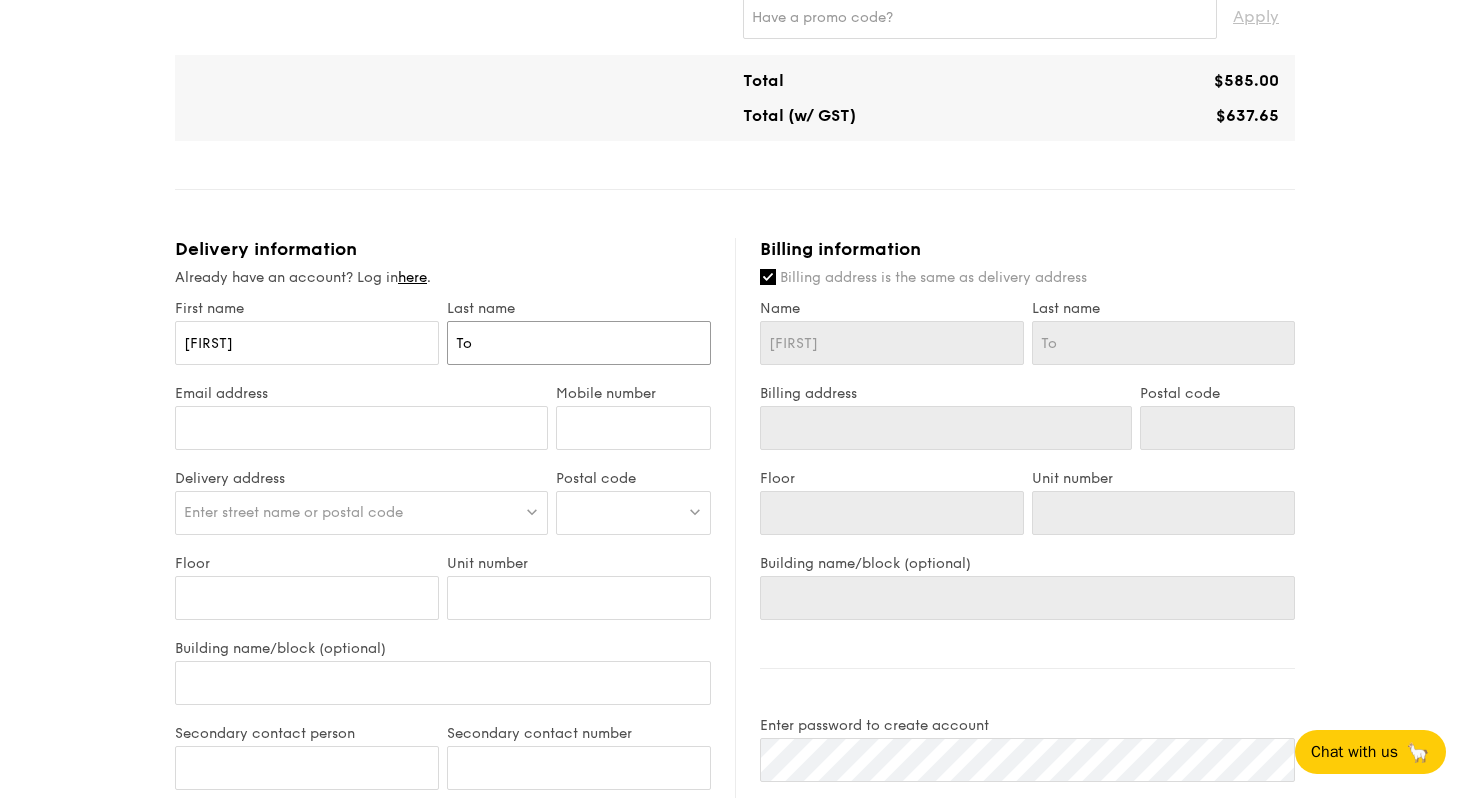 type on "[LAST]" 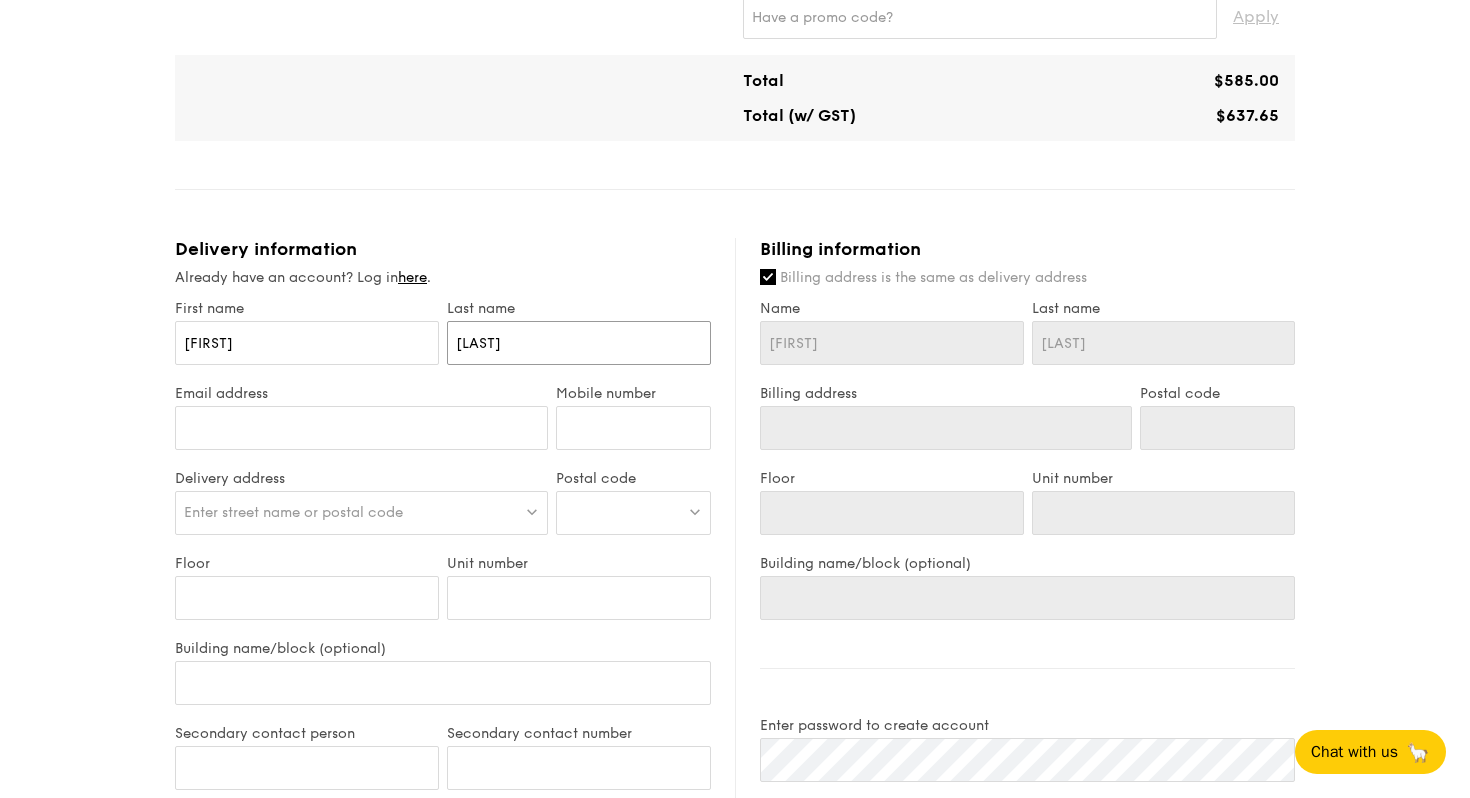 type on "Tock" 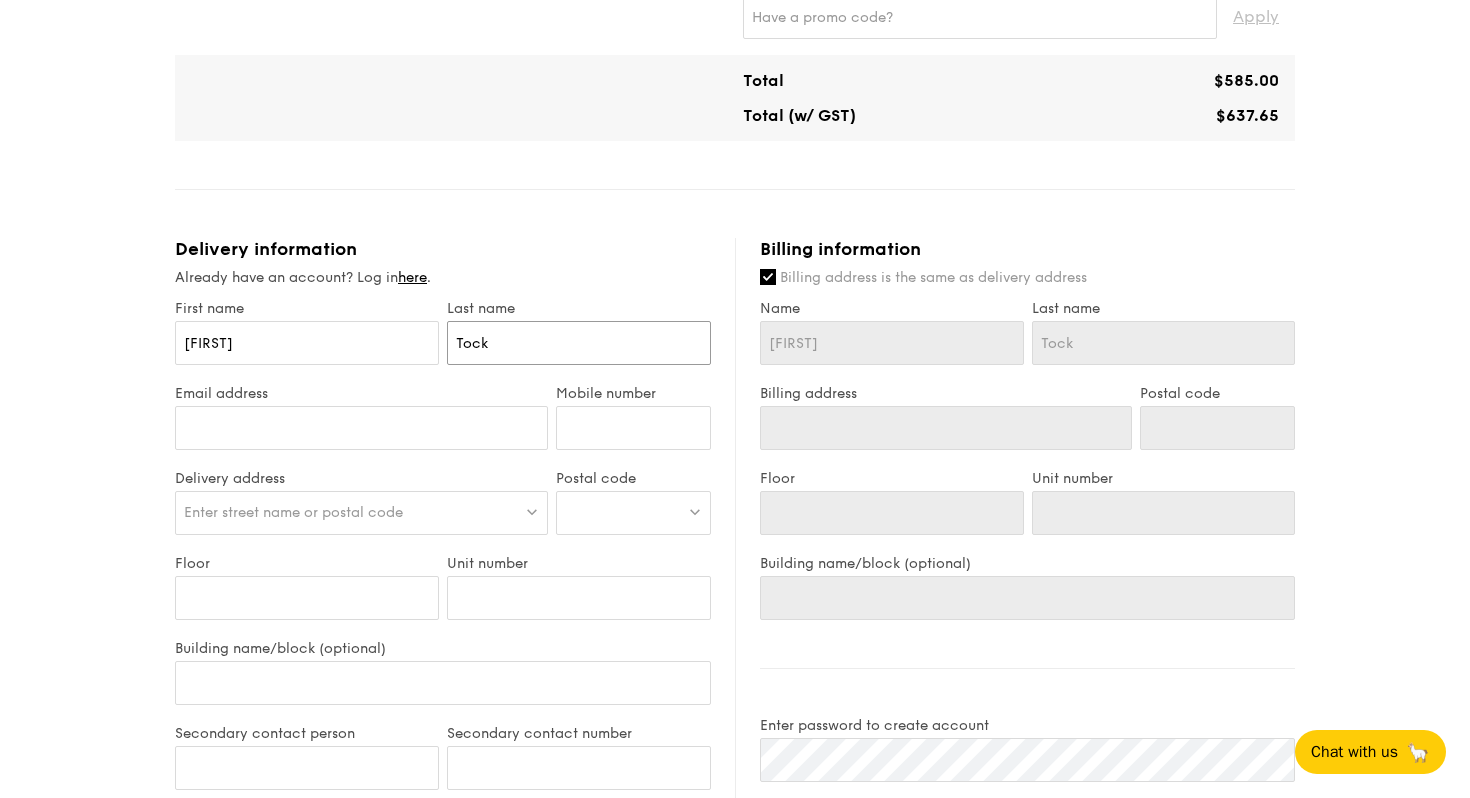 type on "Tock" 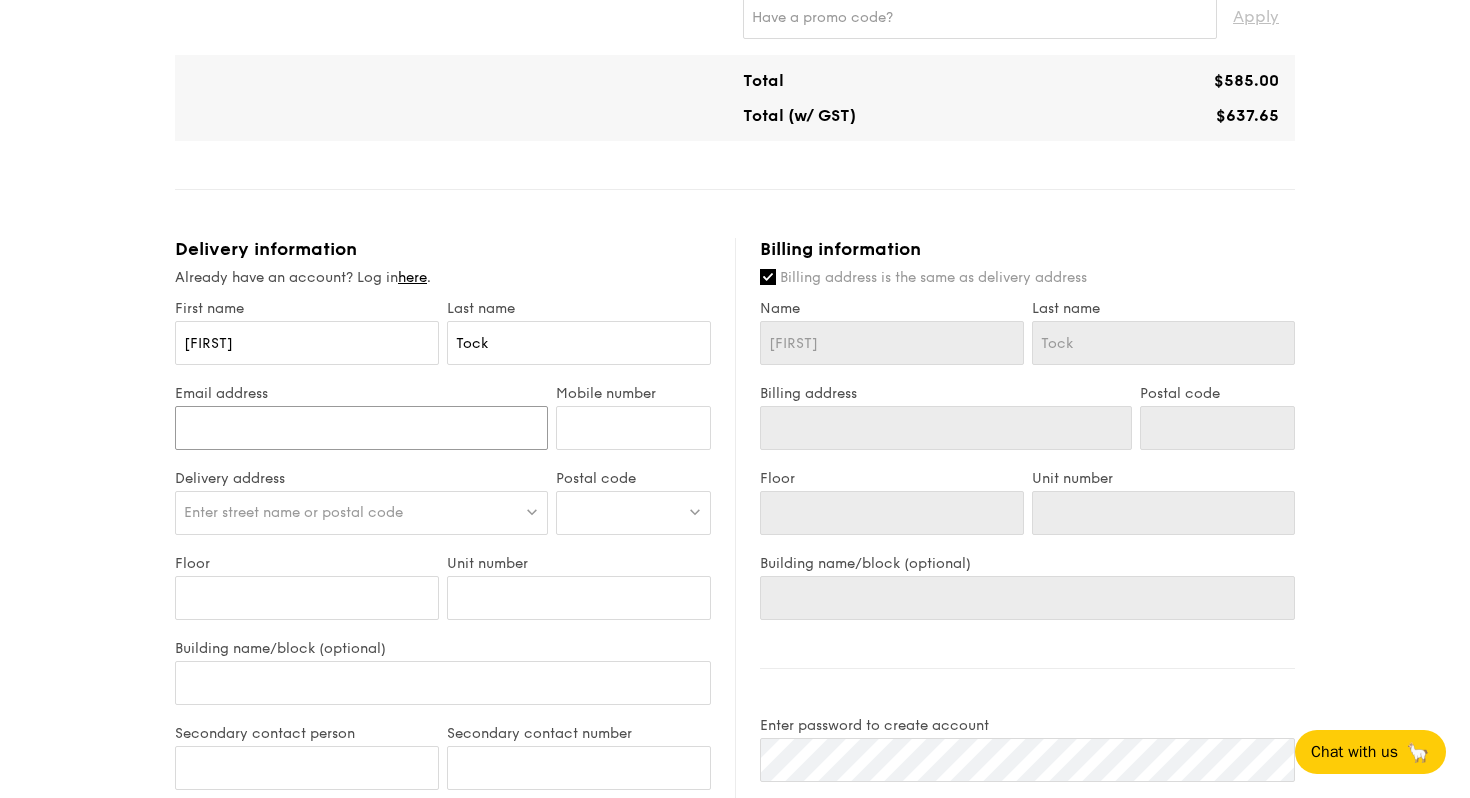 click on "Email address" at bounding box center (361, 428) 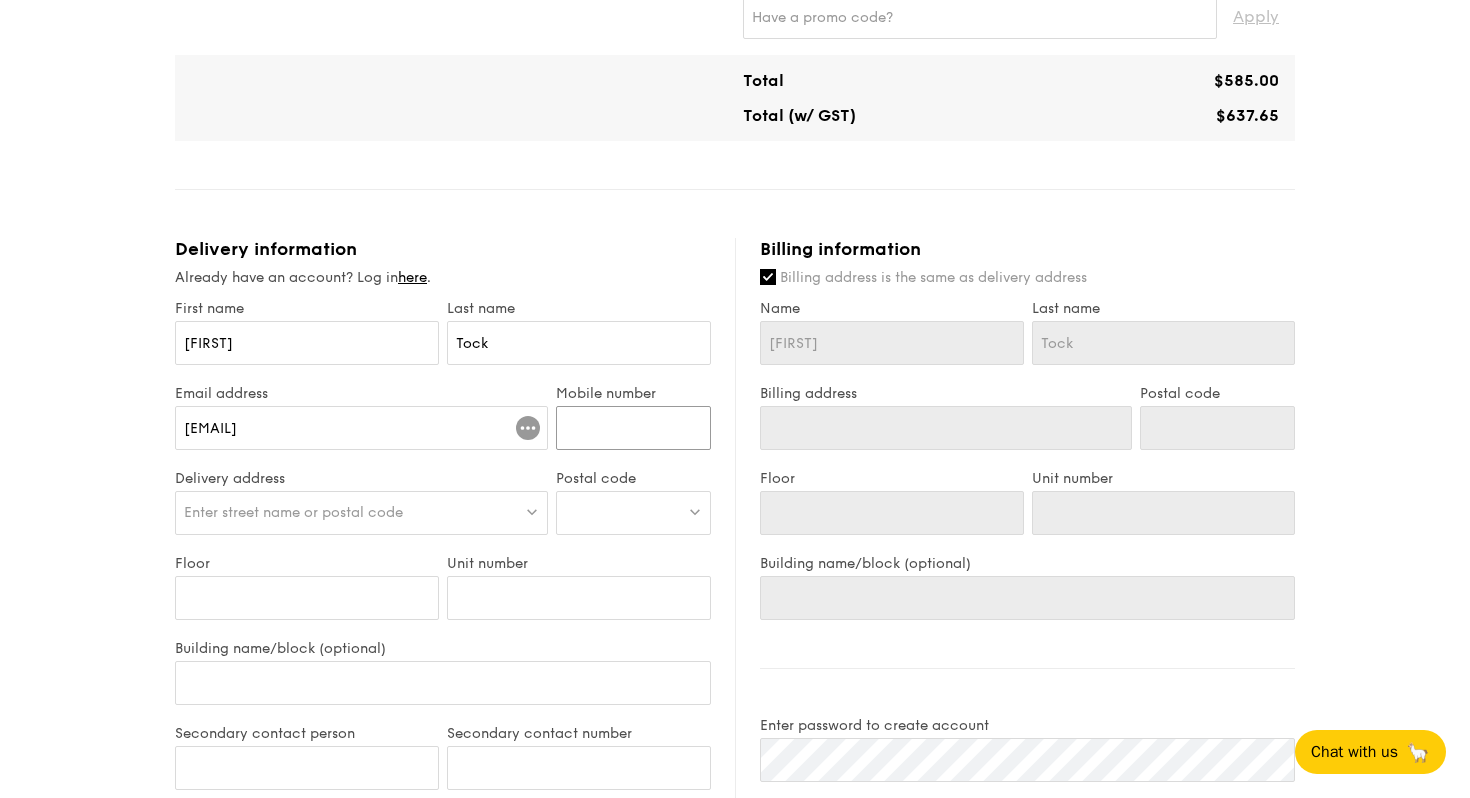 click on "Mobile number" at bounding box center (633, 428) 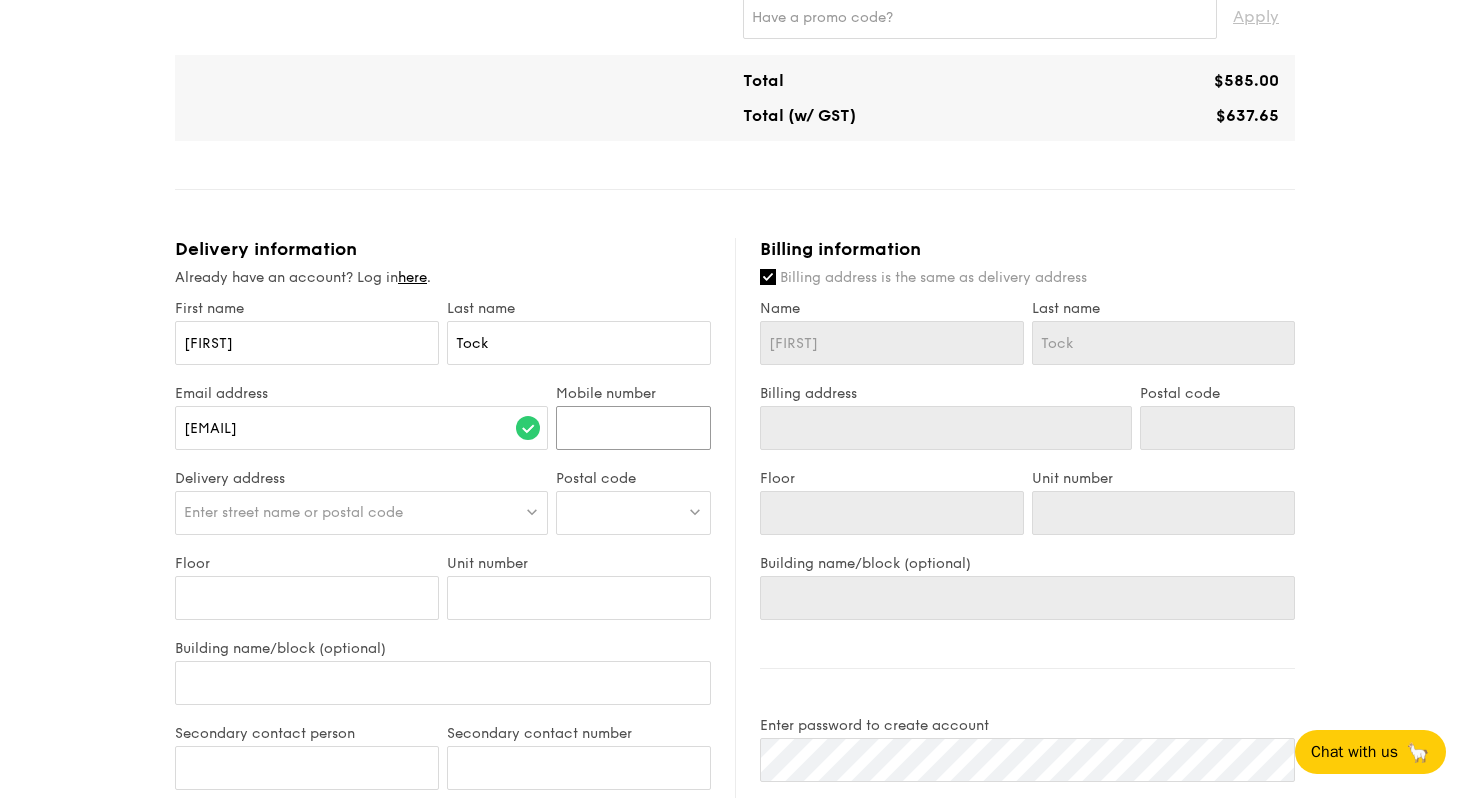 click on "Mobile number" at bounding box center (633, 428) 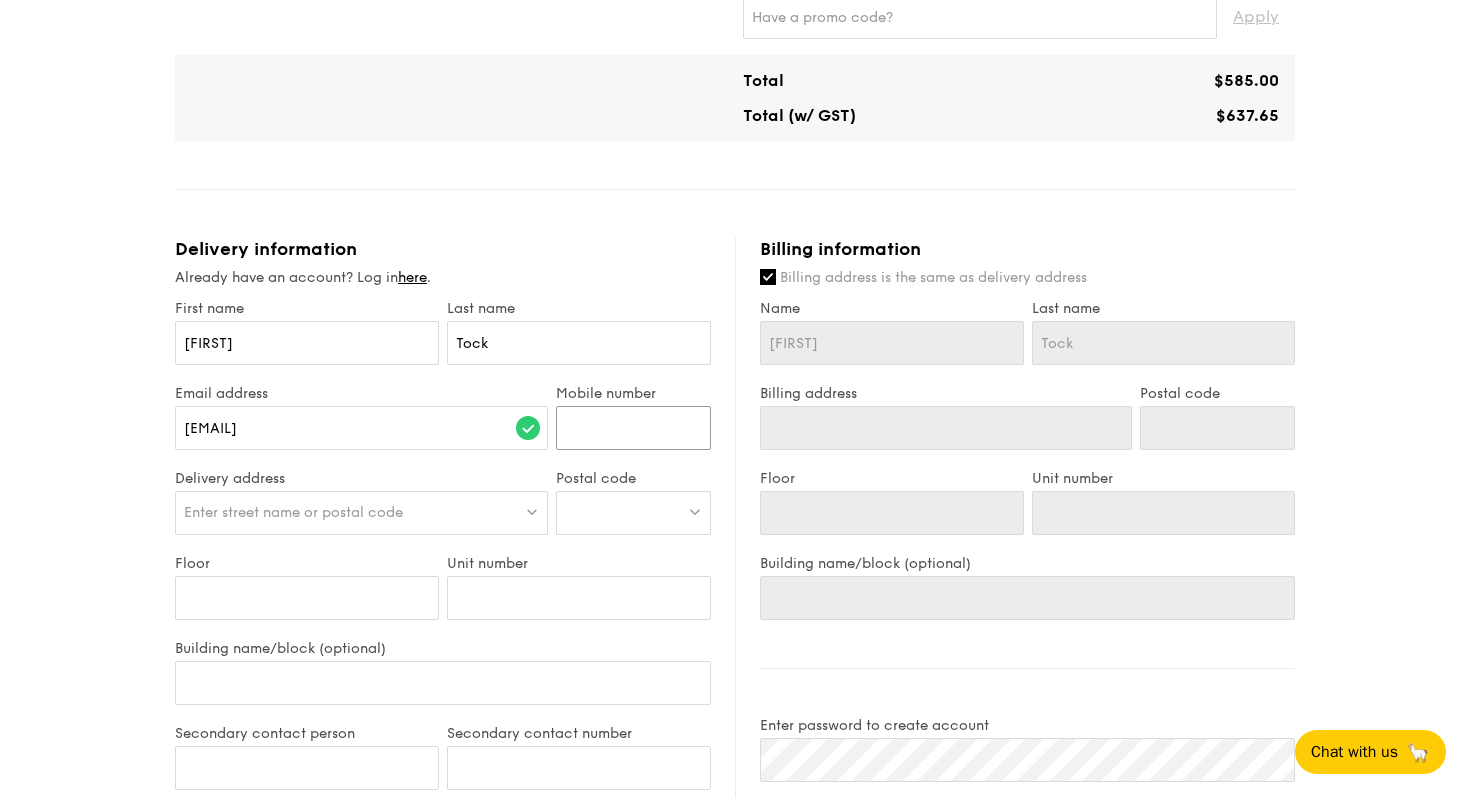 type on "[PHONE]" 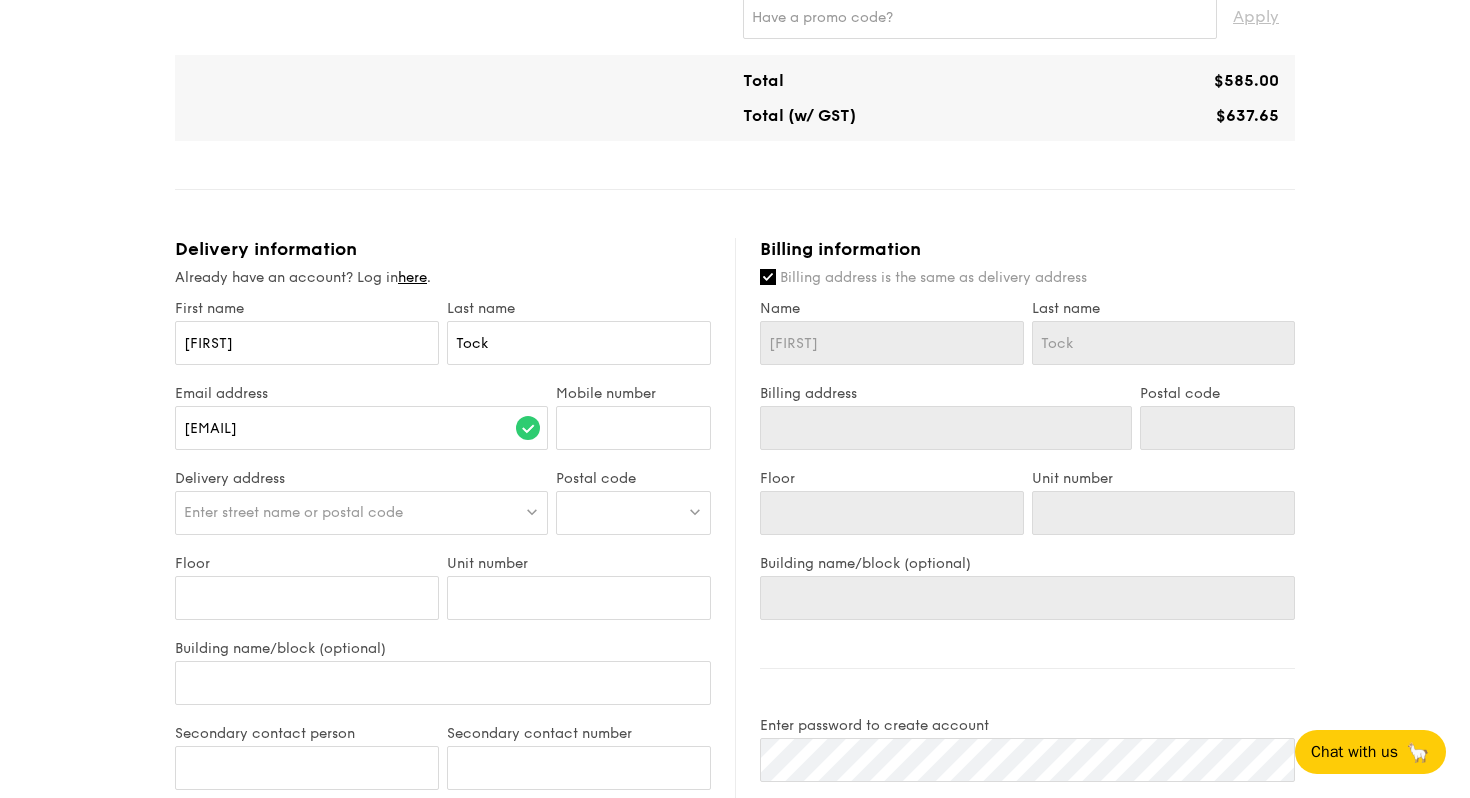 click on "Enter street name or postal code" at bounding box center (361, 513) 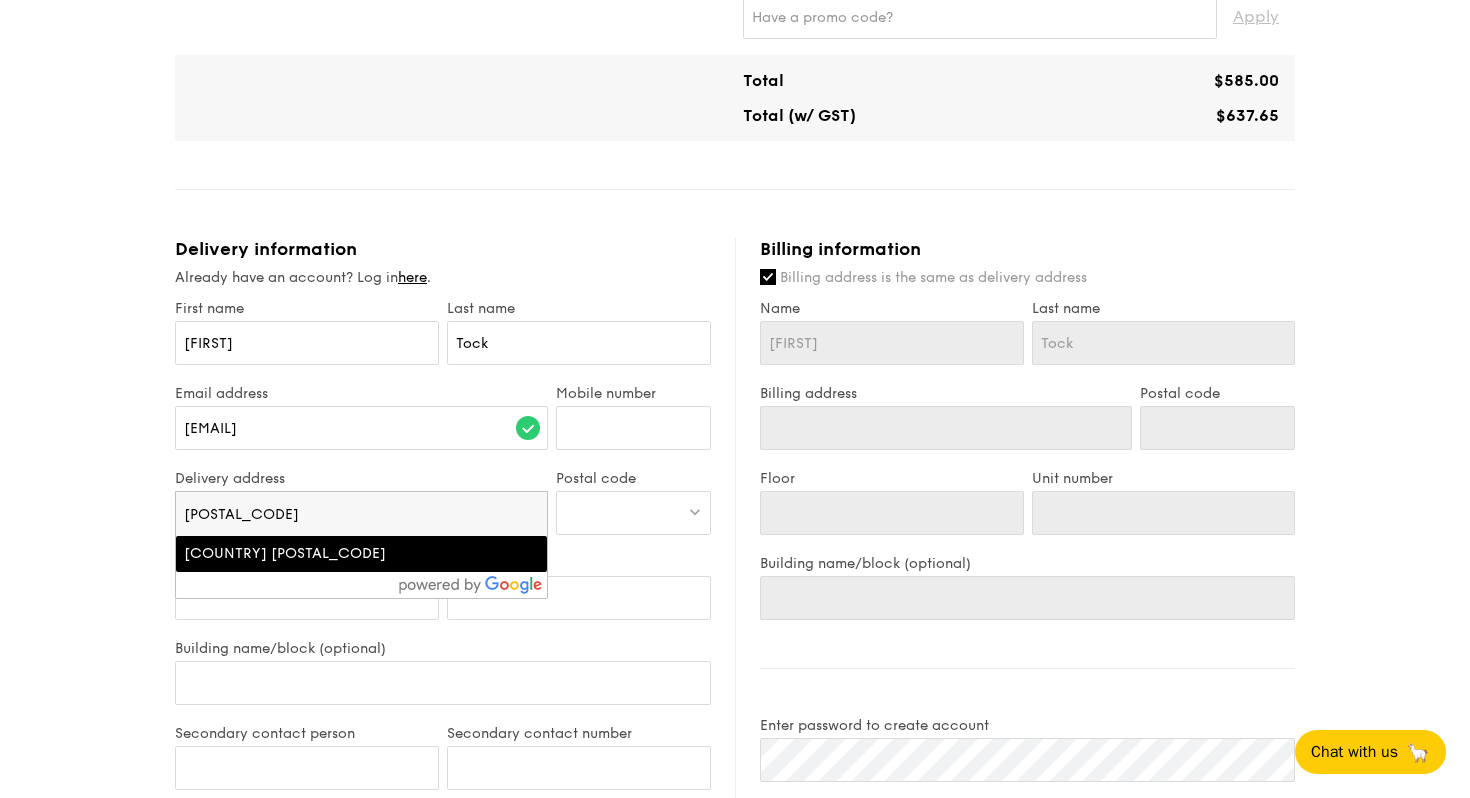 type on "[POSTAL_CODE]" 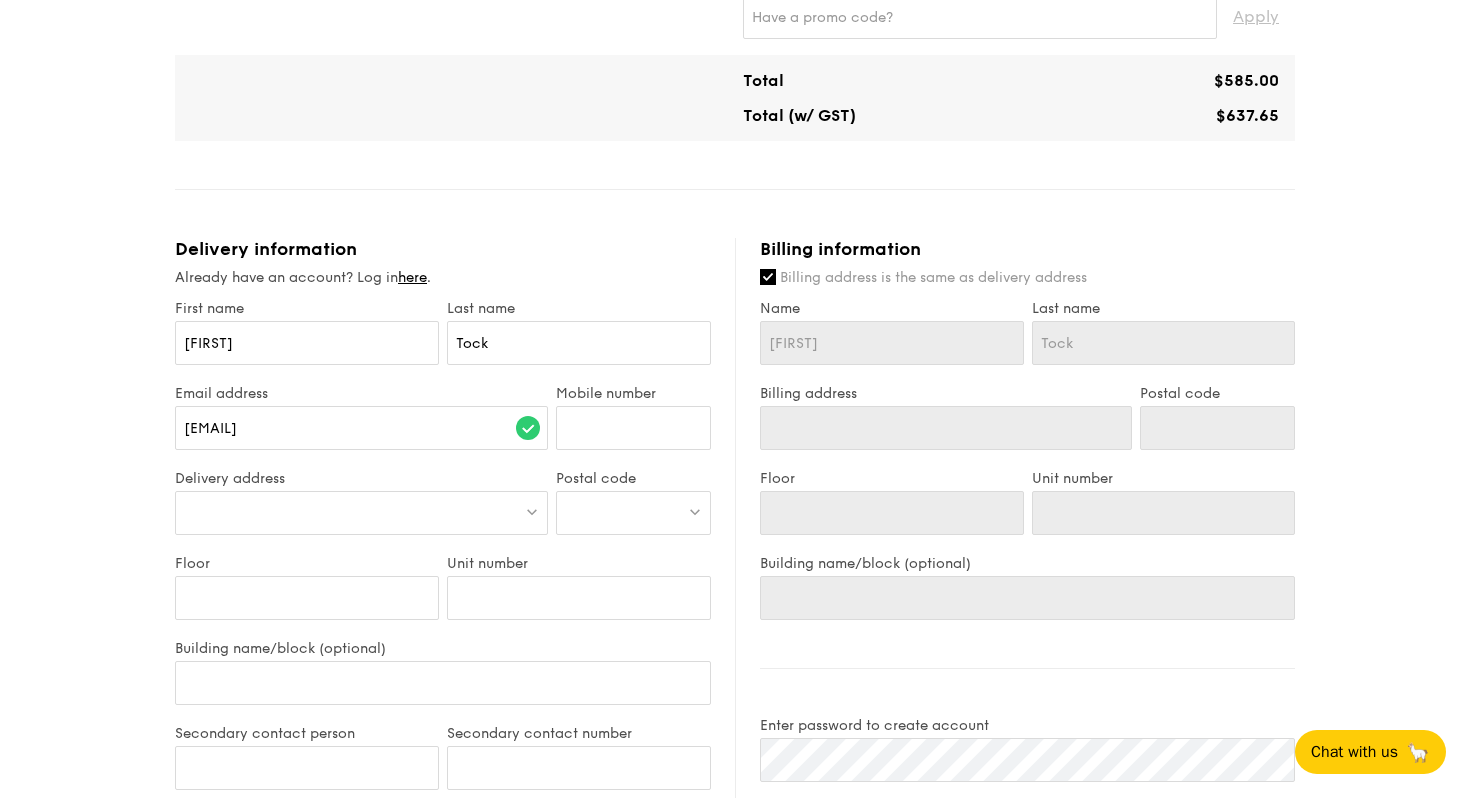 type on "[NUMBER] [STREET]" 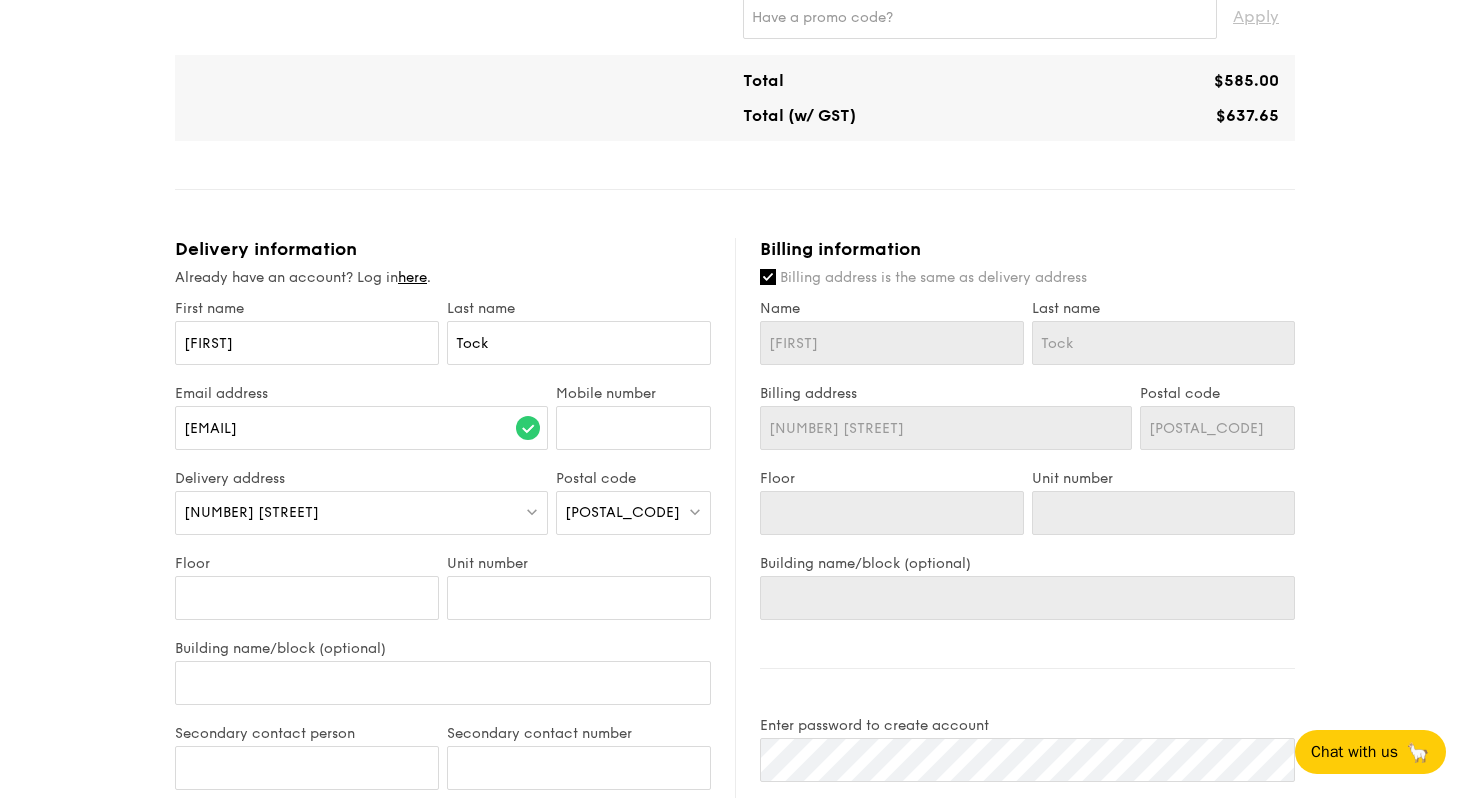 click on "[POSTAL_CODE]" at bounding box center (633, 513) 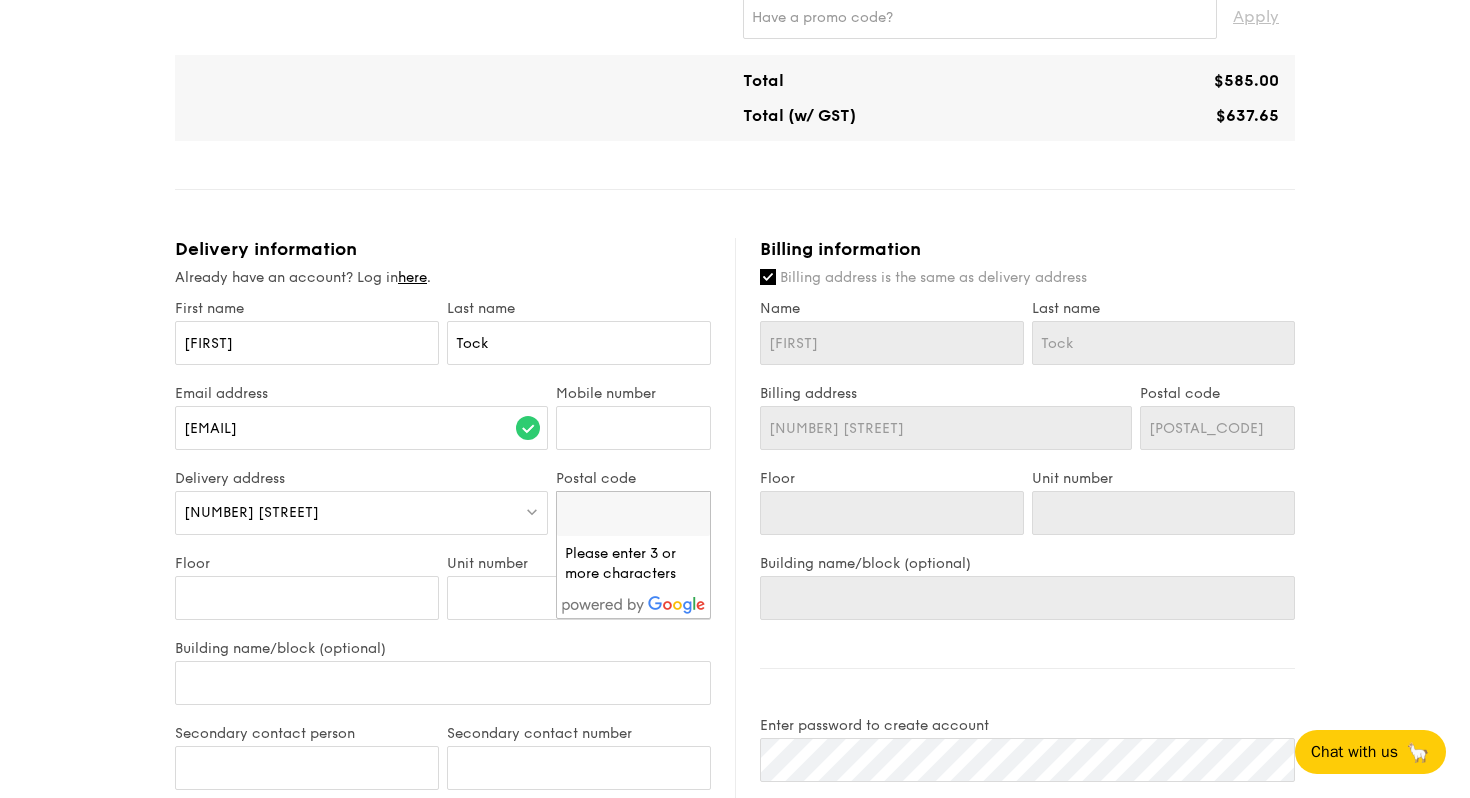 click at bounding box center (633, 514) 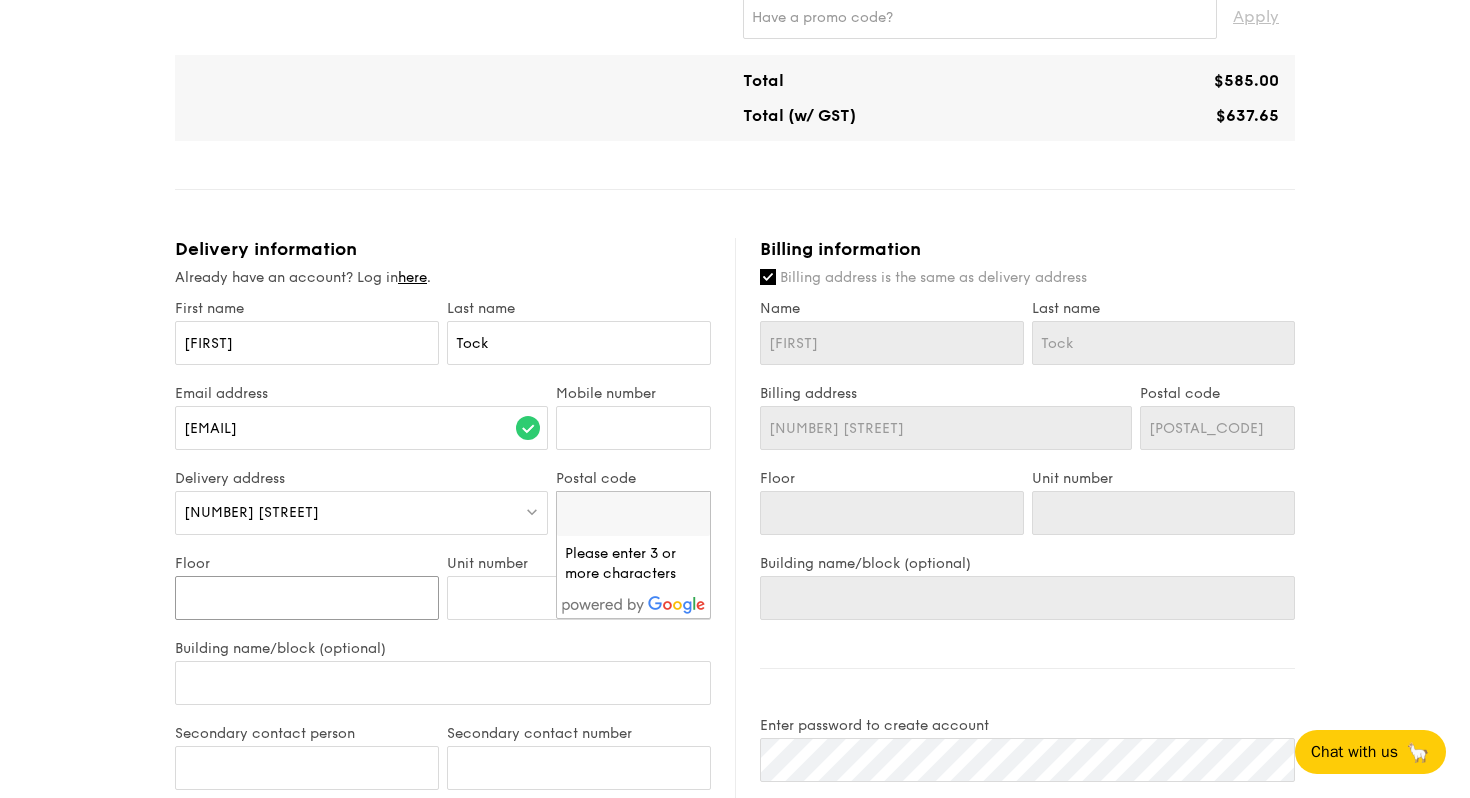click on "Floor" at bounding box center (307, 598) 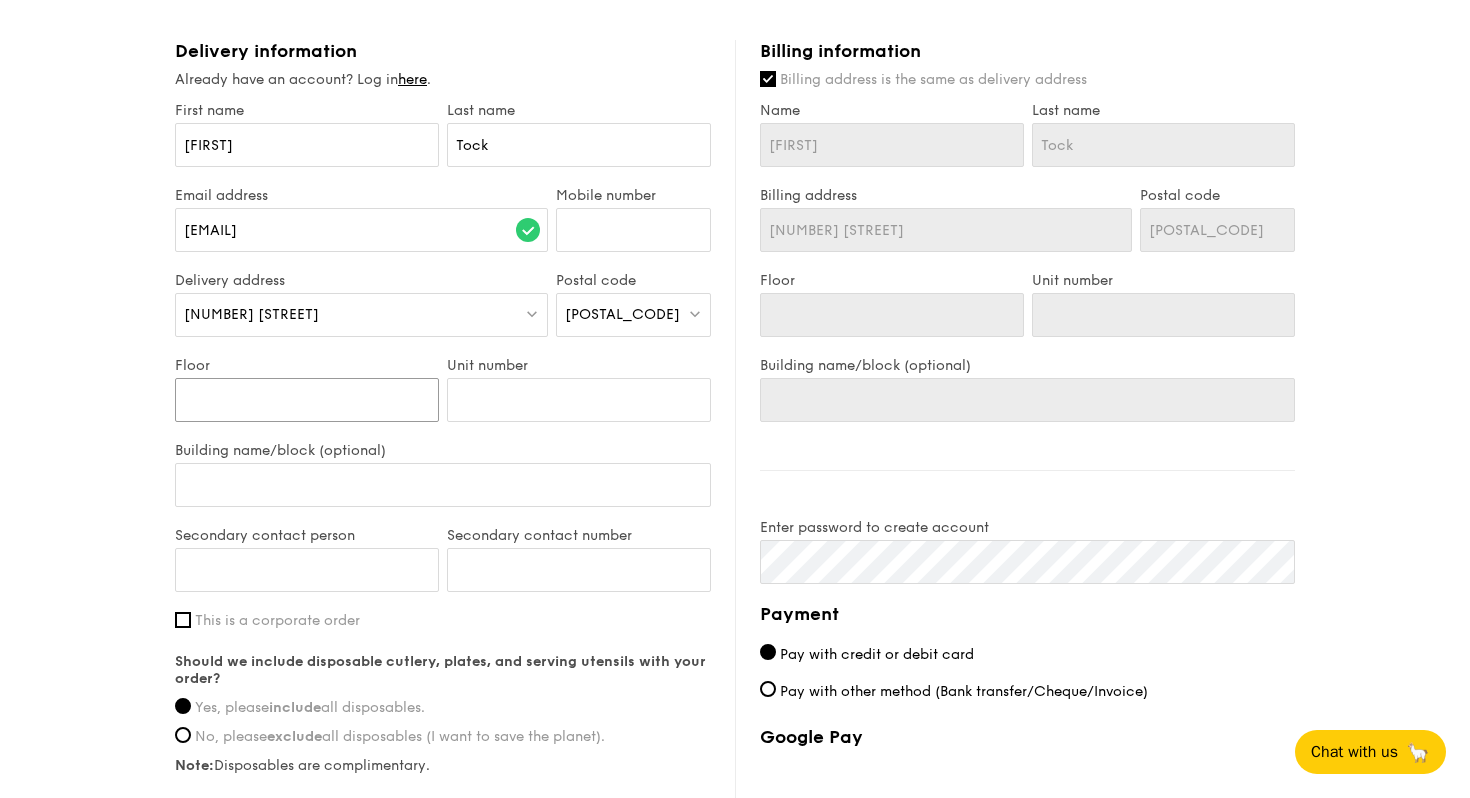 scroll, scrollTop: 1020, scrollLeft: 0, axis: vertical 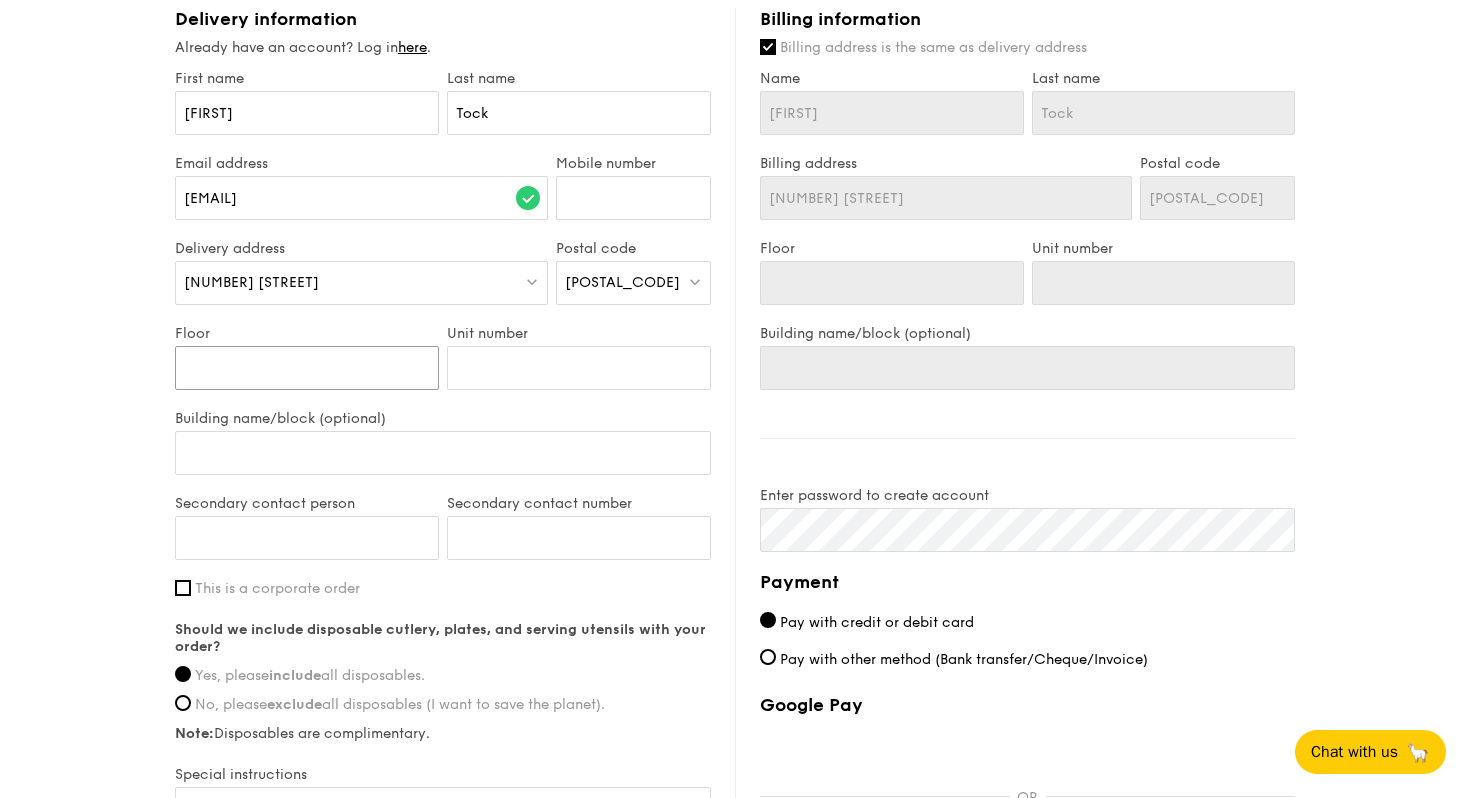 type on "0" 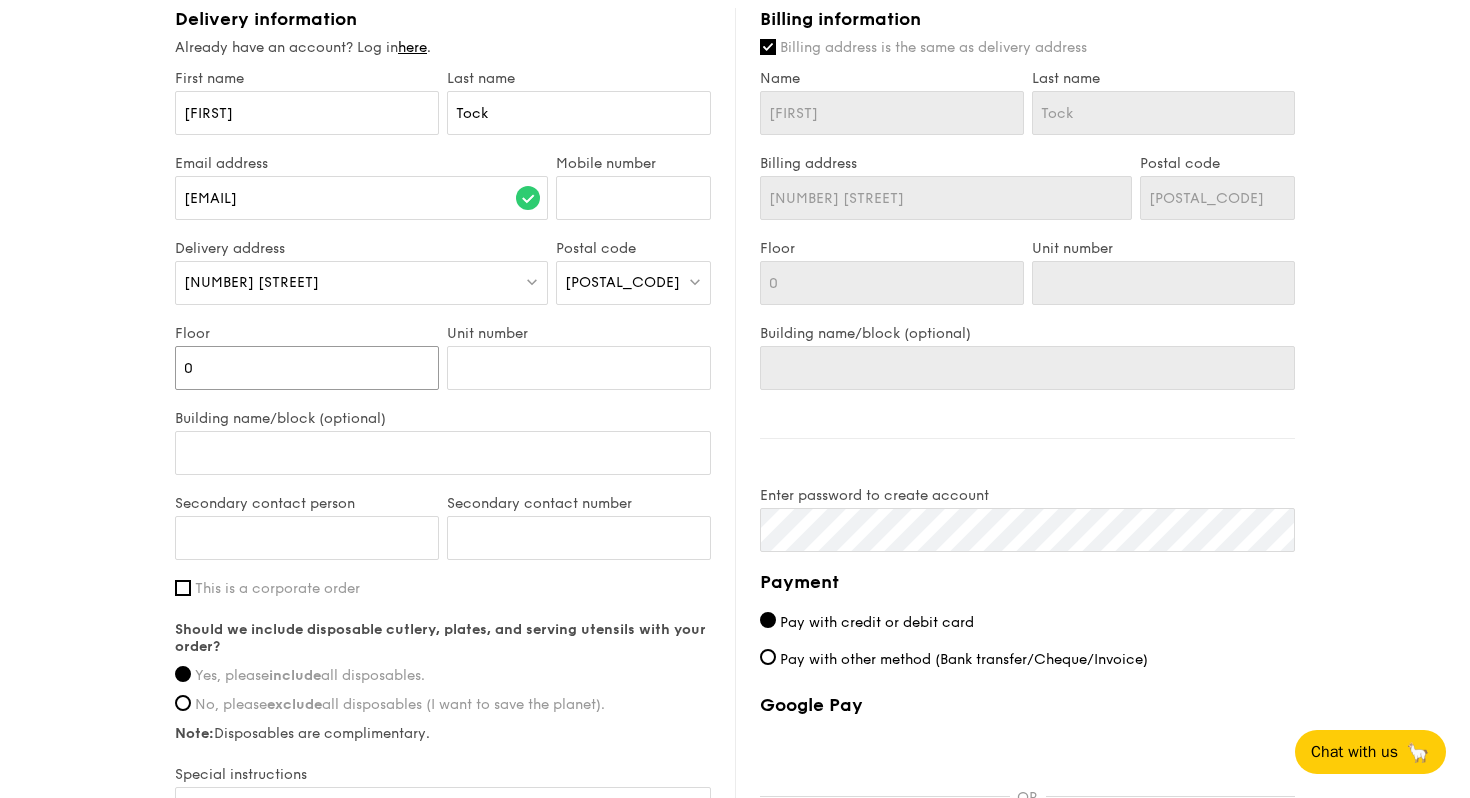 type on "06" 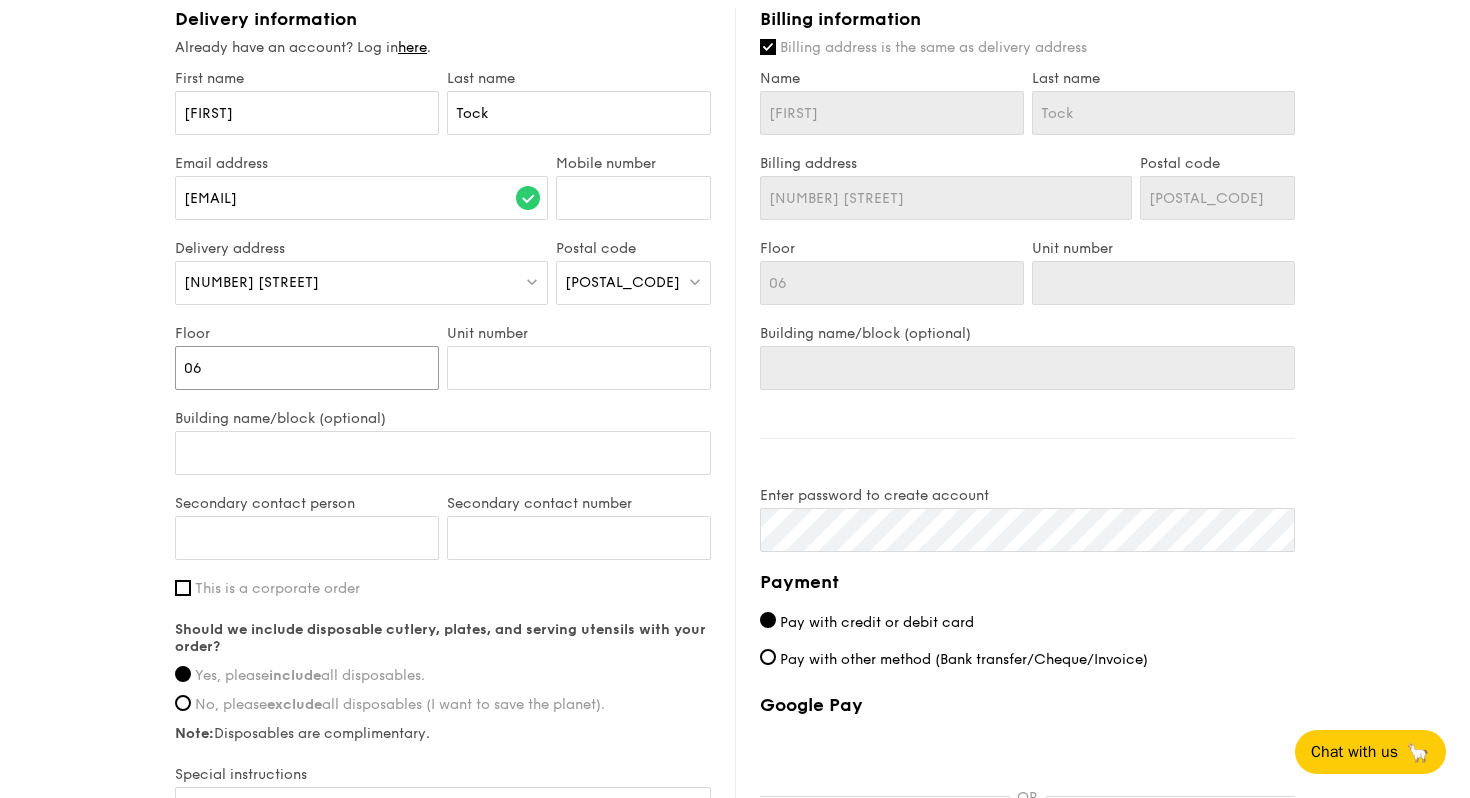 type on "06" 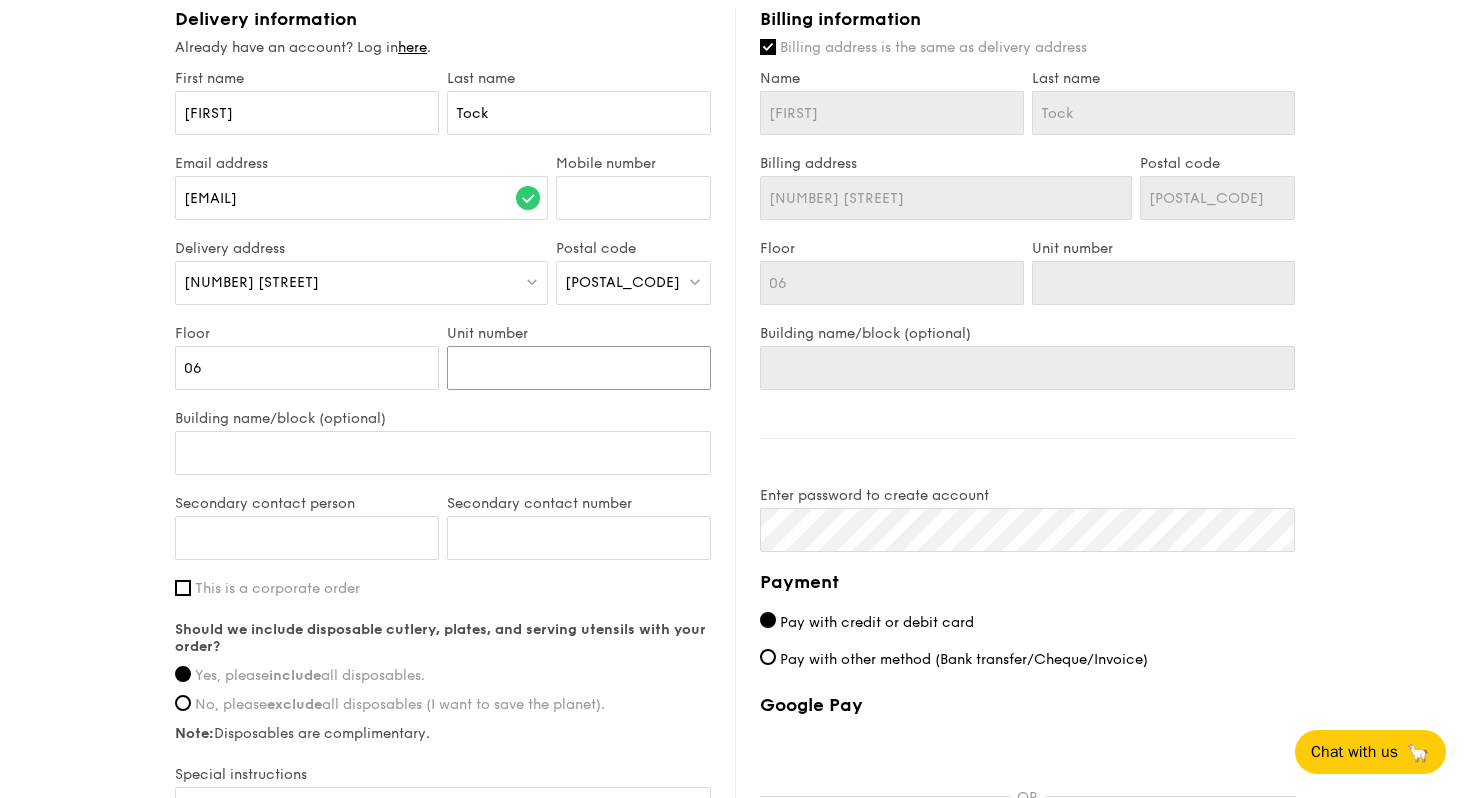 click on "Unit number" at bounding box center (579, 368) 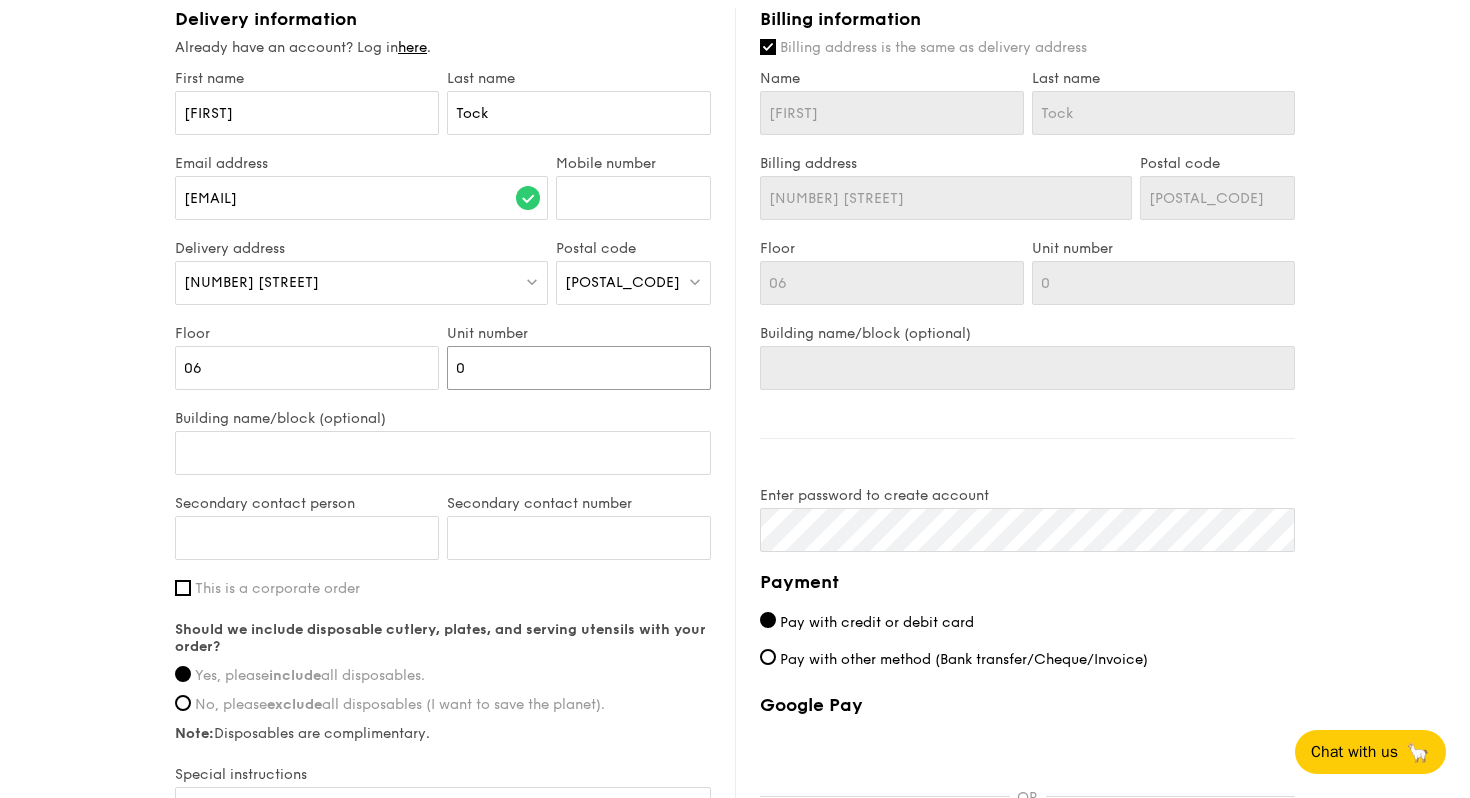 type on "08" 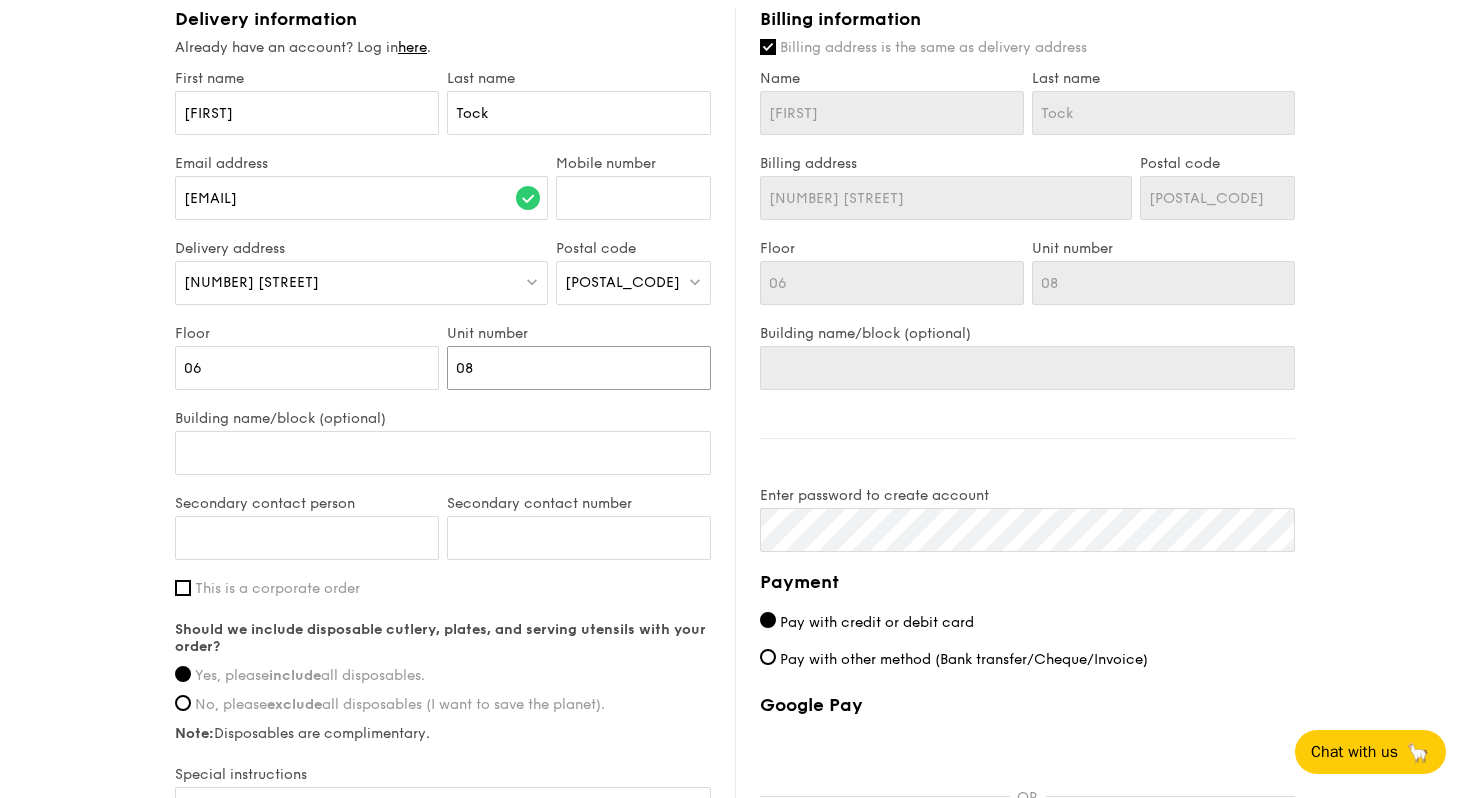 type on "08" 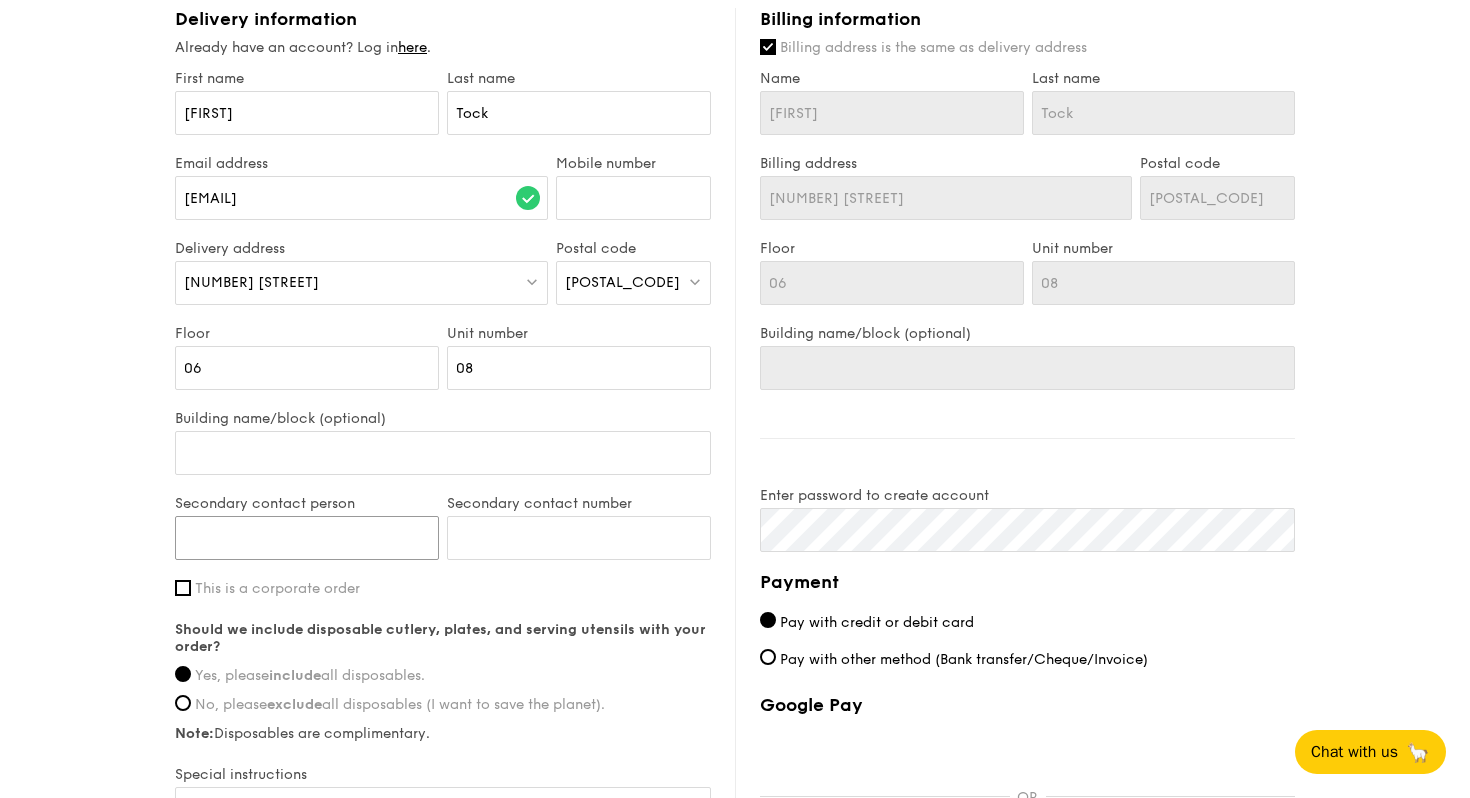 click on "Secondary contact person" at bounding box center [307, 538] 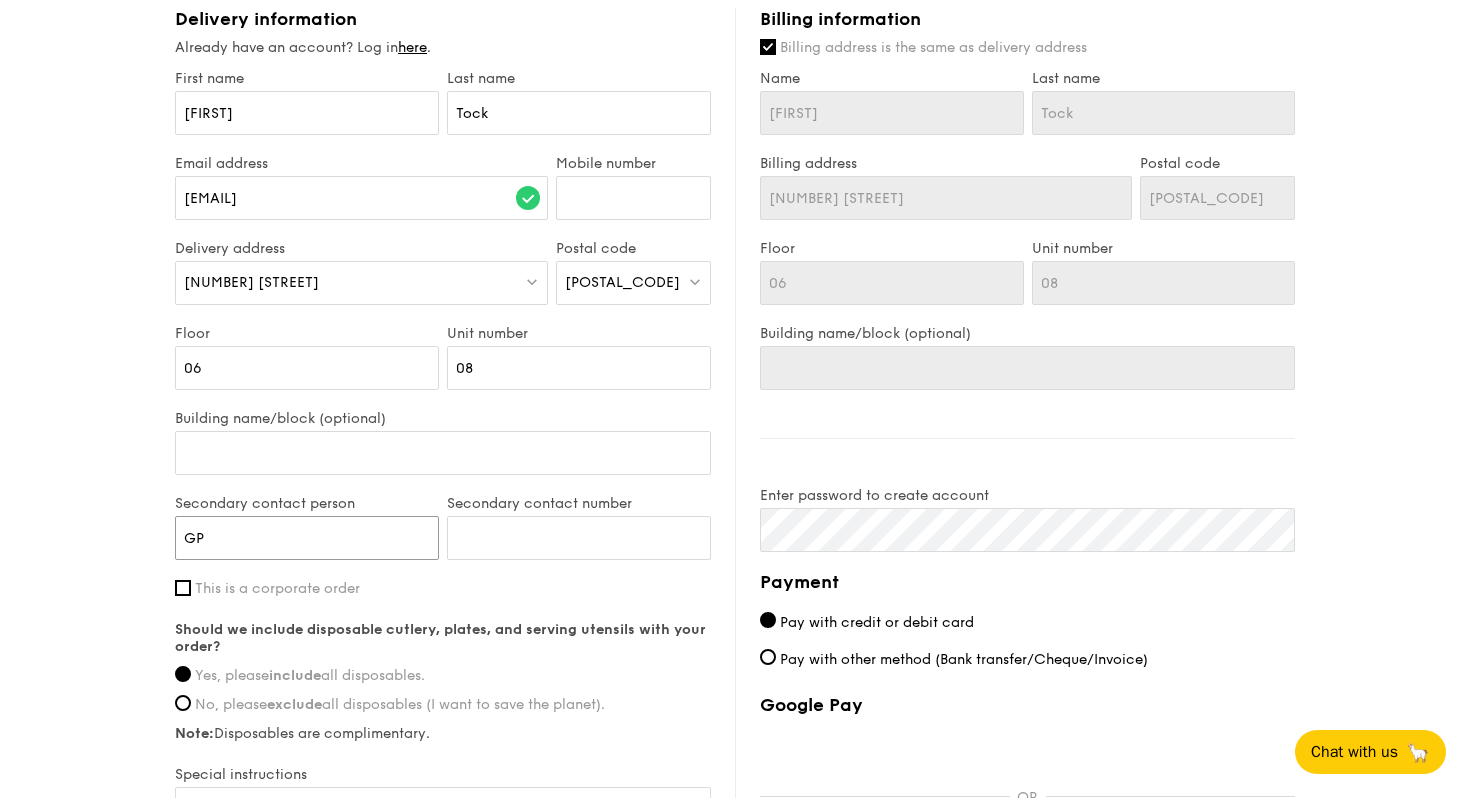 type on "GP" 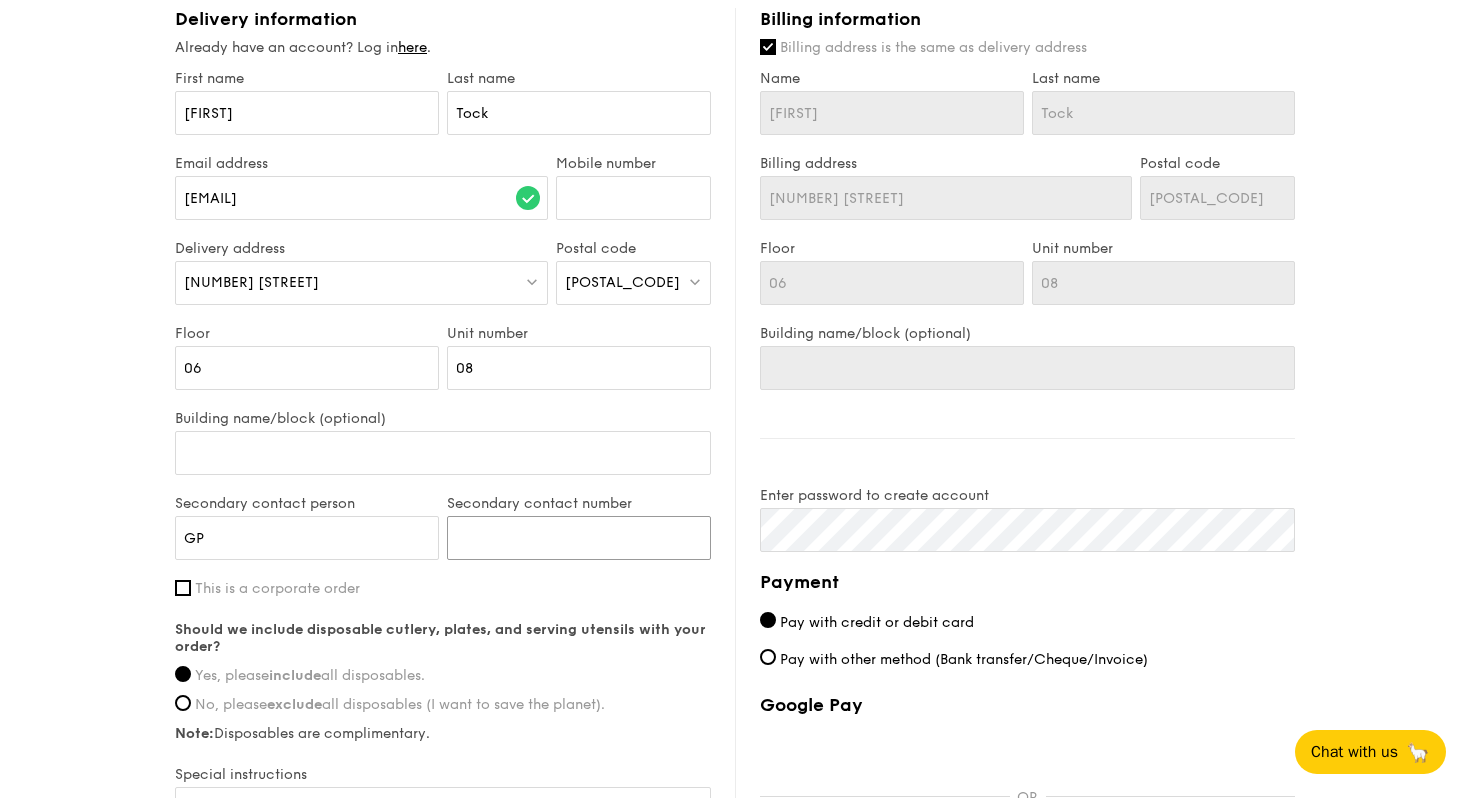 click on "Secondary contact number" at bounding box center [579, 538] 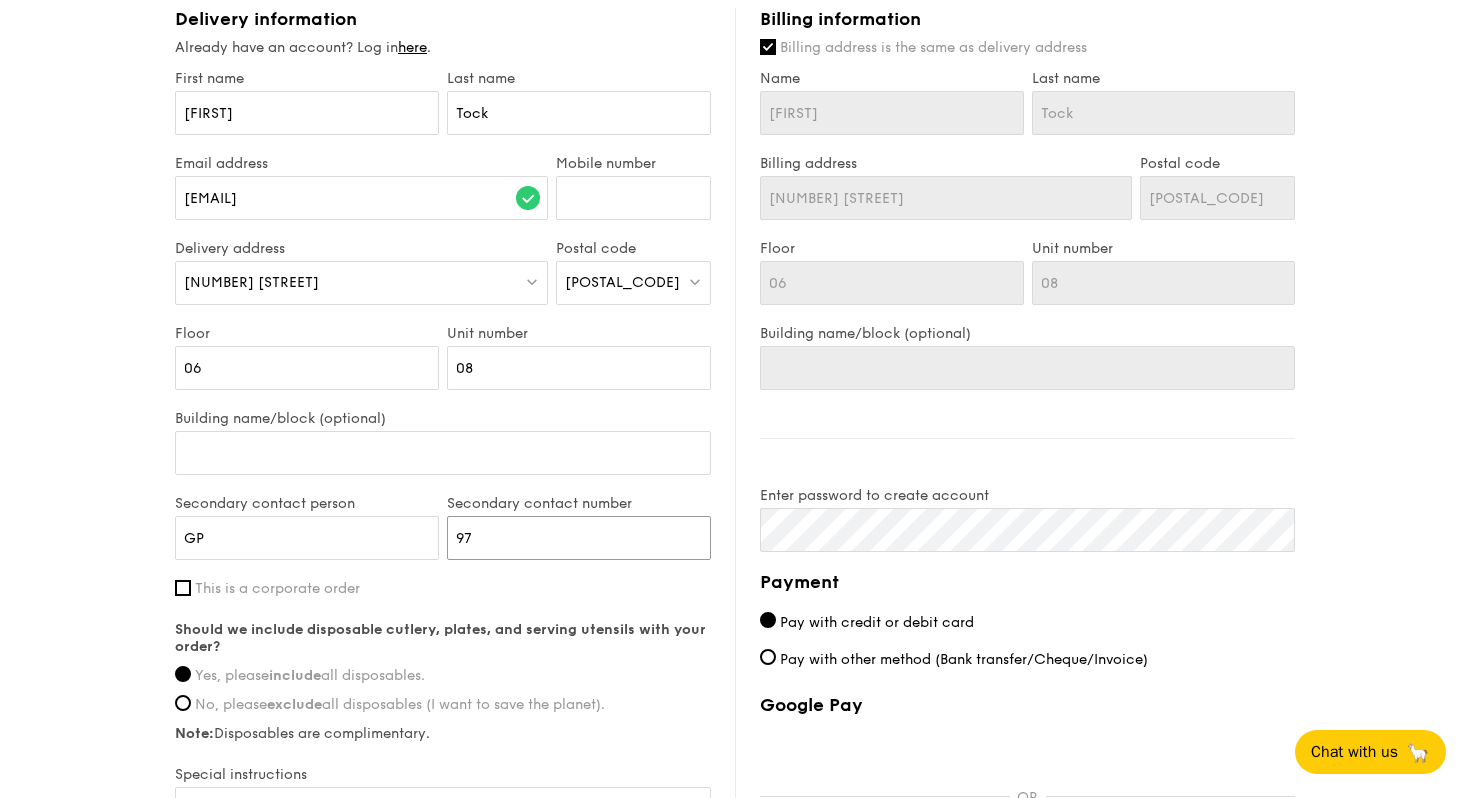 type on "9" 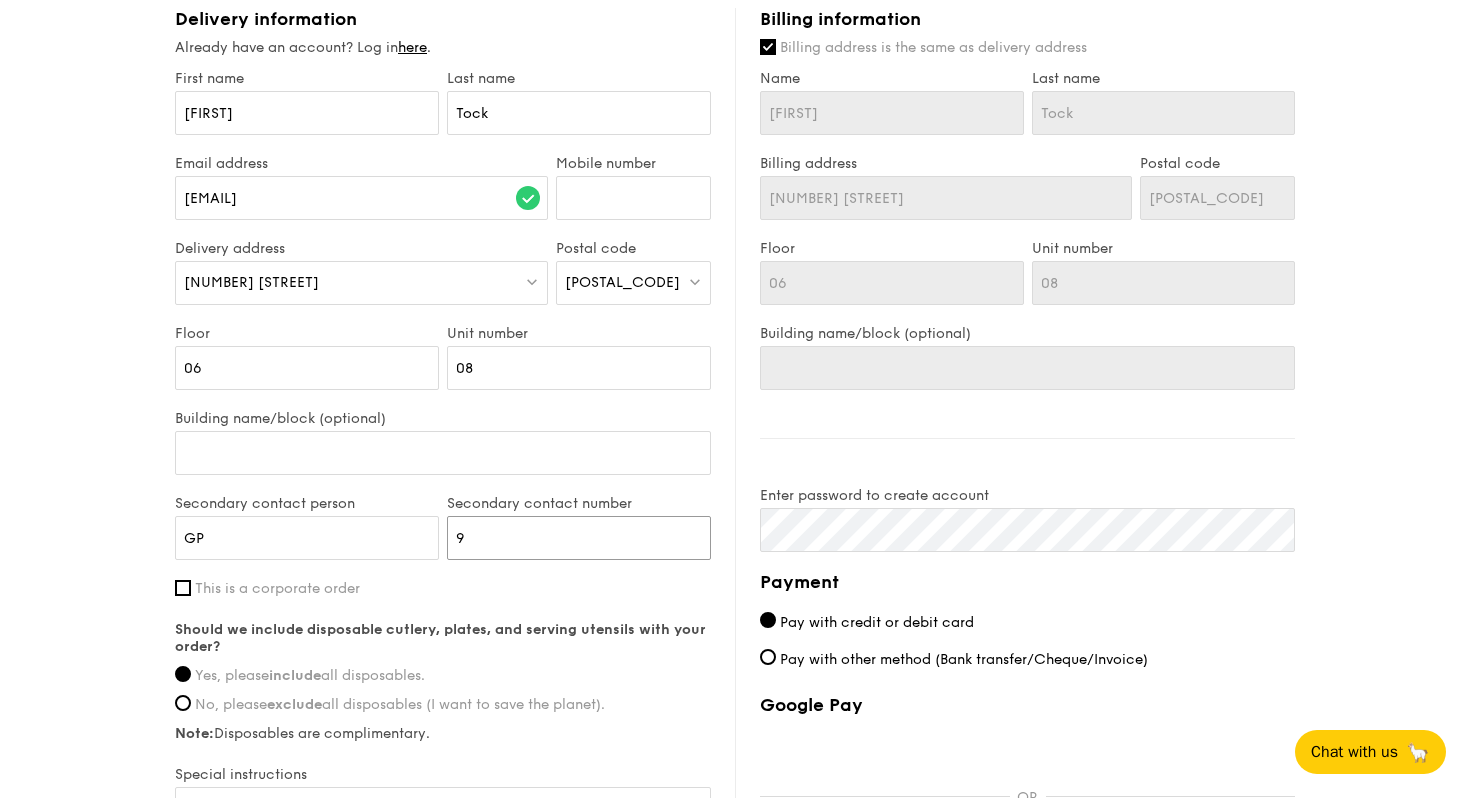 type 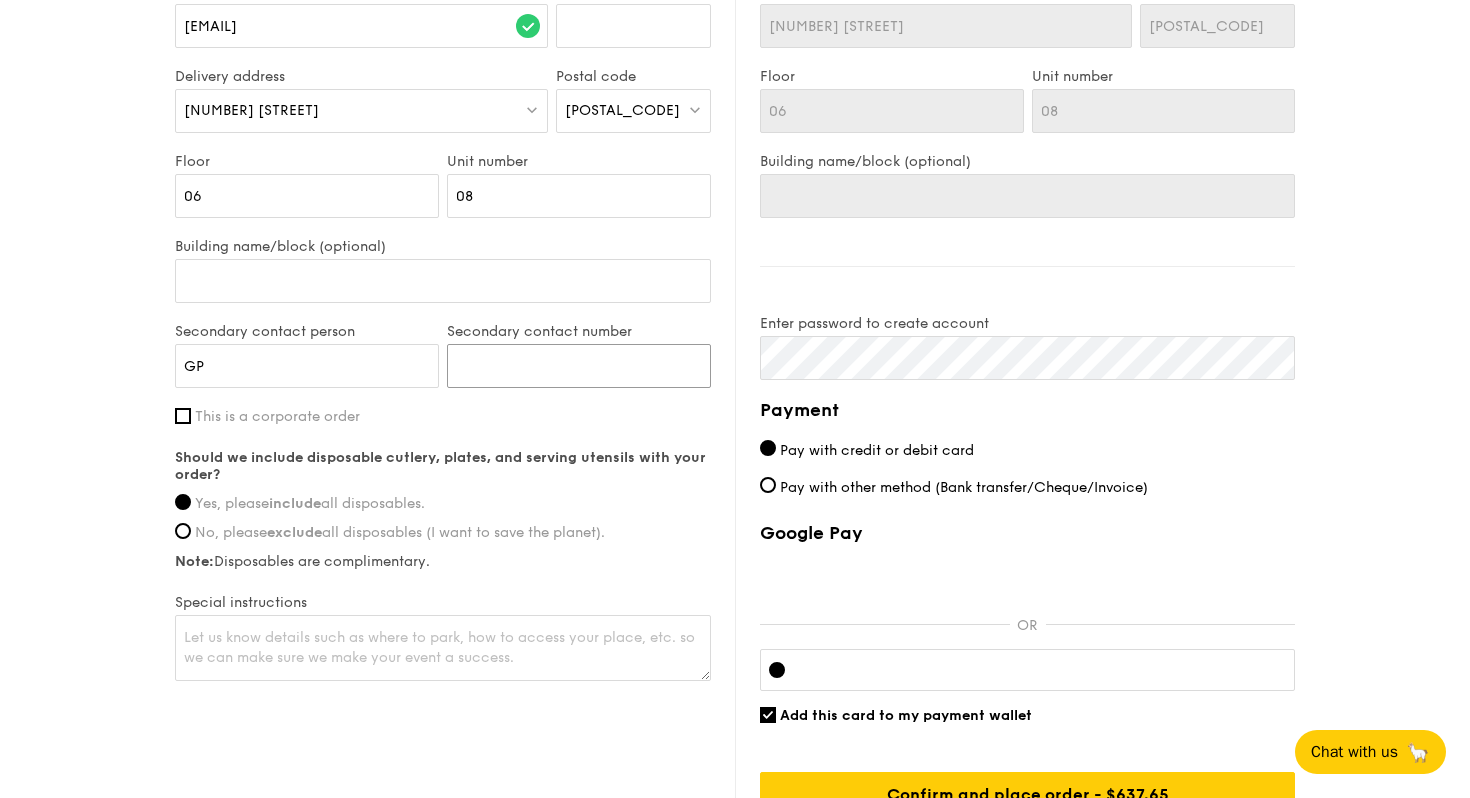 scroll, scrollTop: 1210, scrollLeft: 0, axis: vertical 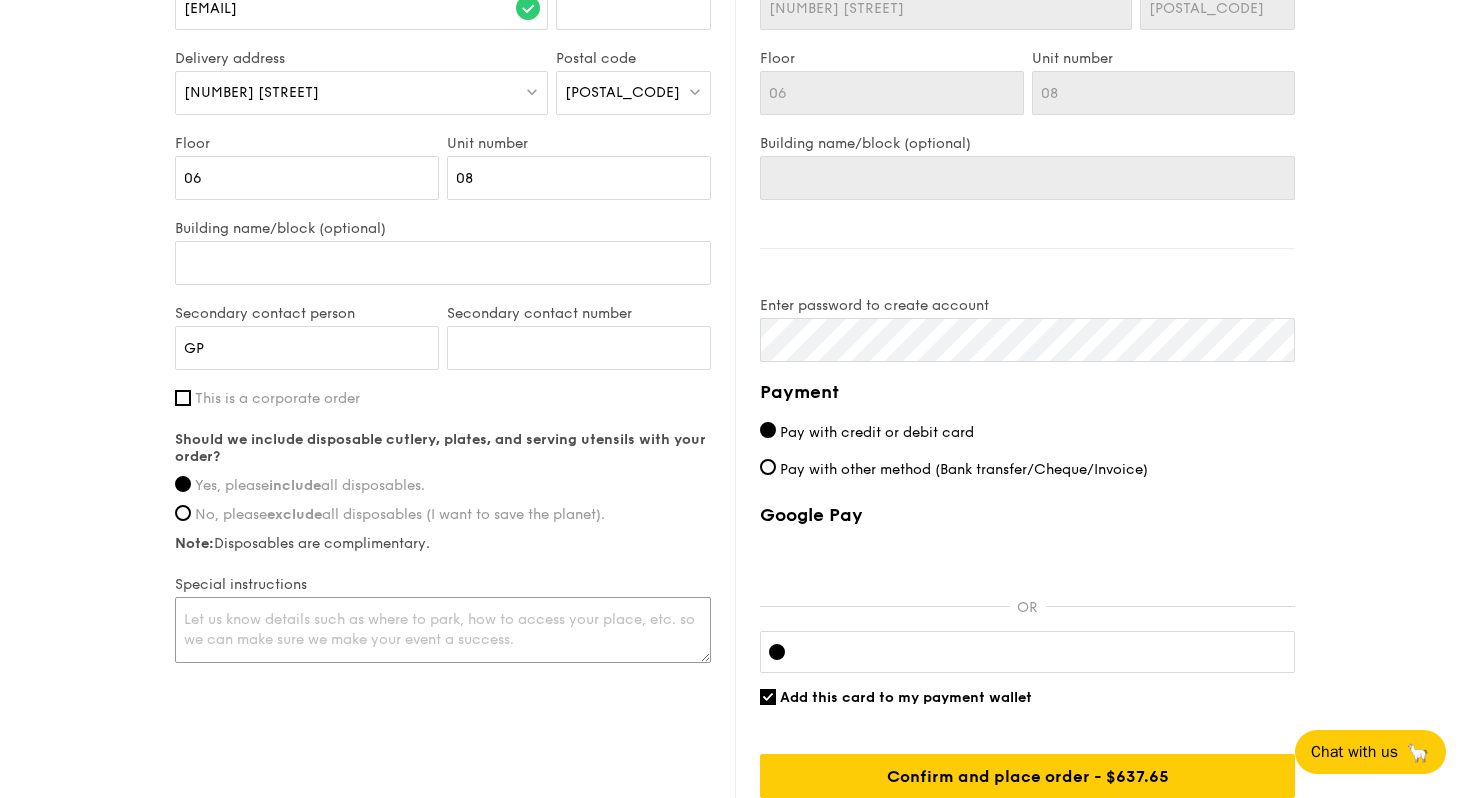 click at bounding box center [443, 630] 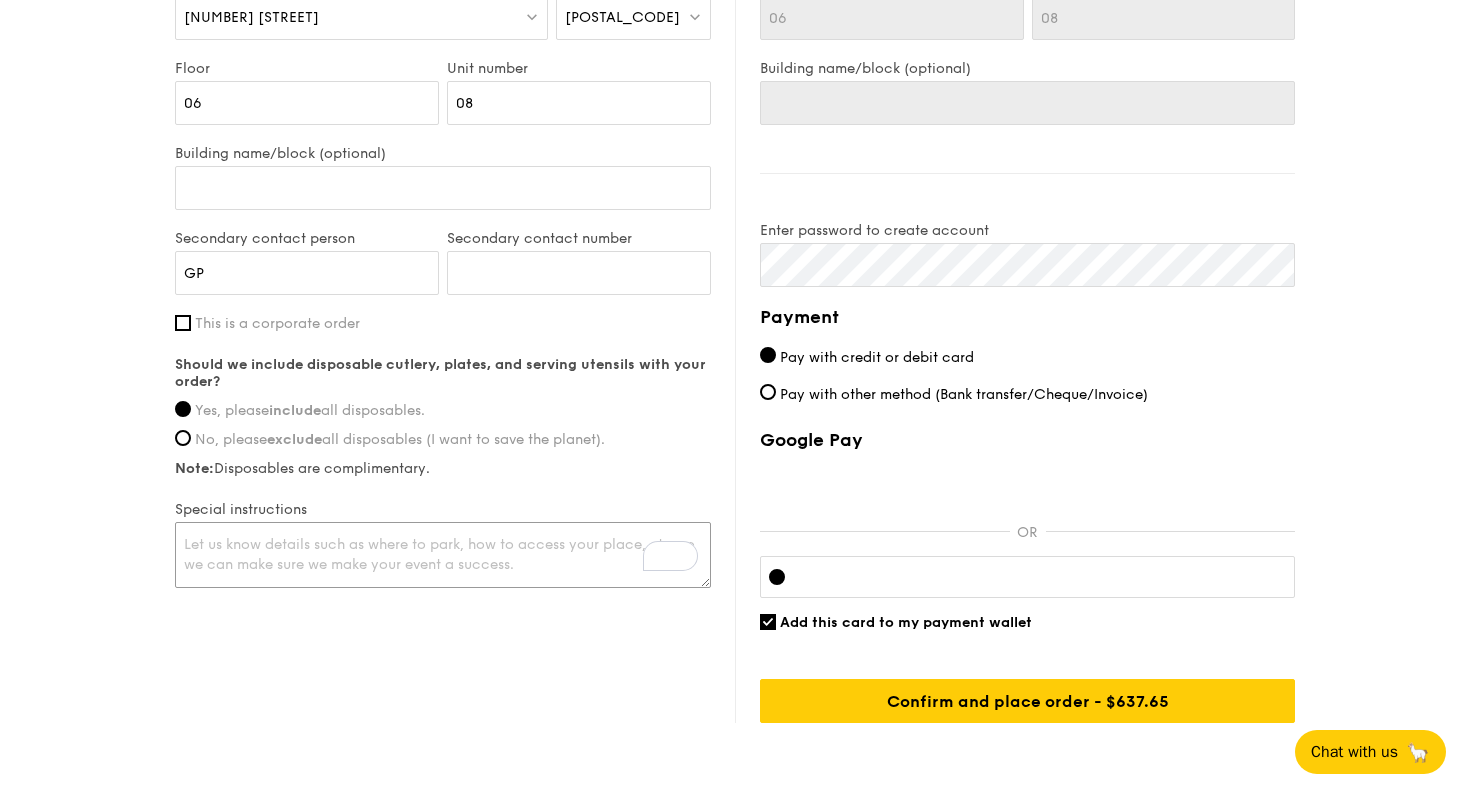 scroll, scrollTop: 1293, scrollLeft: 0, axis: vertical 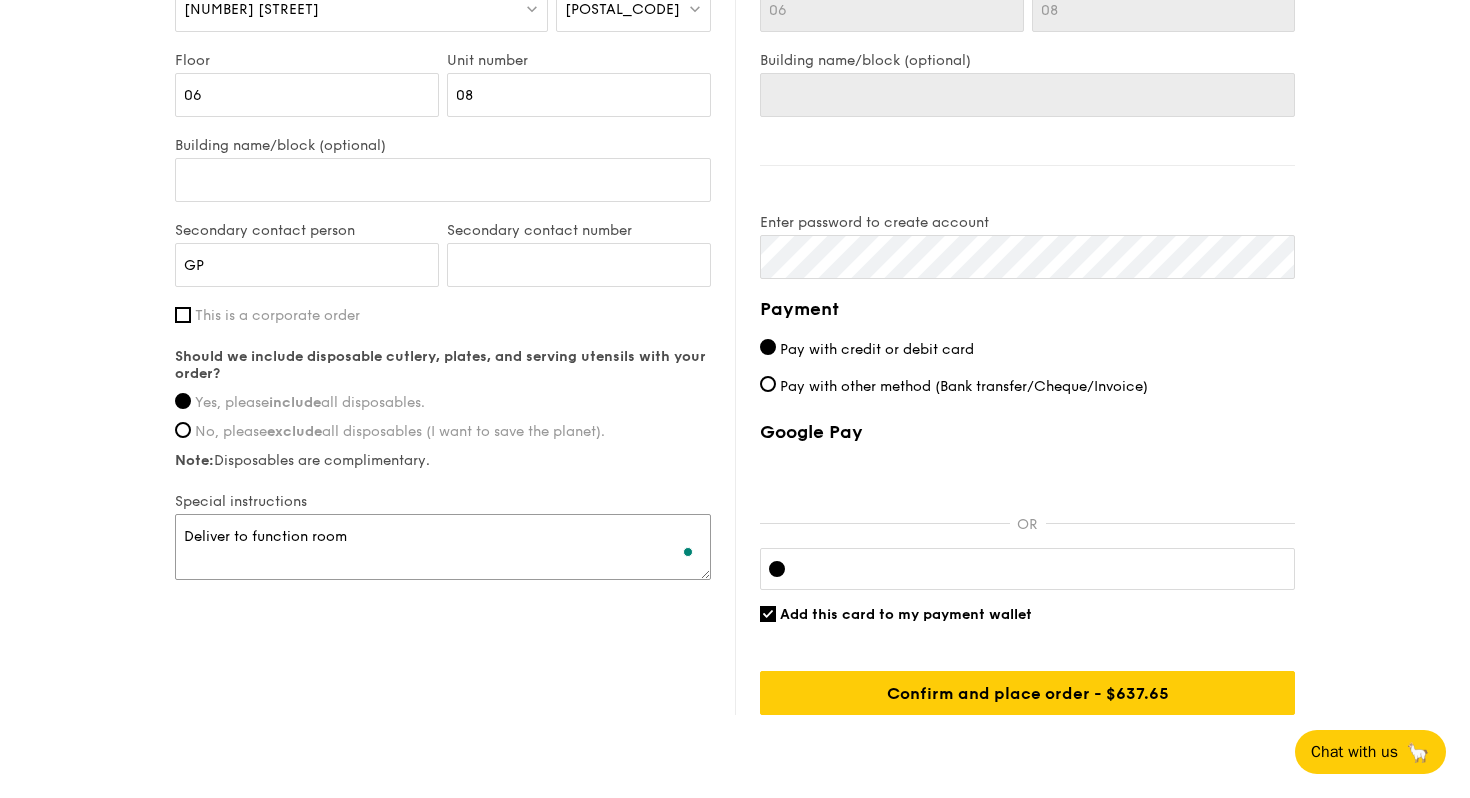 type on "Deliver to function room" 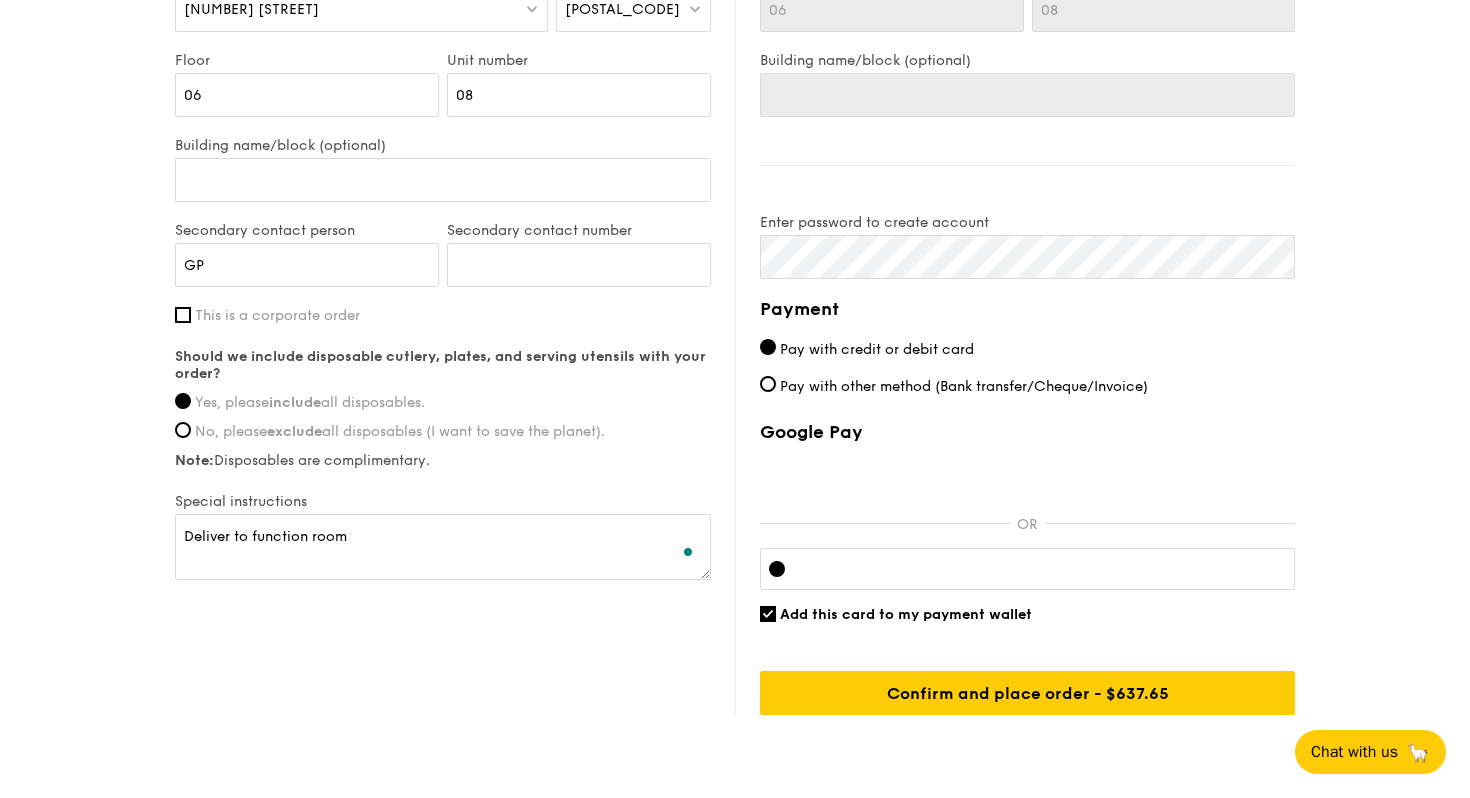 click on "Delivery information
Already have an account? Log in
here .
First name
[FIRST]
Last name
[LAST]
Email address
[EMAIL]
Mobile number
[PHONE]
Delivery address
[NUMBER] [STREET]
Postal code
[POSTAL_CODE]
Floor
06
Unit number
08
Building name/block (optional)
Secondary contact person
[INITIAL]
Secondary contact number
This is a corporate order
Yes, please  include  all disposables. No, please  exclude Note: [FIRST] [LAST] 06" at bounding box center (735, 225) 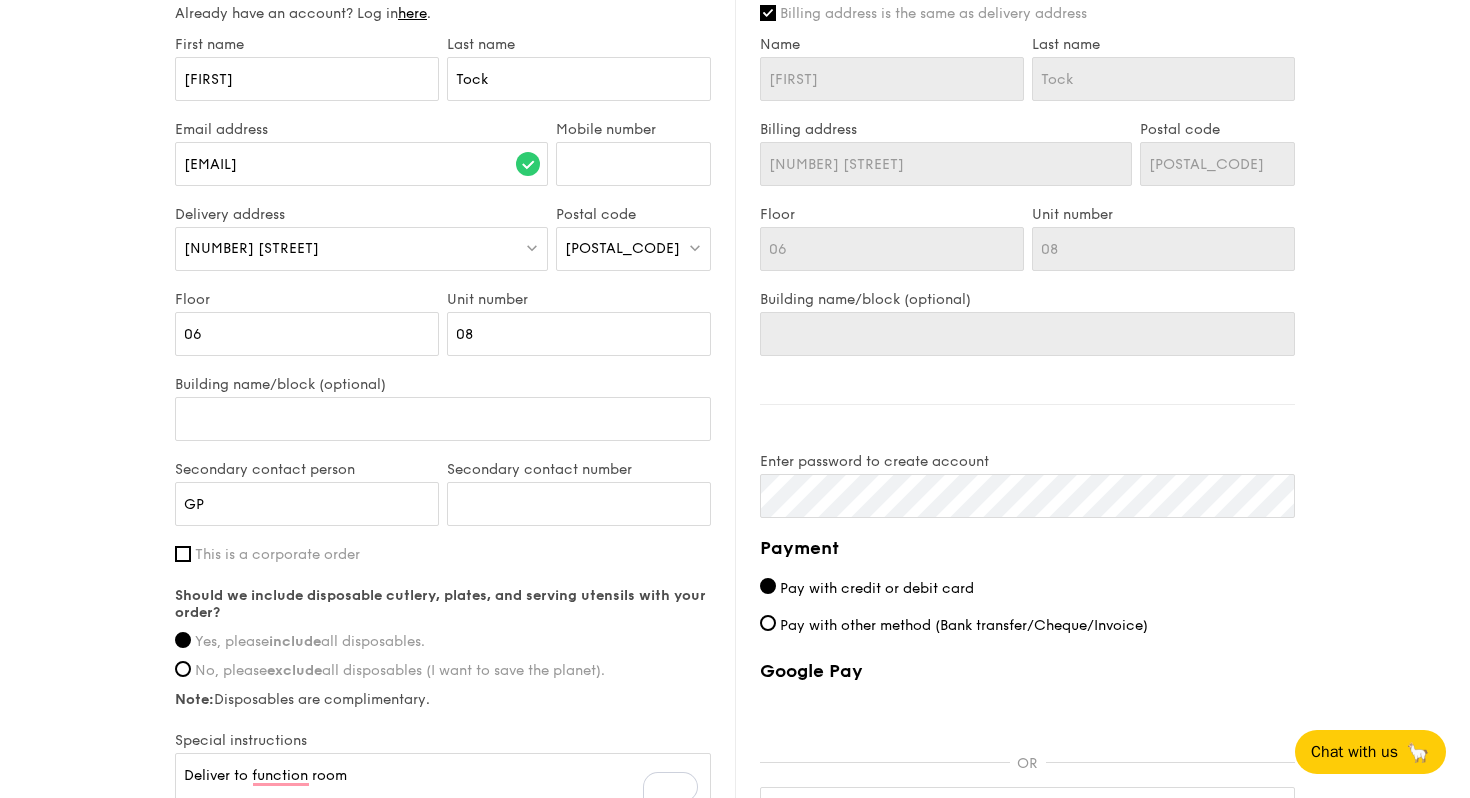 scroll, scrollTop: 1089, scrollLeft: 0, axis: vertical 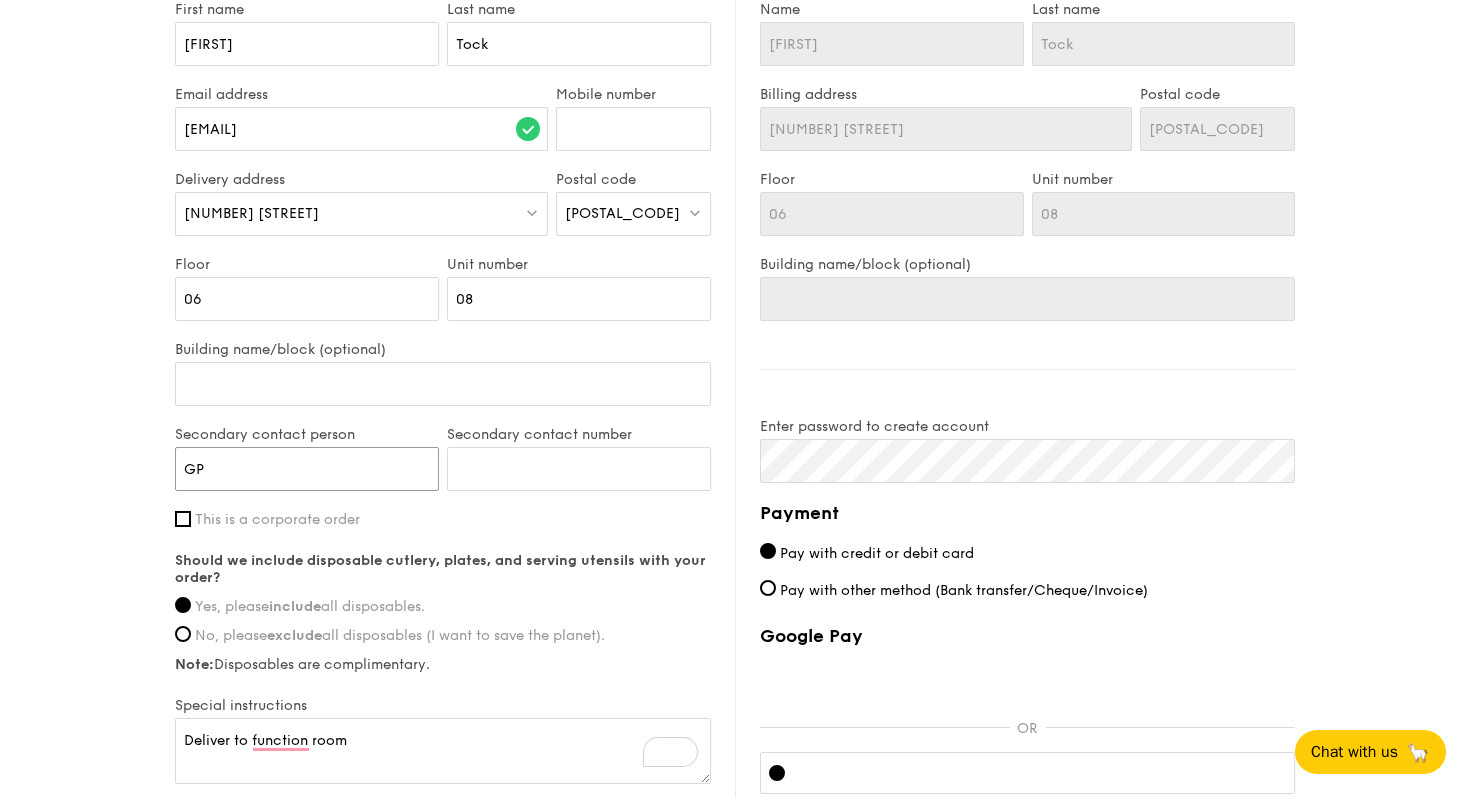 click on "GP" at bounding box center (307, 469) 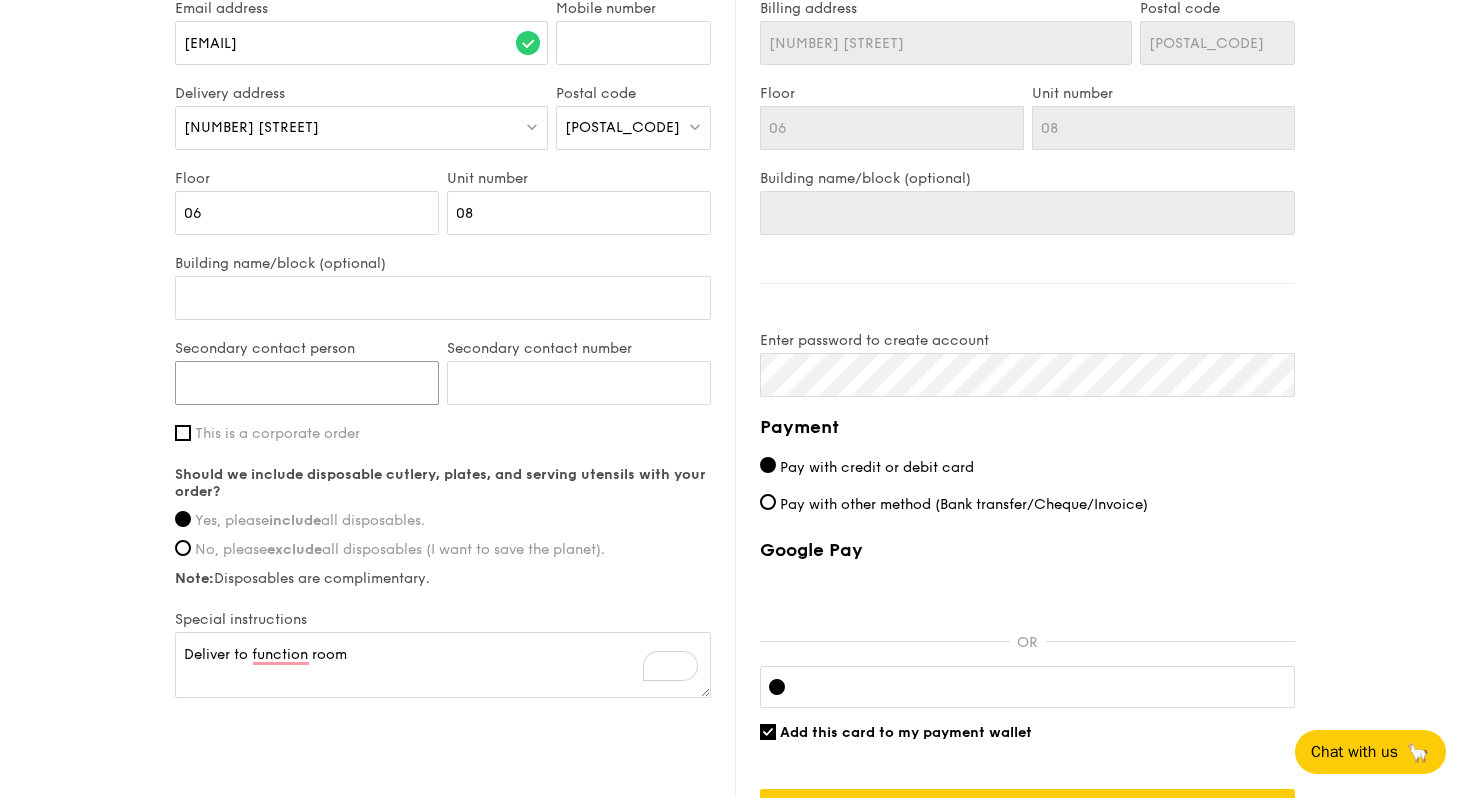scroll, scrollTop: 1192, scrollLeft: 0, axis: vertical 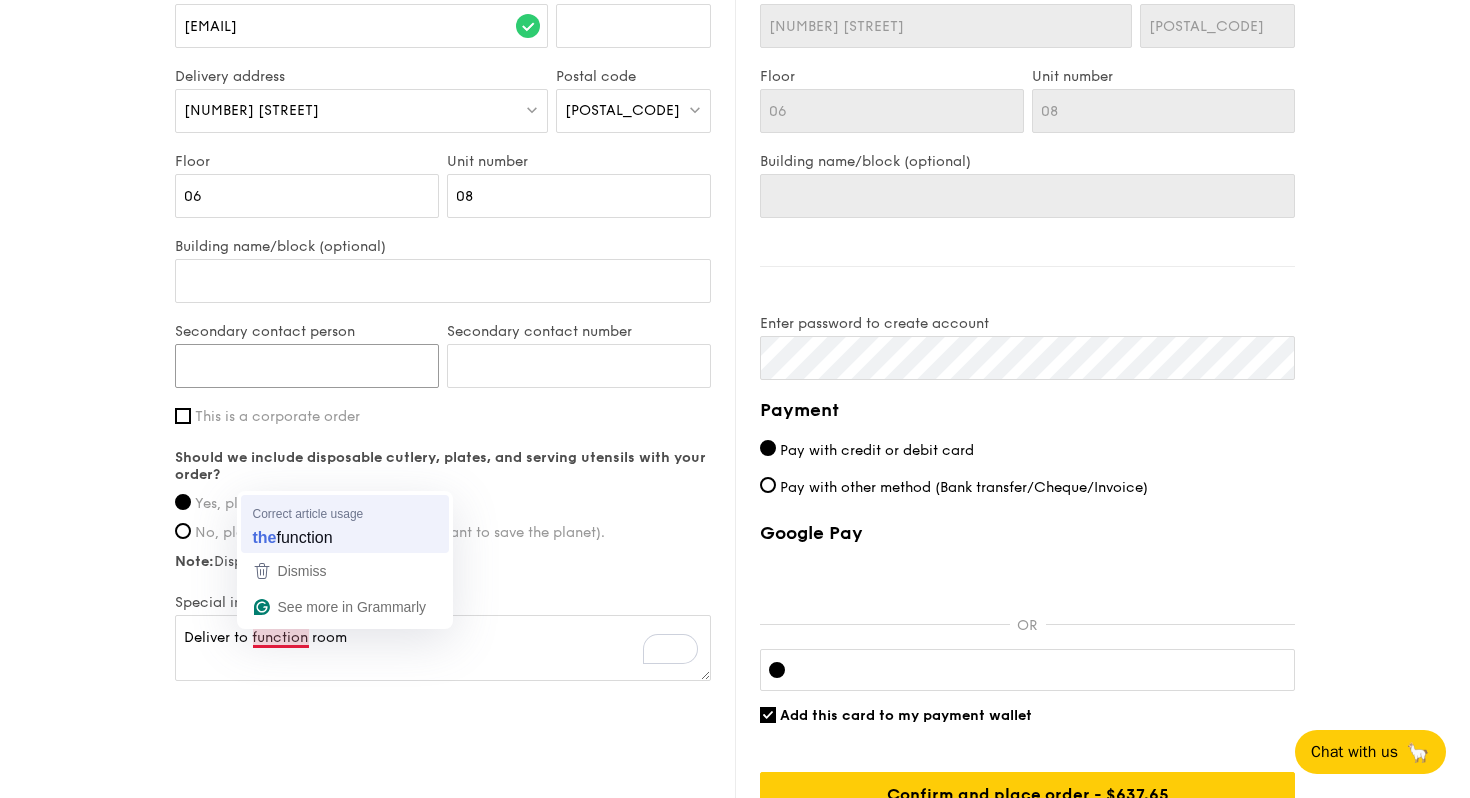 type 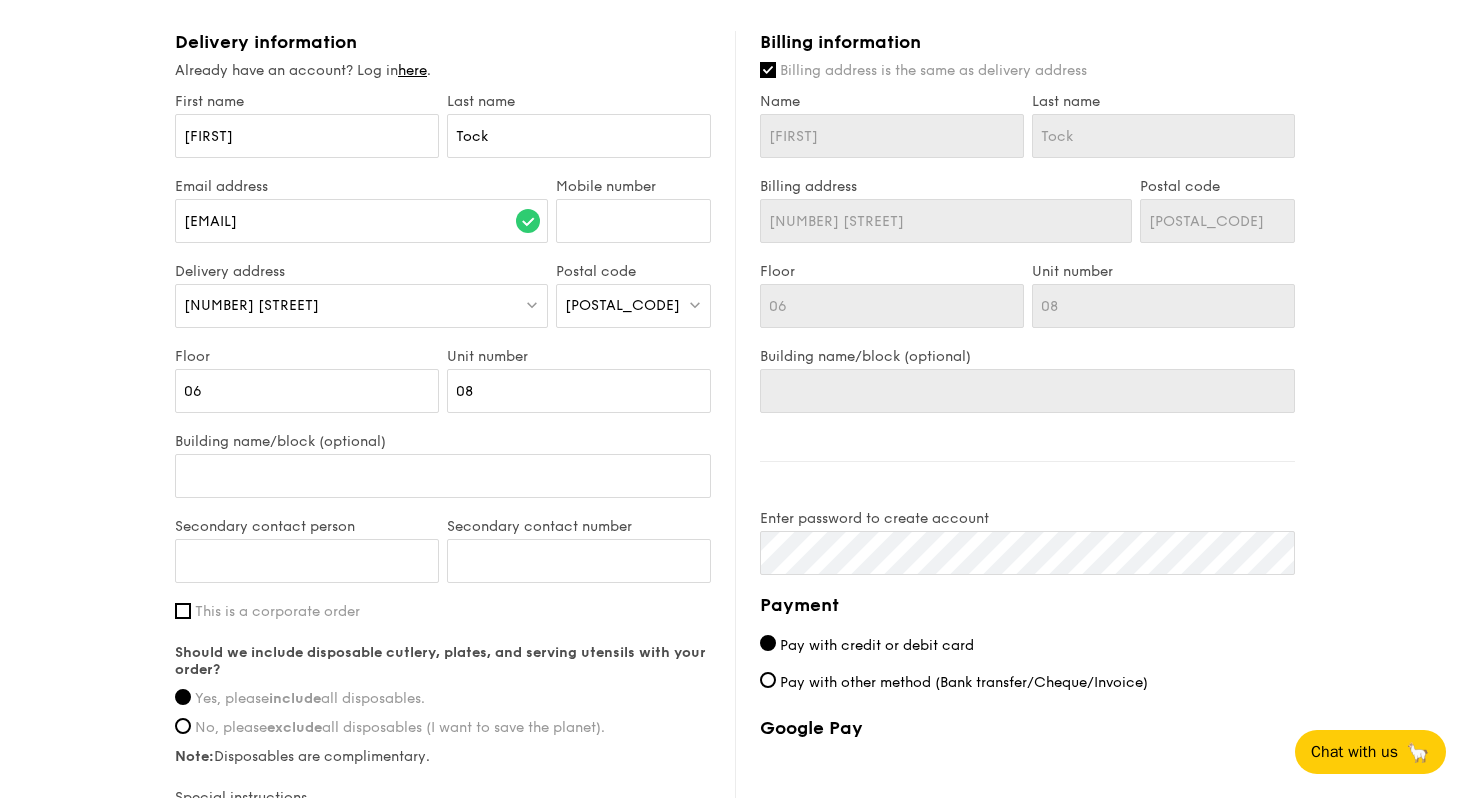 scroll, scrollTop: 1368, scrollLeft: 0, axis: vertical 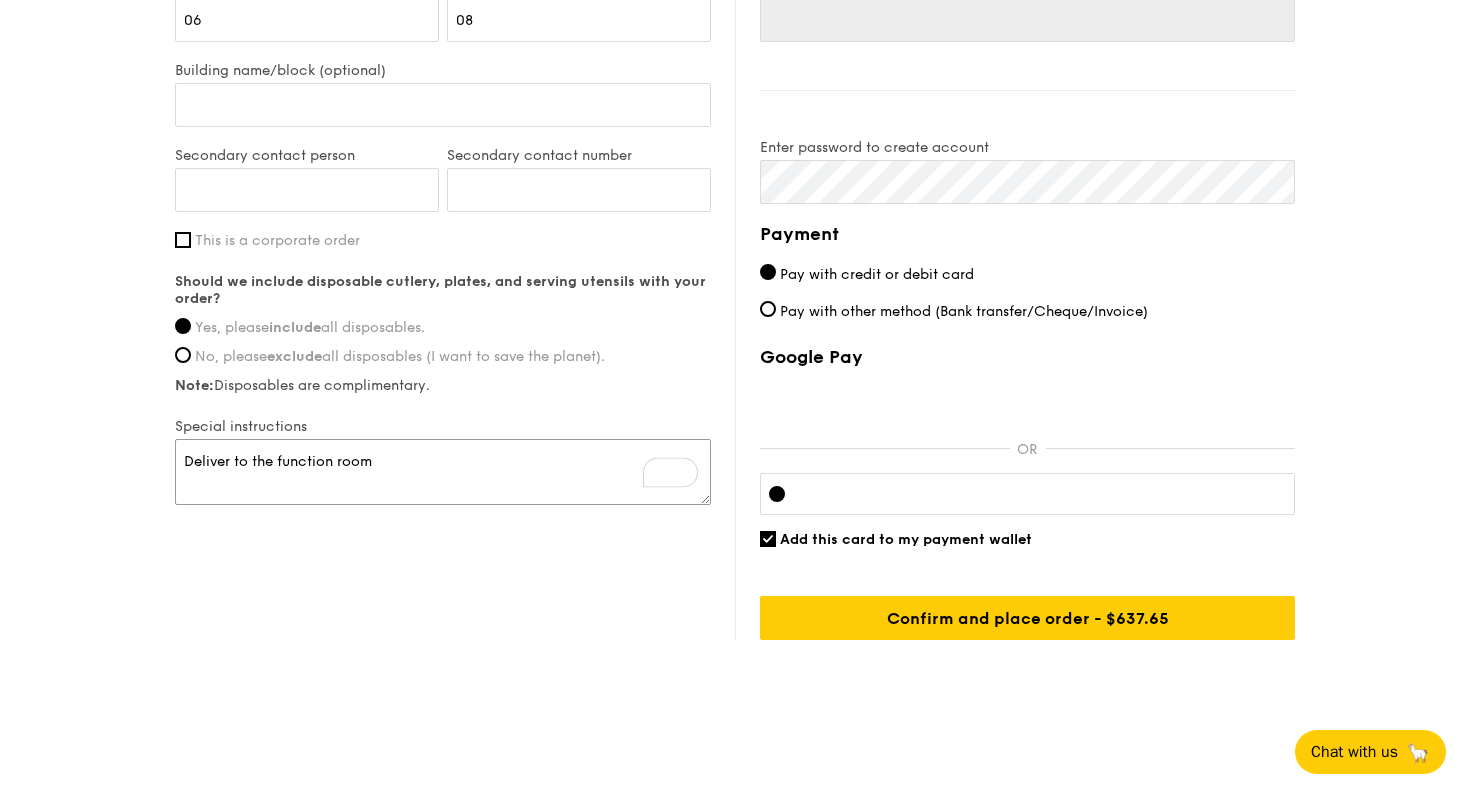 click on "Deliver to the function room" at bounding box center (443, 472) 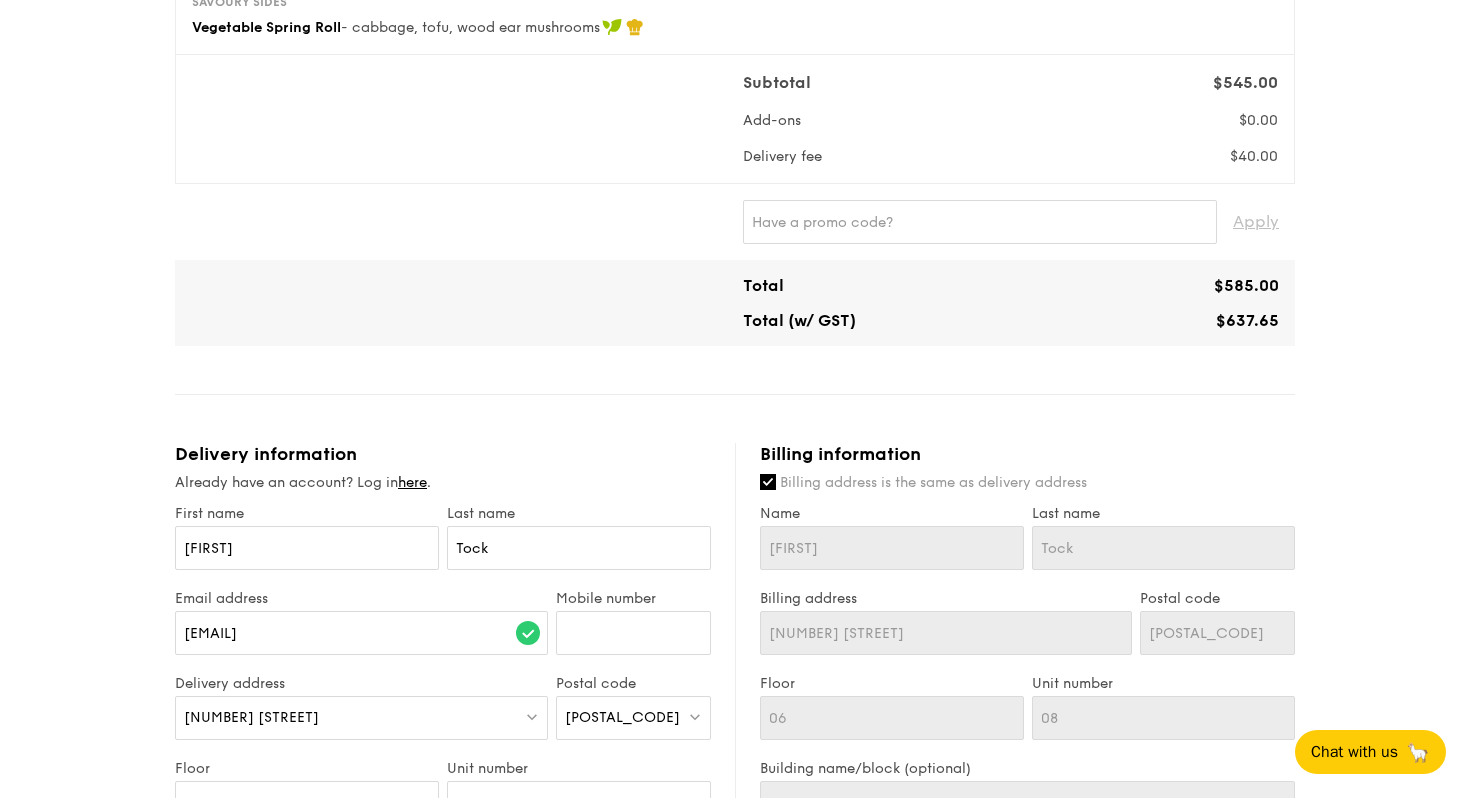 scroll, scrollTop: 0, scrollLeft: 0, axis: both 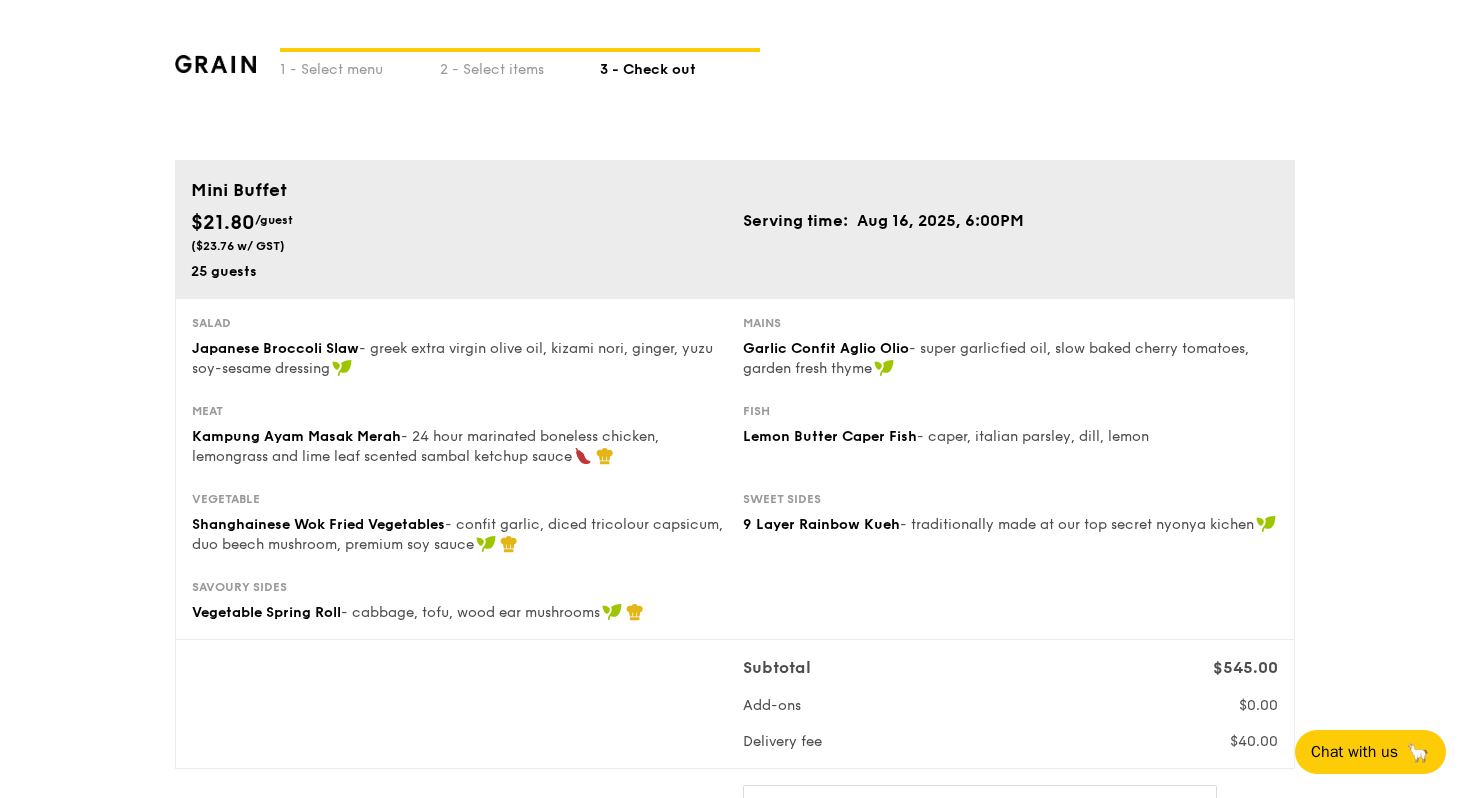 type on "Deliver to the function room. Please call when you are here :)" 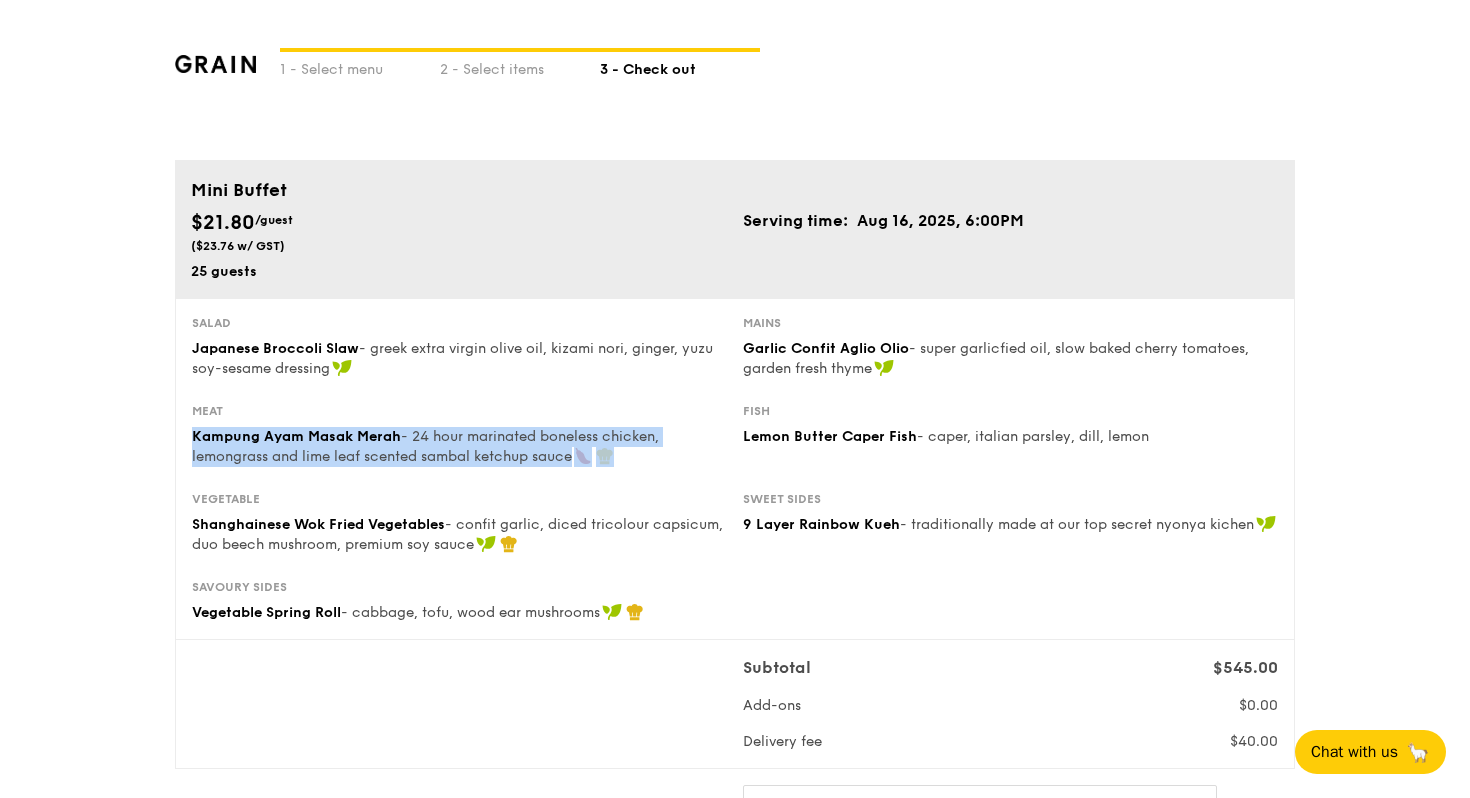 click on "- 24 hour marinated boneless chicken, lemongrass and lime leaf scented sambal ketchup sauce" at bounding box center (425, 446) 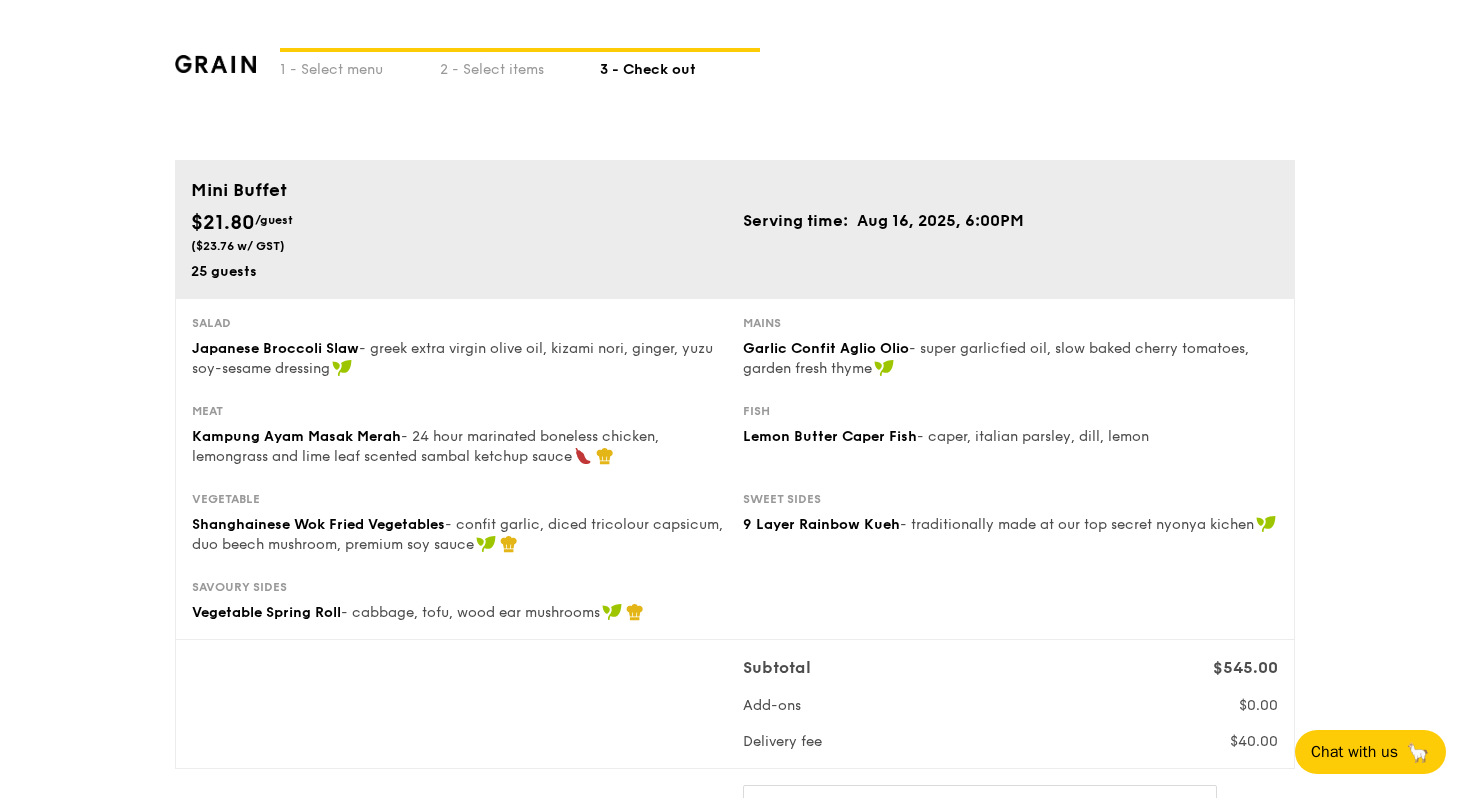 click on "- 24 hour marinated boneless chicken, lemongrass and lime leaf scented sambal ketchup sauce" at bounding box center [425, 446] 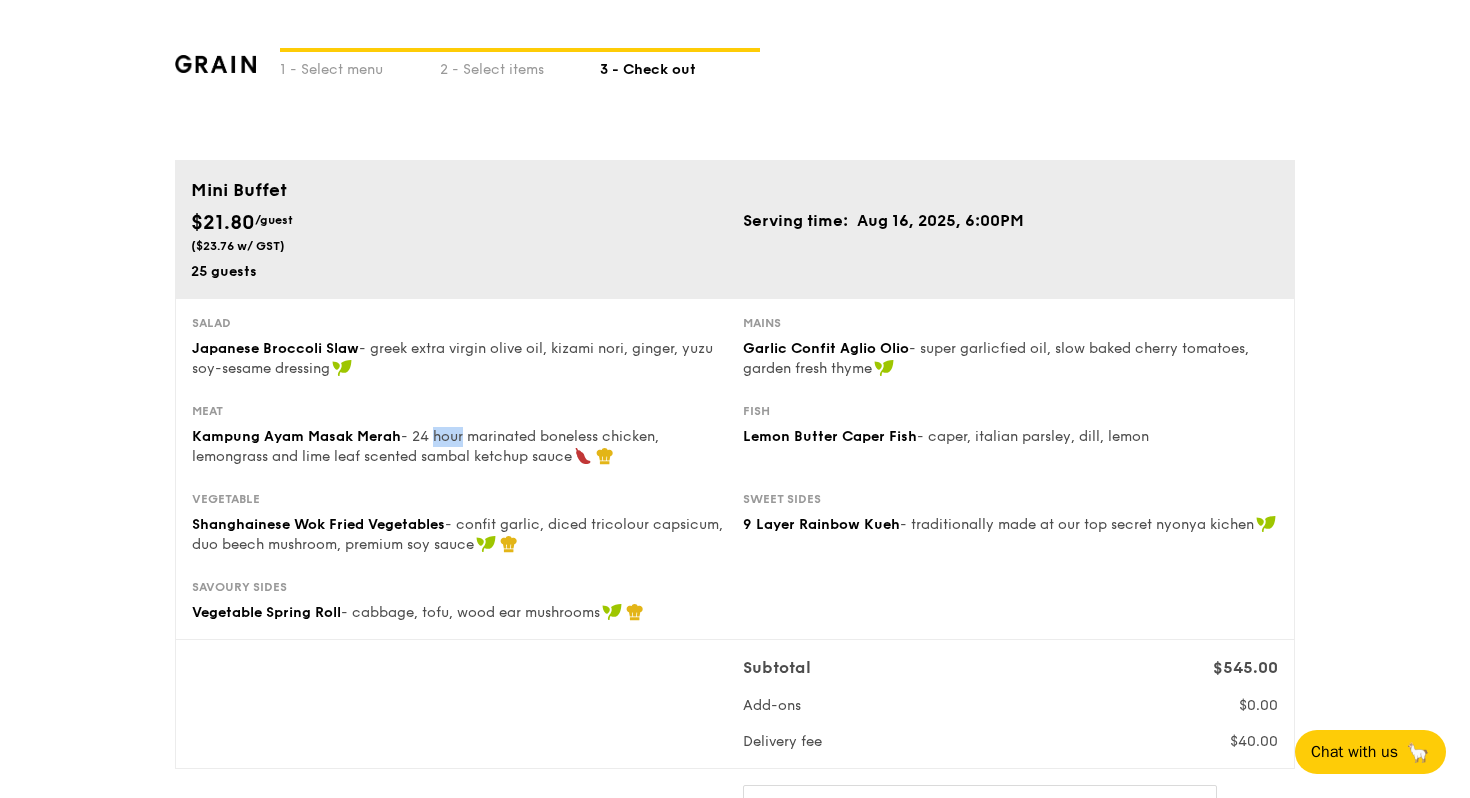 click on "- 24 hour marinated boneless chicken, lemongrass and lime leaf scented sambal ketchup sauce" at bounding box center [425, 446] 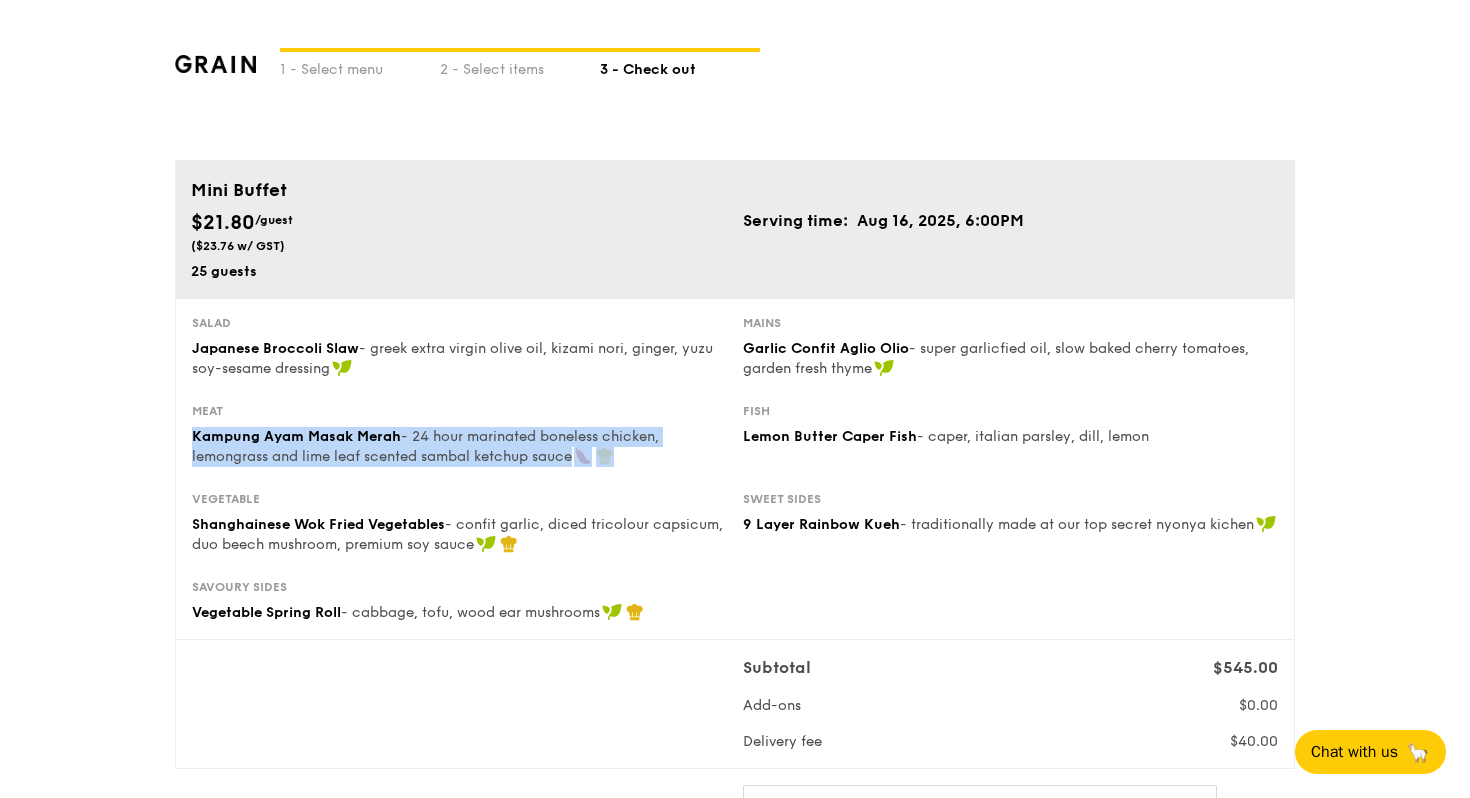 click on "- 24 hour marinated boneless chicken, lemongrass and lime leaf scented sambal ketchup sauce" at bounding box center [425, 446] 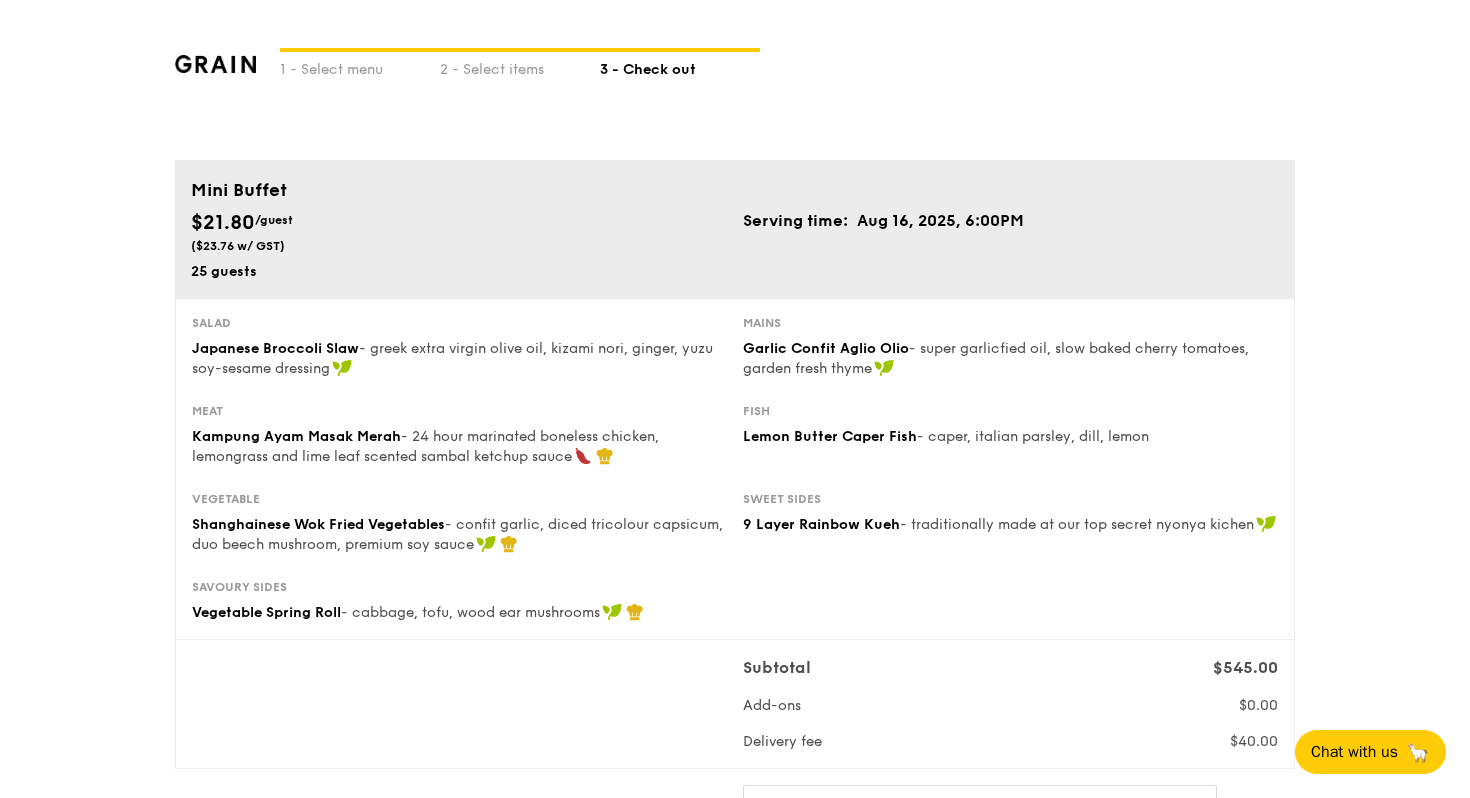 click on "- confit garlic, diced tricolour capsicum, duo beech mushroom, premium soy sauce" at bounding box center [457, 534] 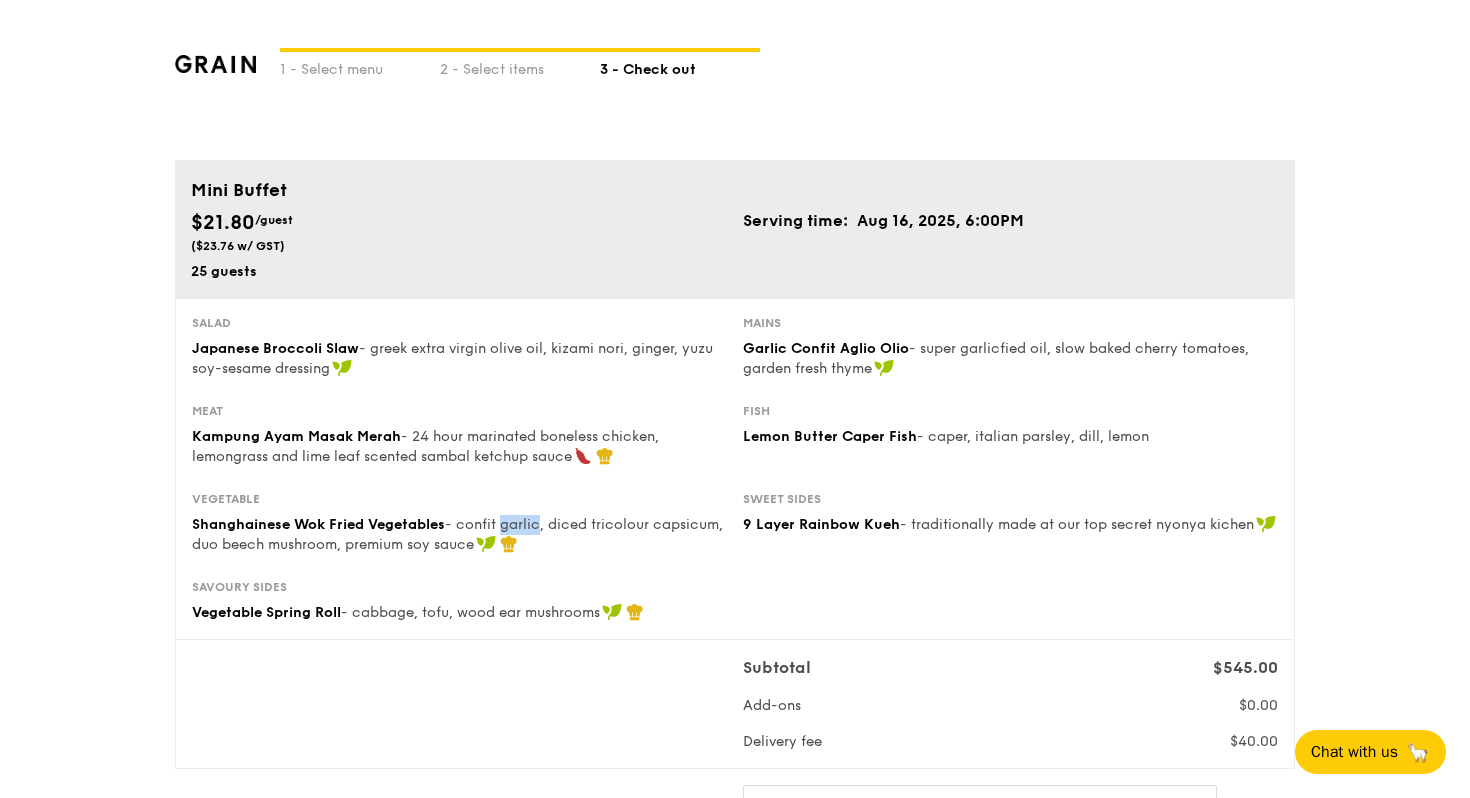 click on "- confit garlic, diced tricolour capsicum, duo beech mushroom, premium soy sauce" at bounding box center (457, 534) 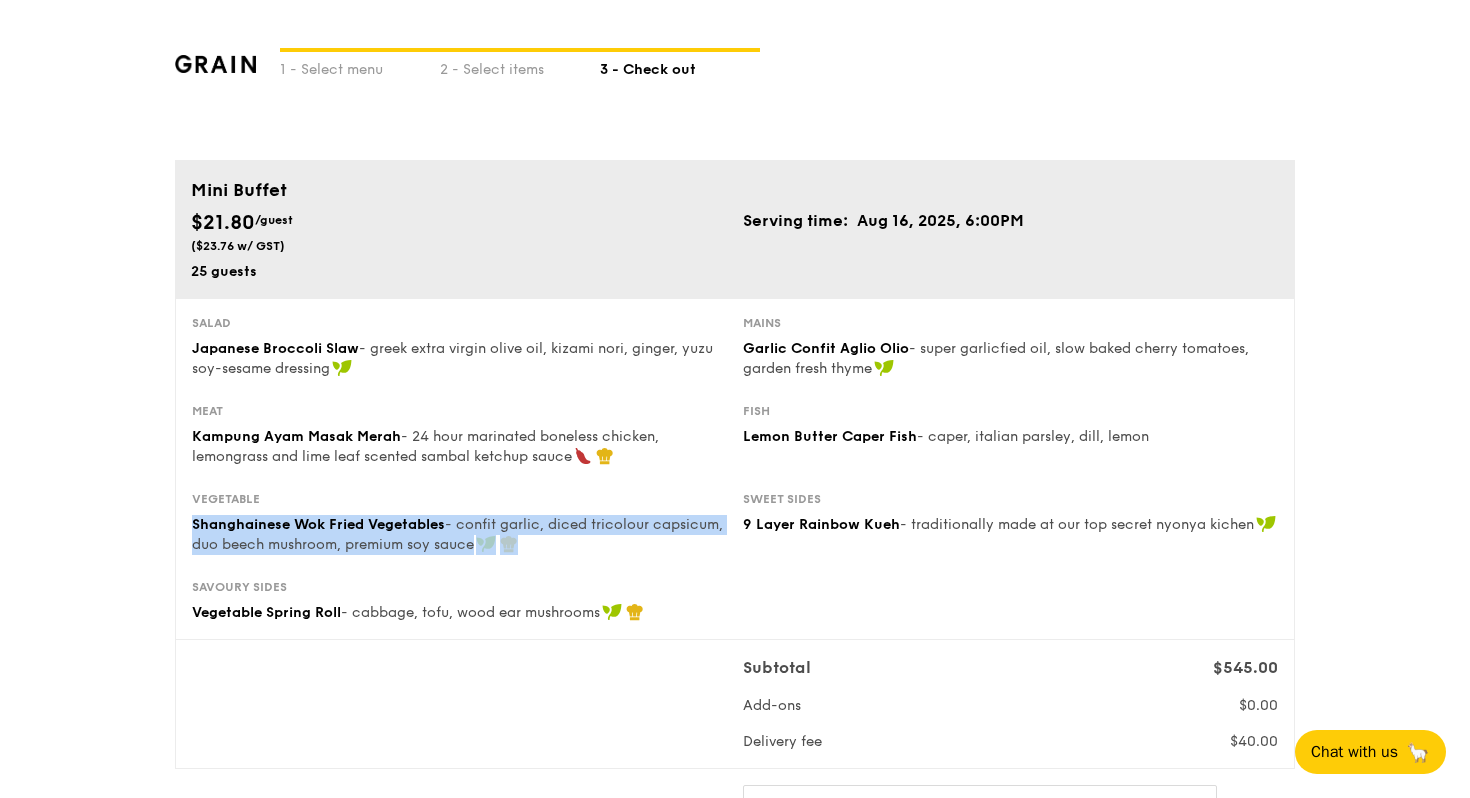 click on "- confit garlic, diced tricolour capsicum, duo beech mushroom, premium soy sauce" at bounding box center (457, 534) 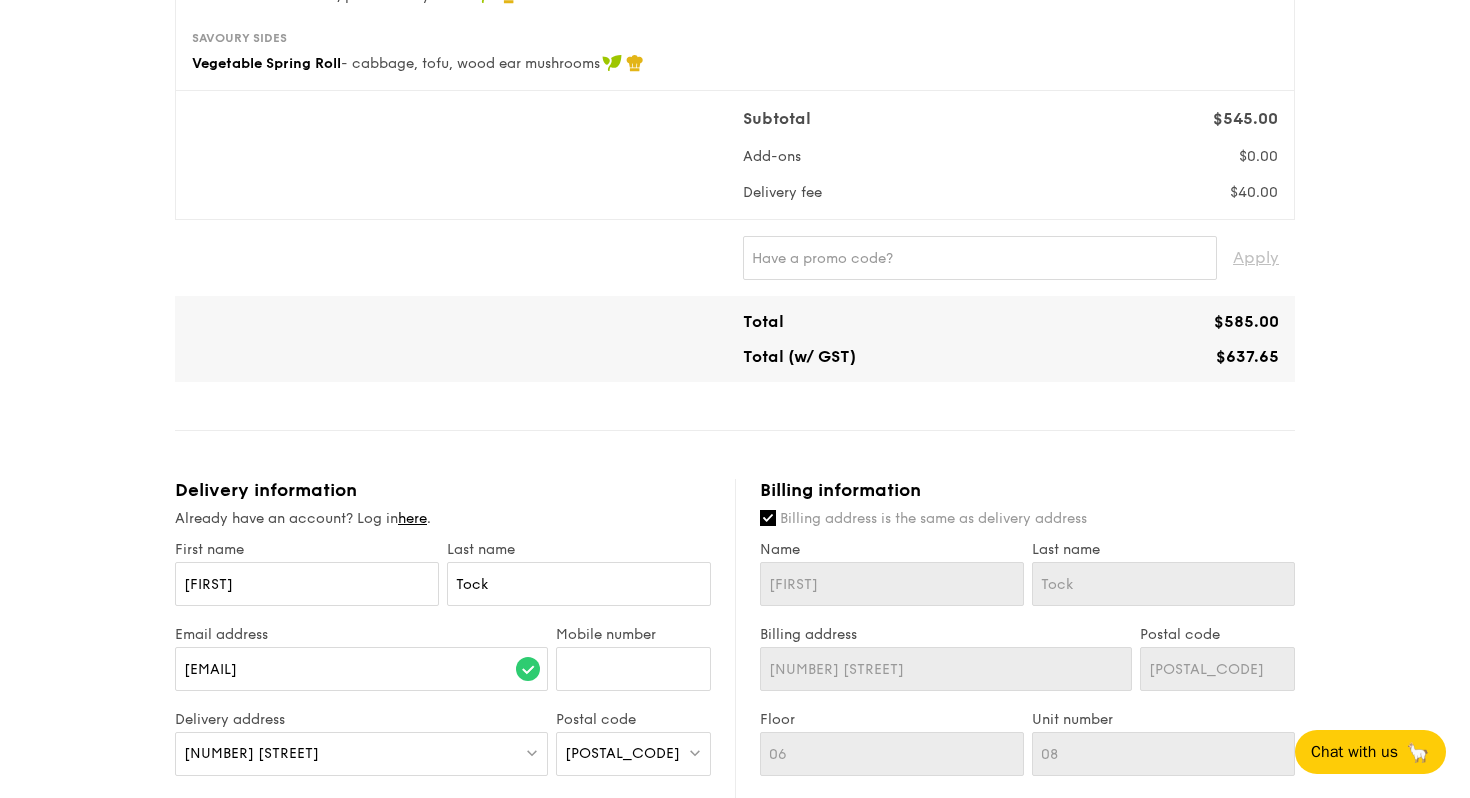 scroll, scrollTop: 557, scrollLeft: 0, axis: vertical 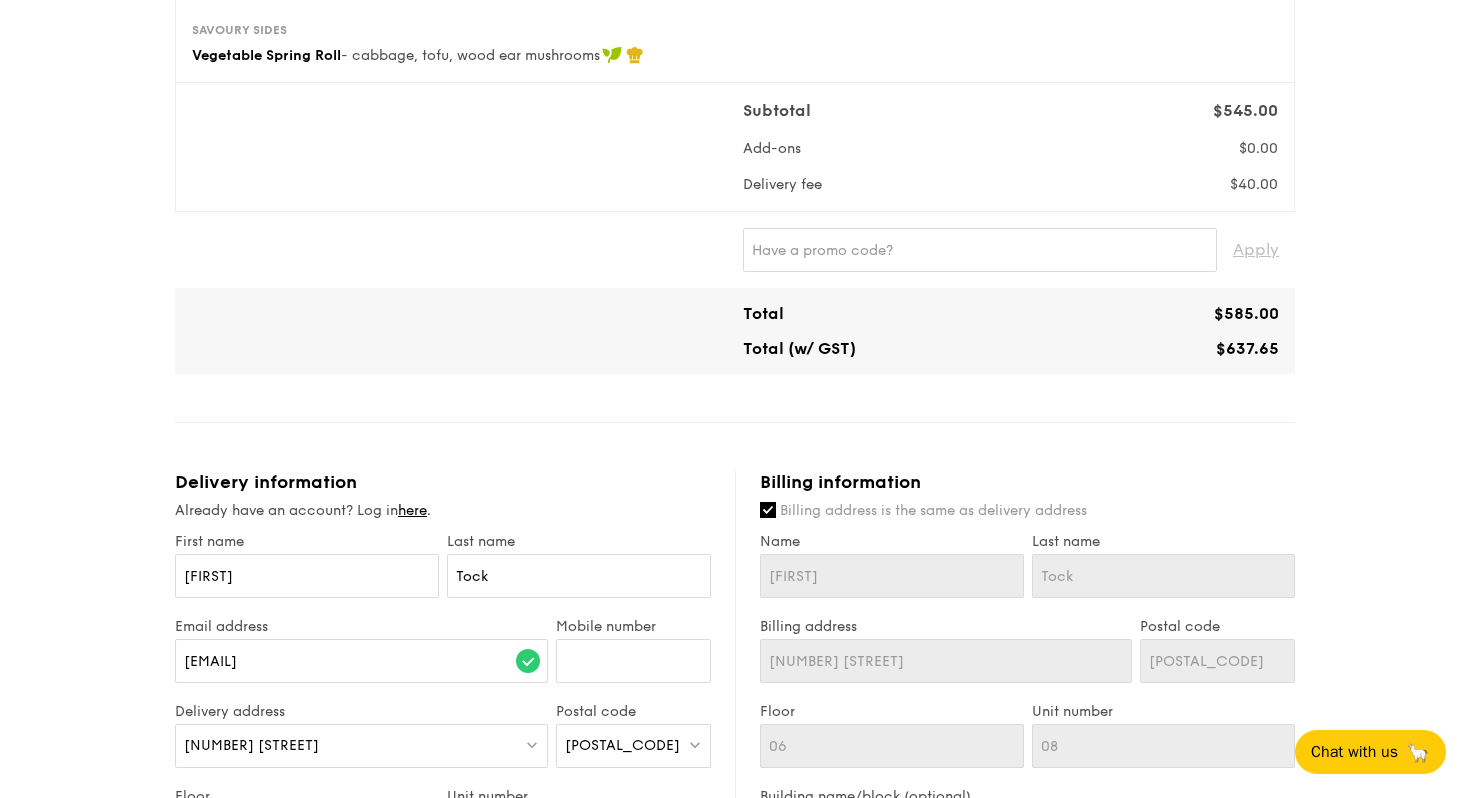 click on "$637.65" at bounding box center (1247, 348) 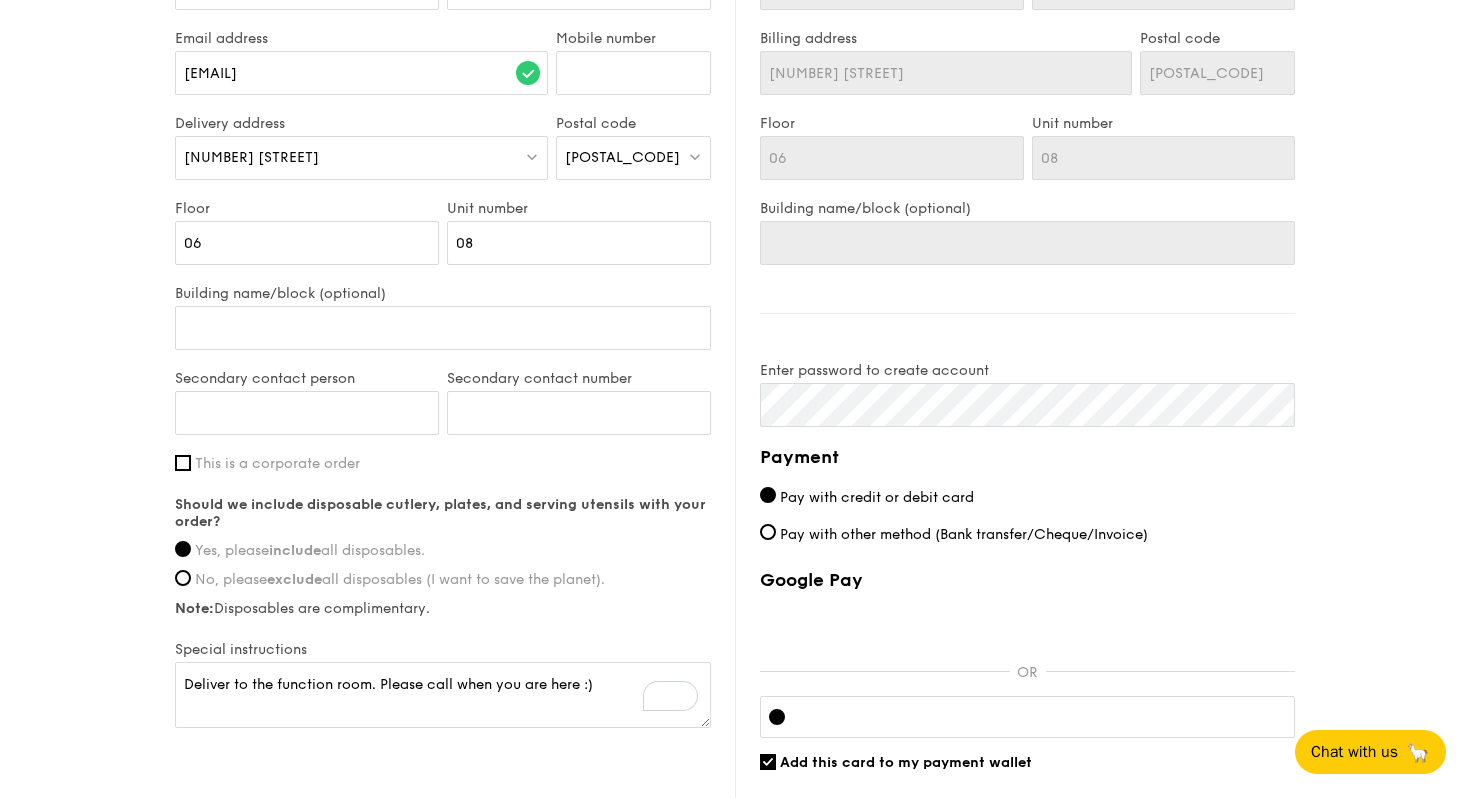 scroll, scrollTop: 1146, scrollLeft: 0, axis: vertical 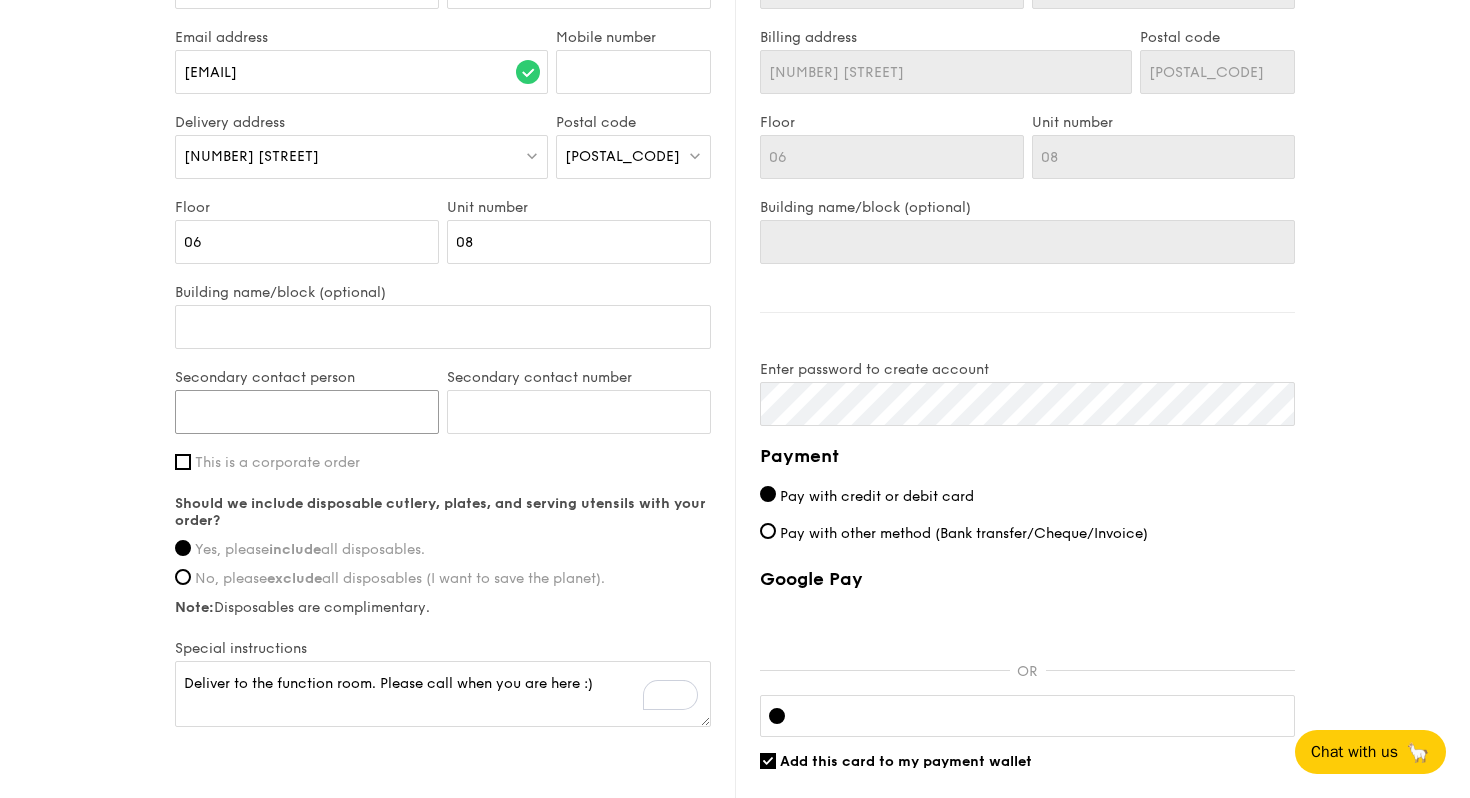click on "Secondary contact person" at bounding box center (307, 412) 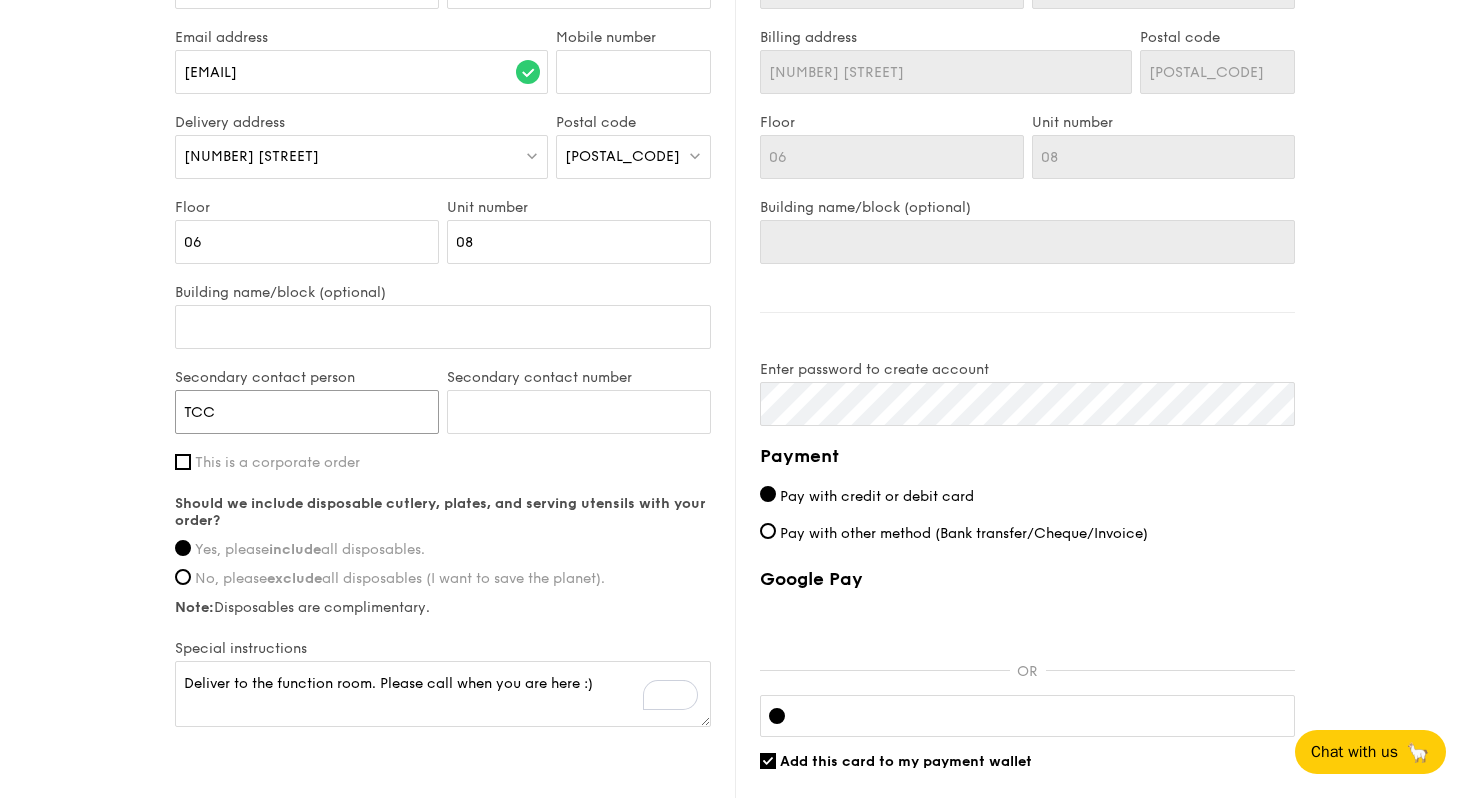 click on "TCC" at bounding box center [307, 412] 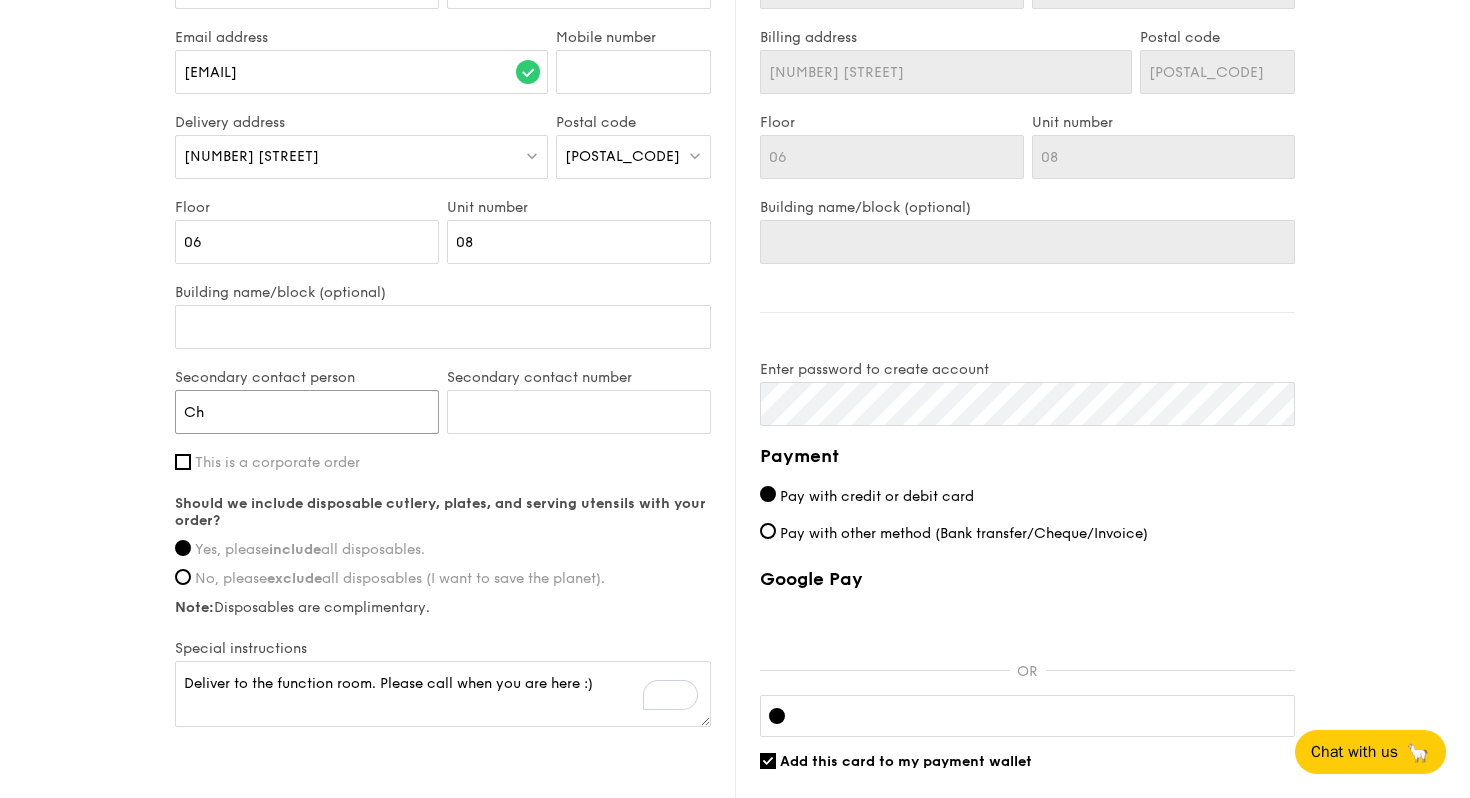 type on "C" 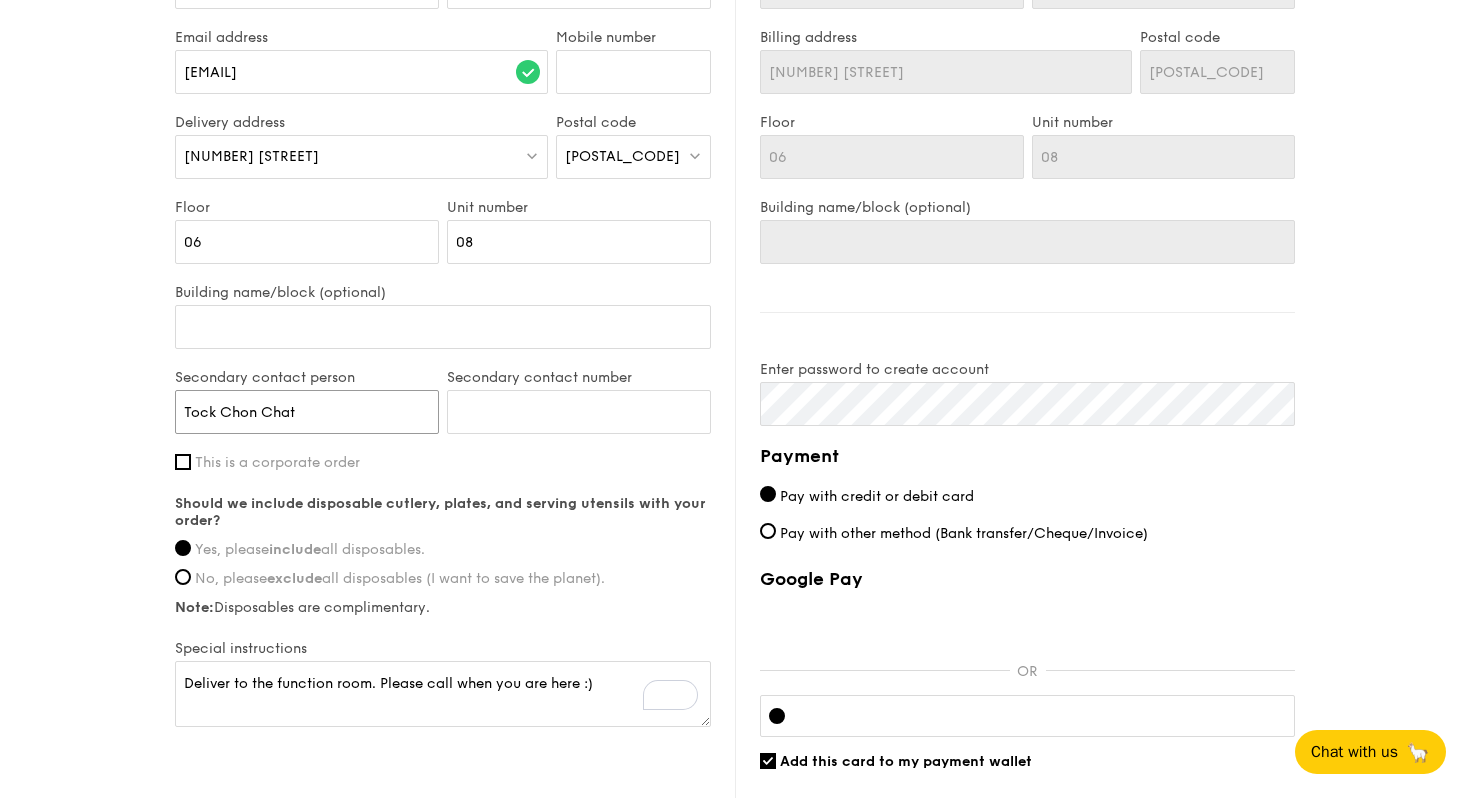 type on "Tock Chon Chat" 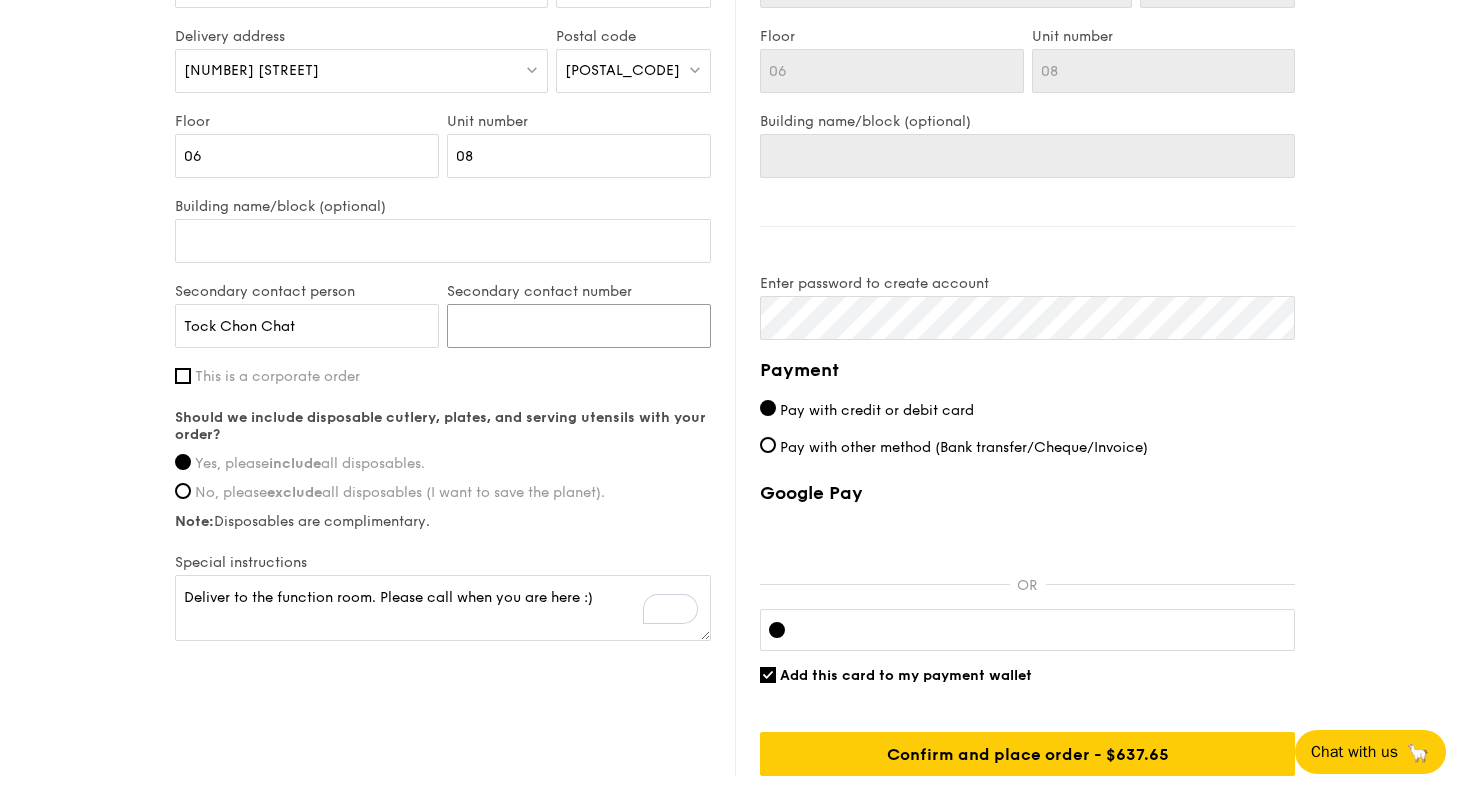 scroll, scrollTop: 1281, scrollLeft: 0, axis: vertical 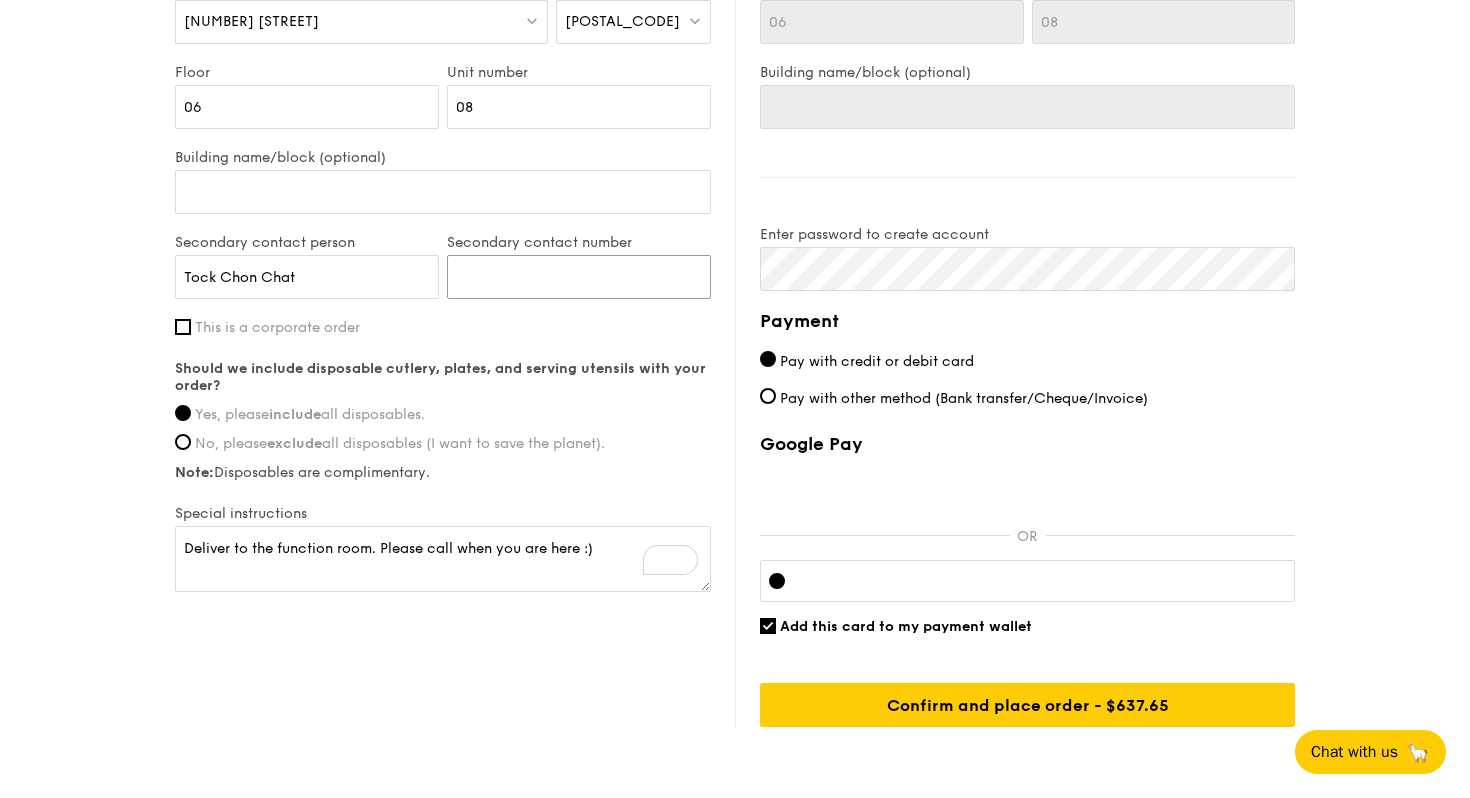 type on "[PHONE]" 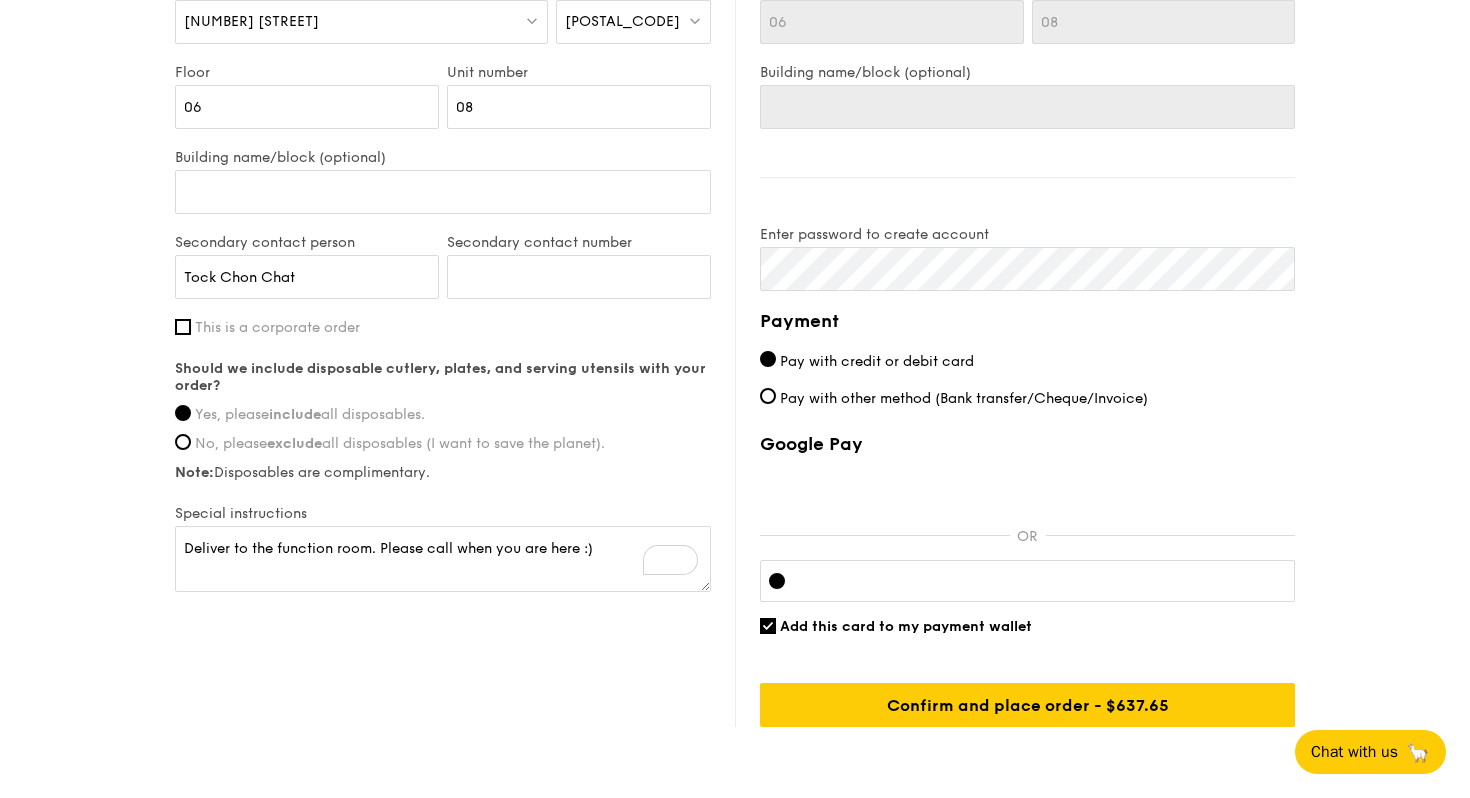 click on "Add this card to my payment wallet" at bounding box center [906, 626] 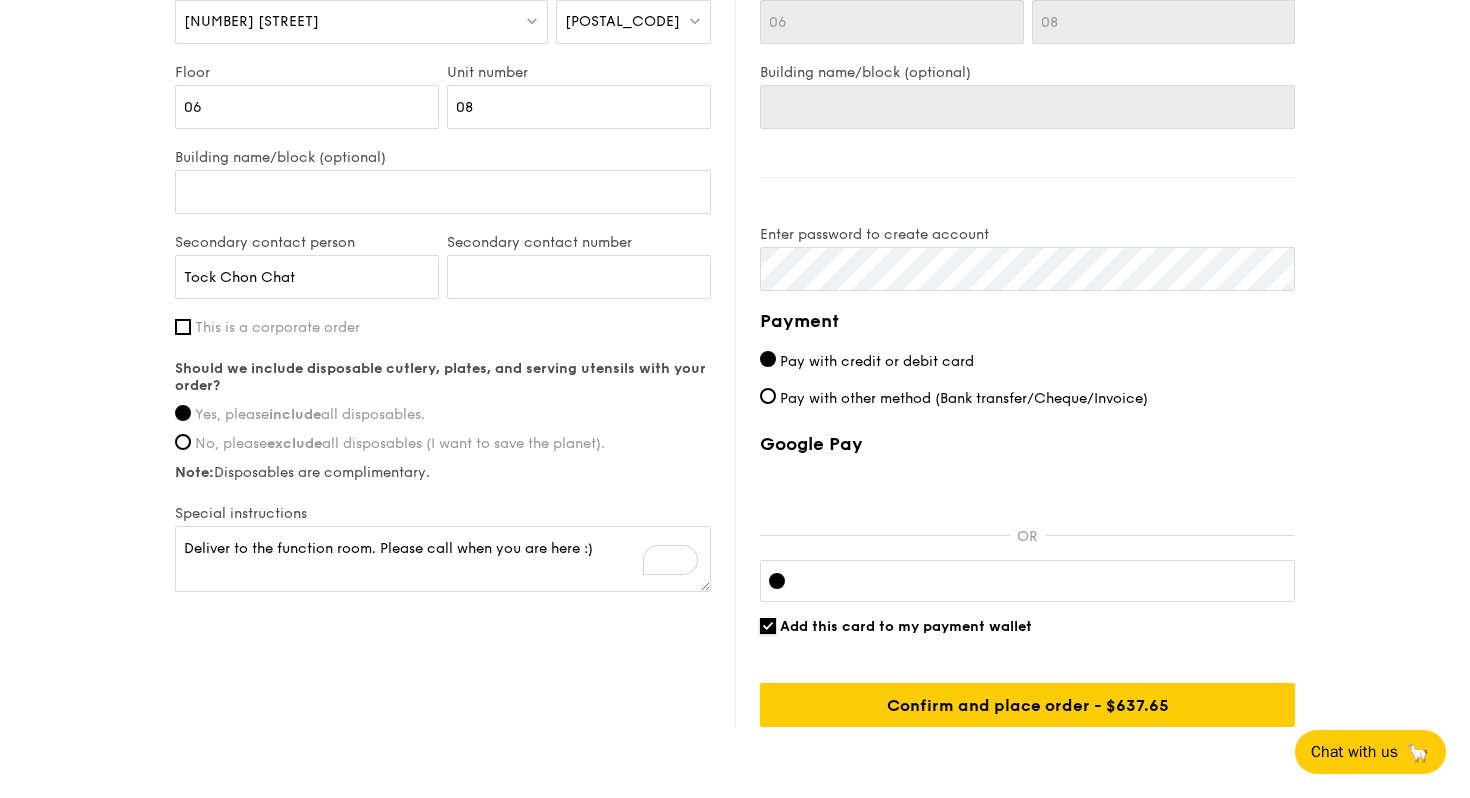 click on "Add this card to my payment wallet" at bounding box center [768, 626] 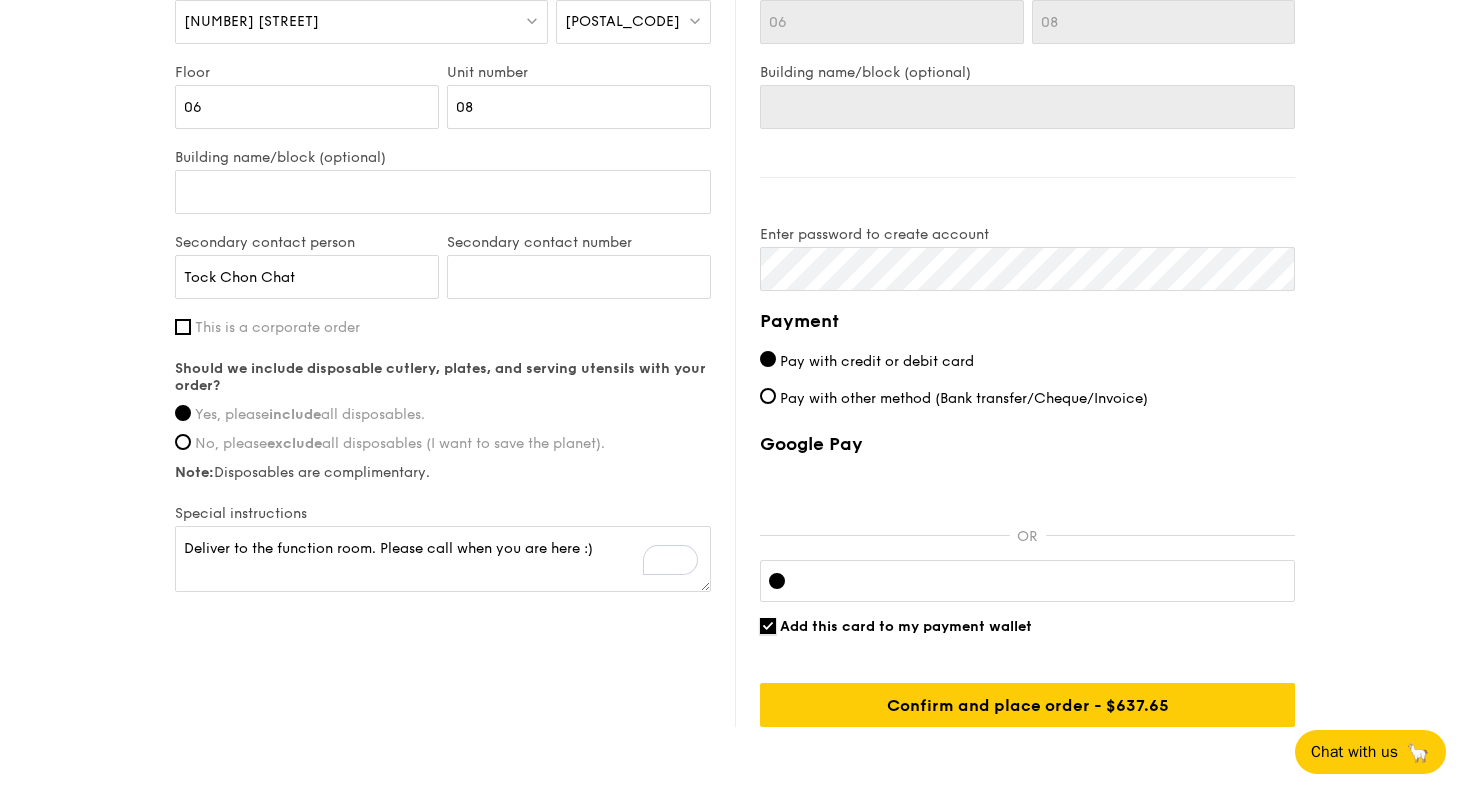 checkbox on "false" 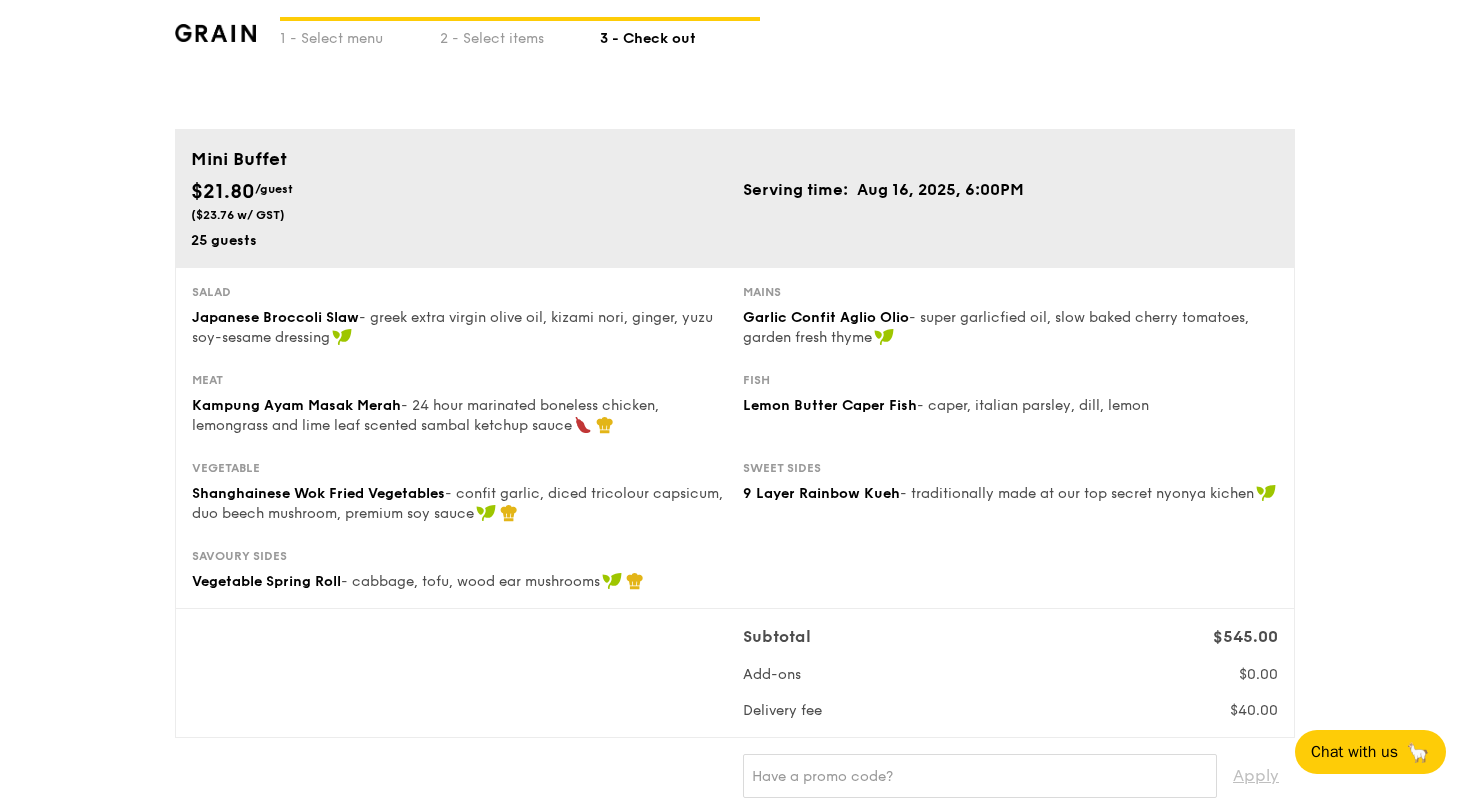 scroll, scrollTop: 3, scrollLeft: 0, axis: vertical 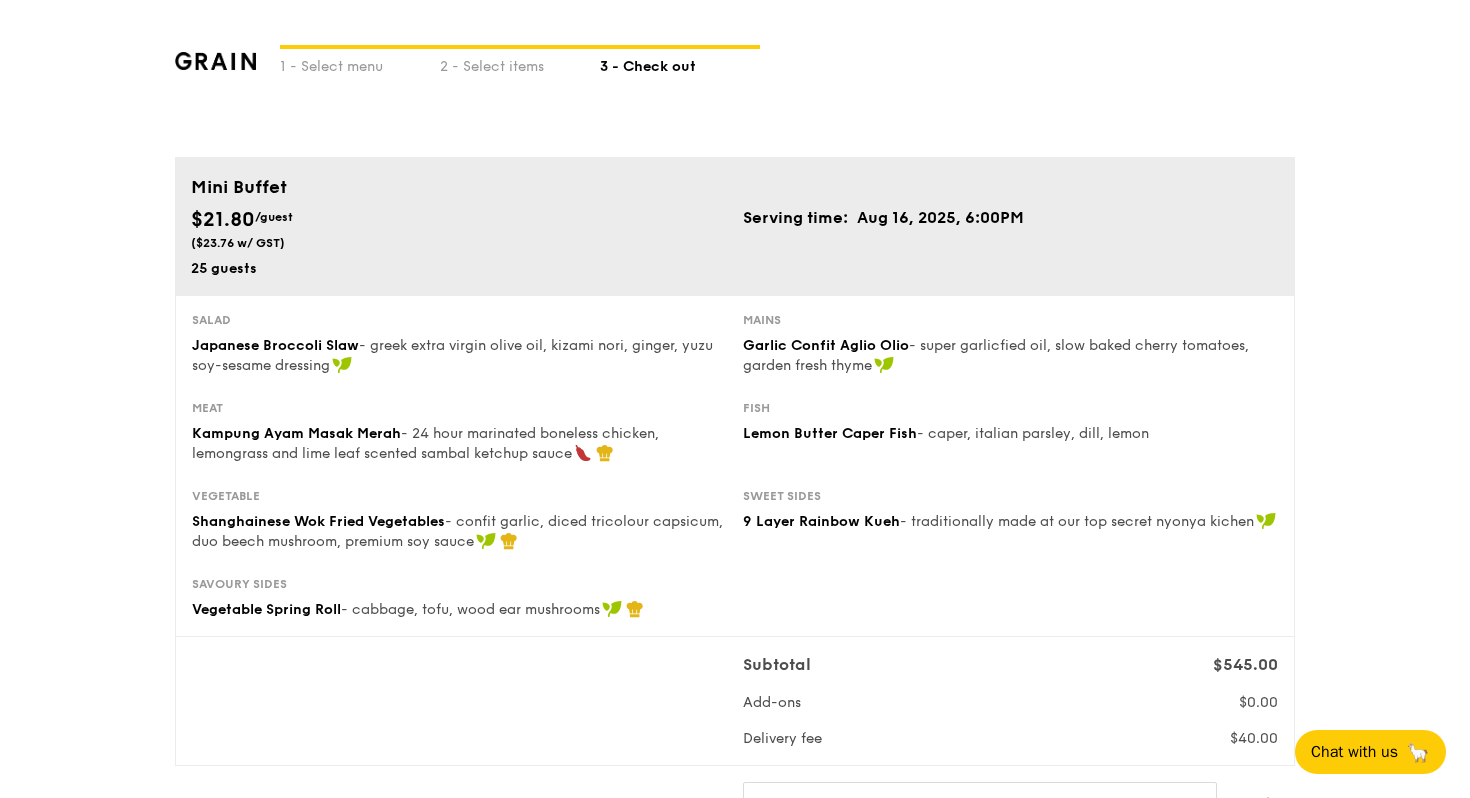 click on "Aug 16, 2025,
6:00PM" at bounding box center (940, 218) 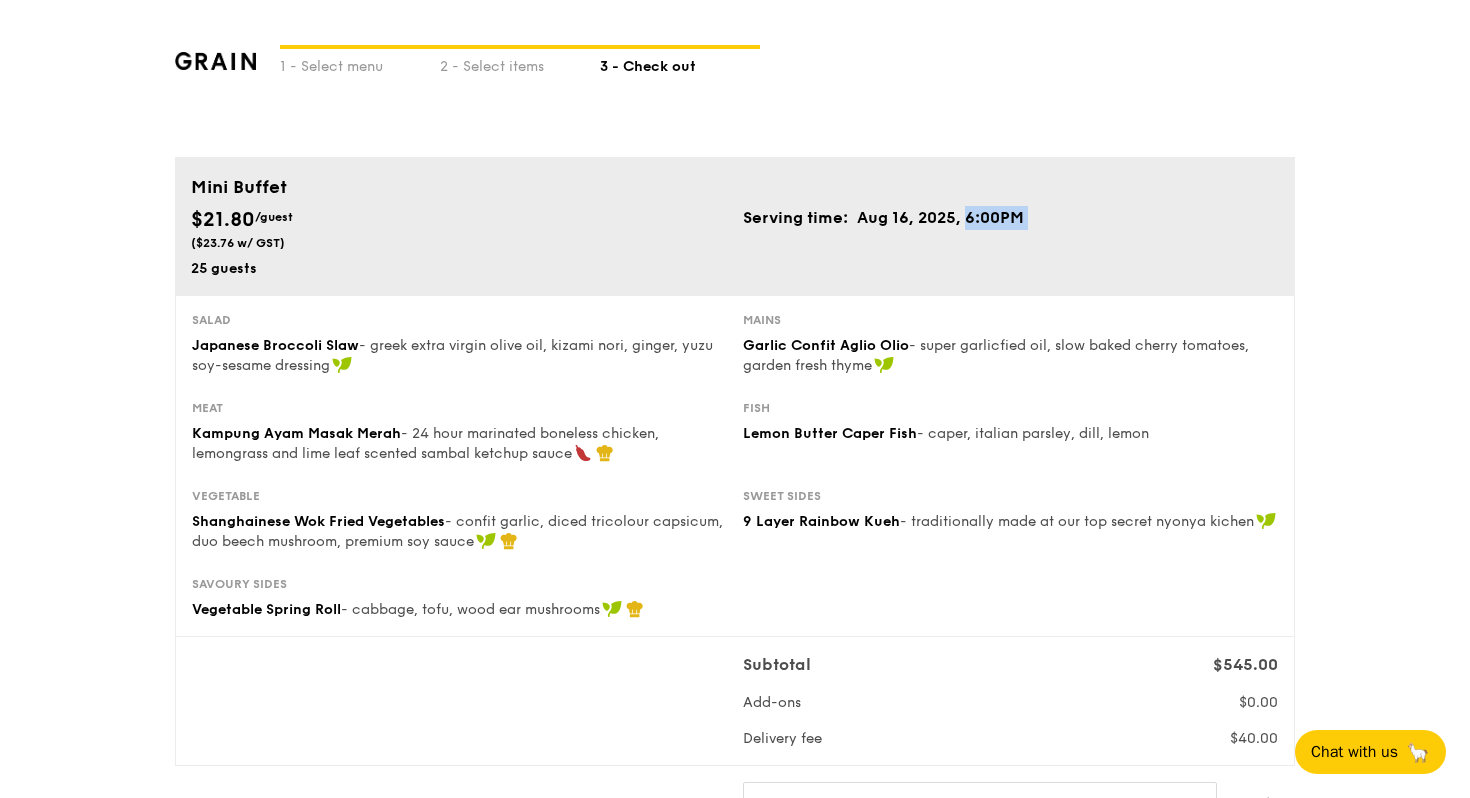 click on "Aug 16, 2025,
6:00PM" at bounding box center [940, 218] 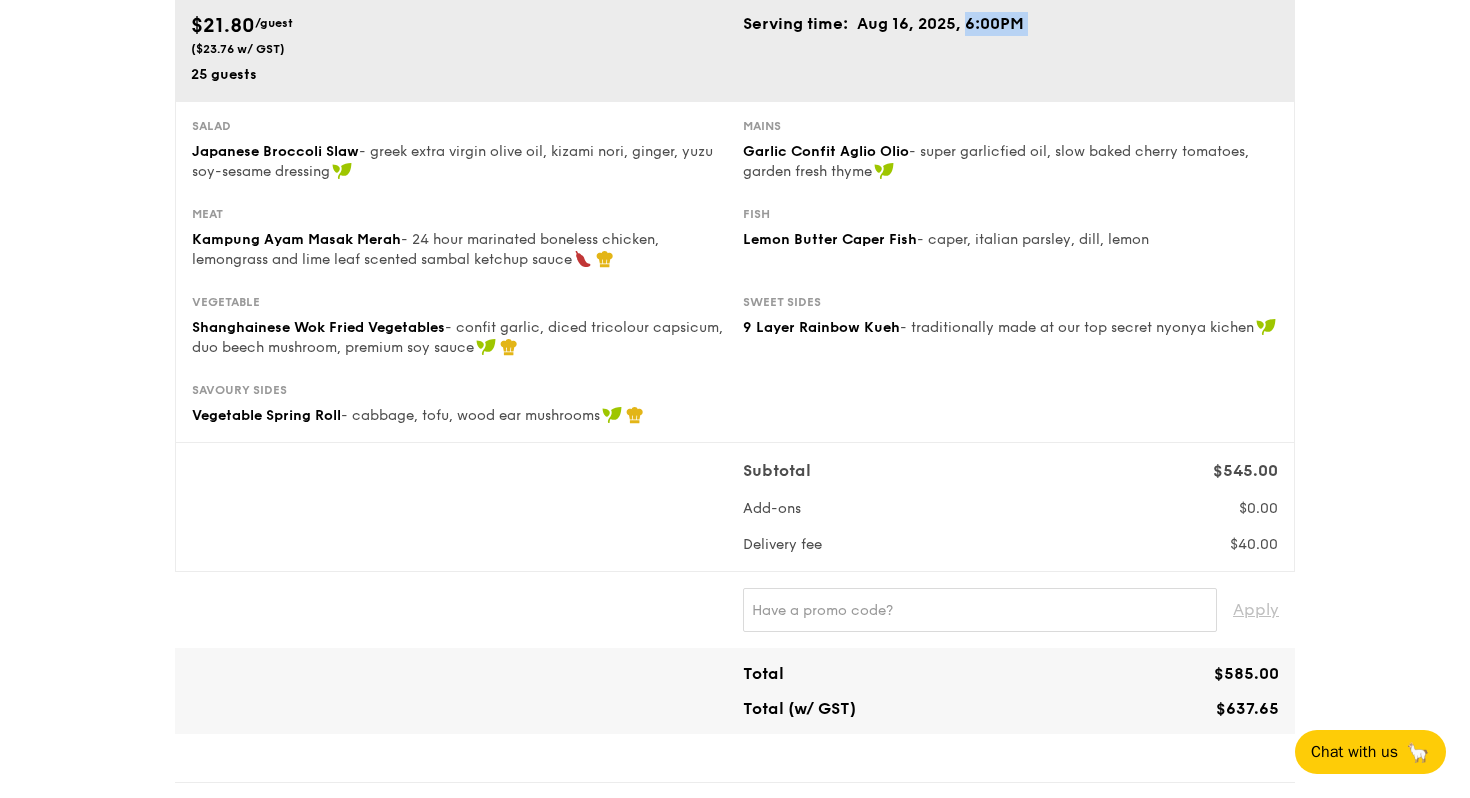 scroll, scrollTop: 0, scrollLeft: 0, axis: both 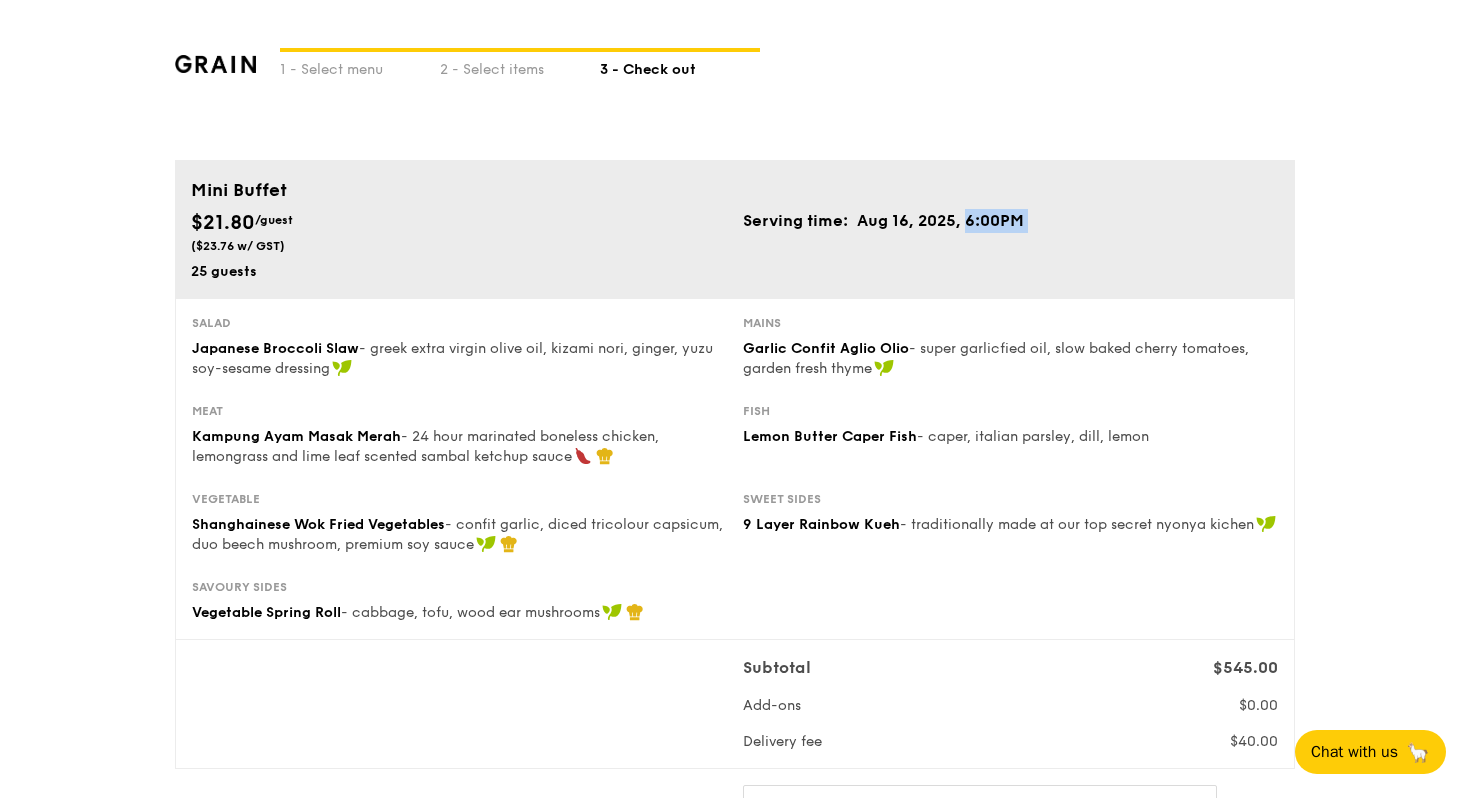 click on "Aug 16, 2025,
6:00PM" at bounding box center (940, 221) 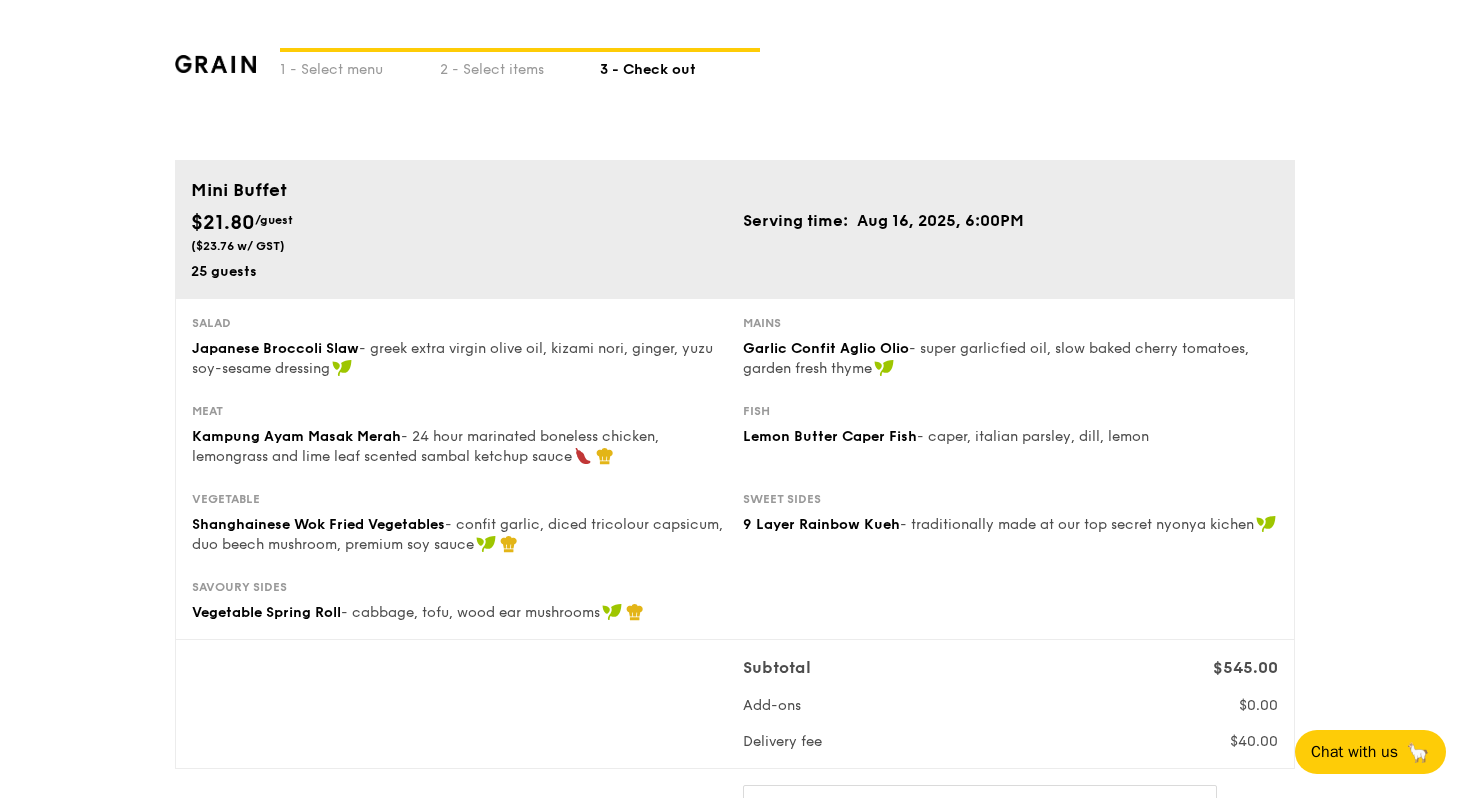 click on "Aug 16, 2025,
6:00PM" at bounding box center [940, 221] 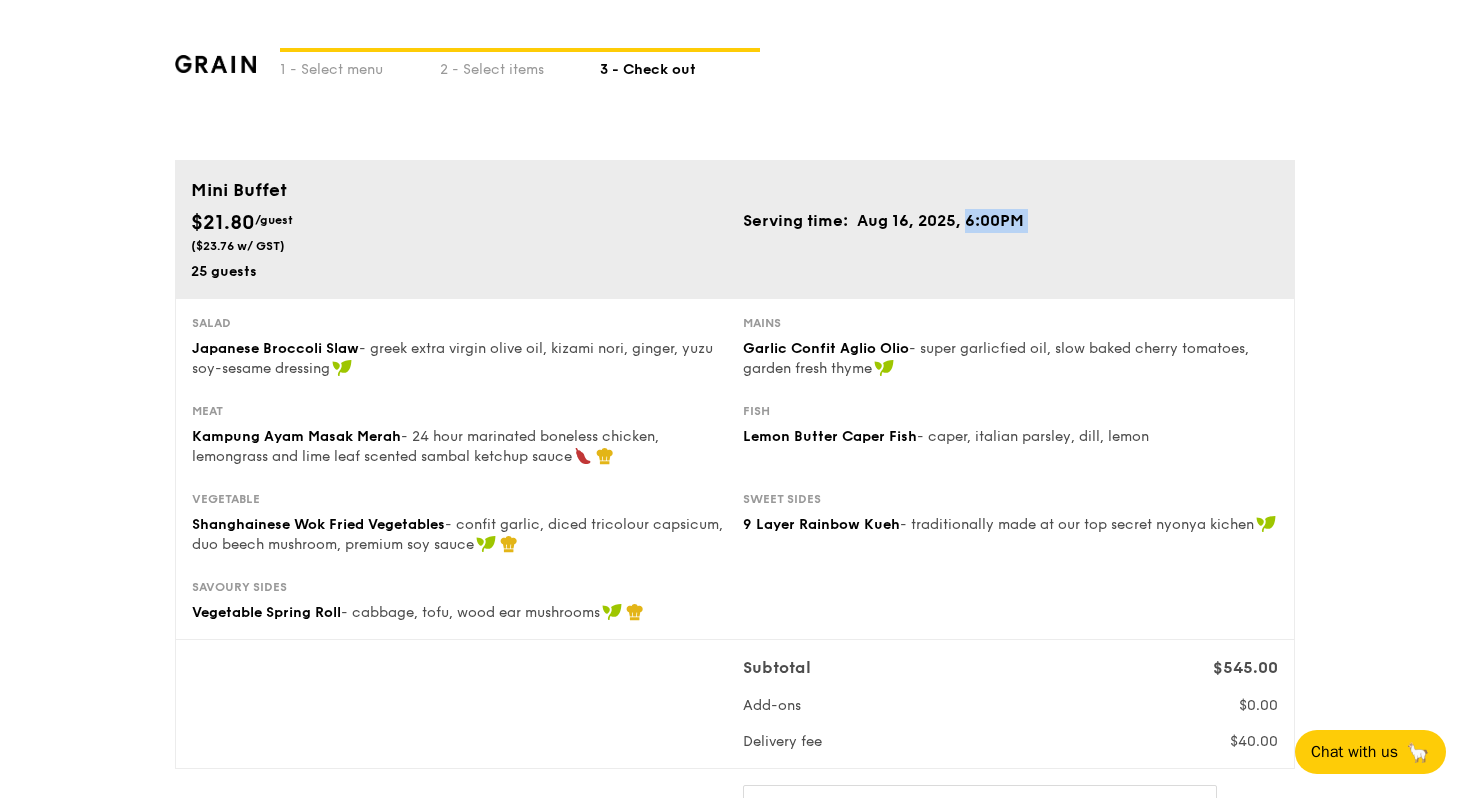 click on "Aug 16, 2025,
6:00PM" at bounding box center [940, 221] 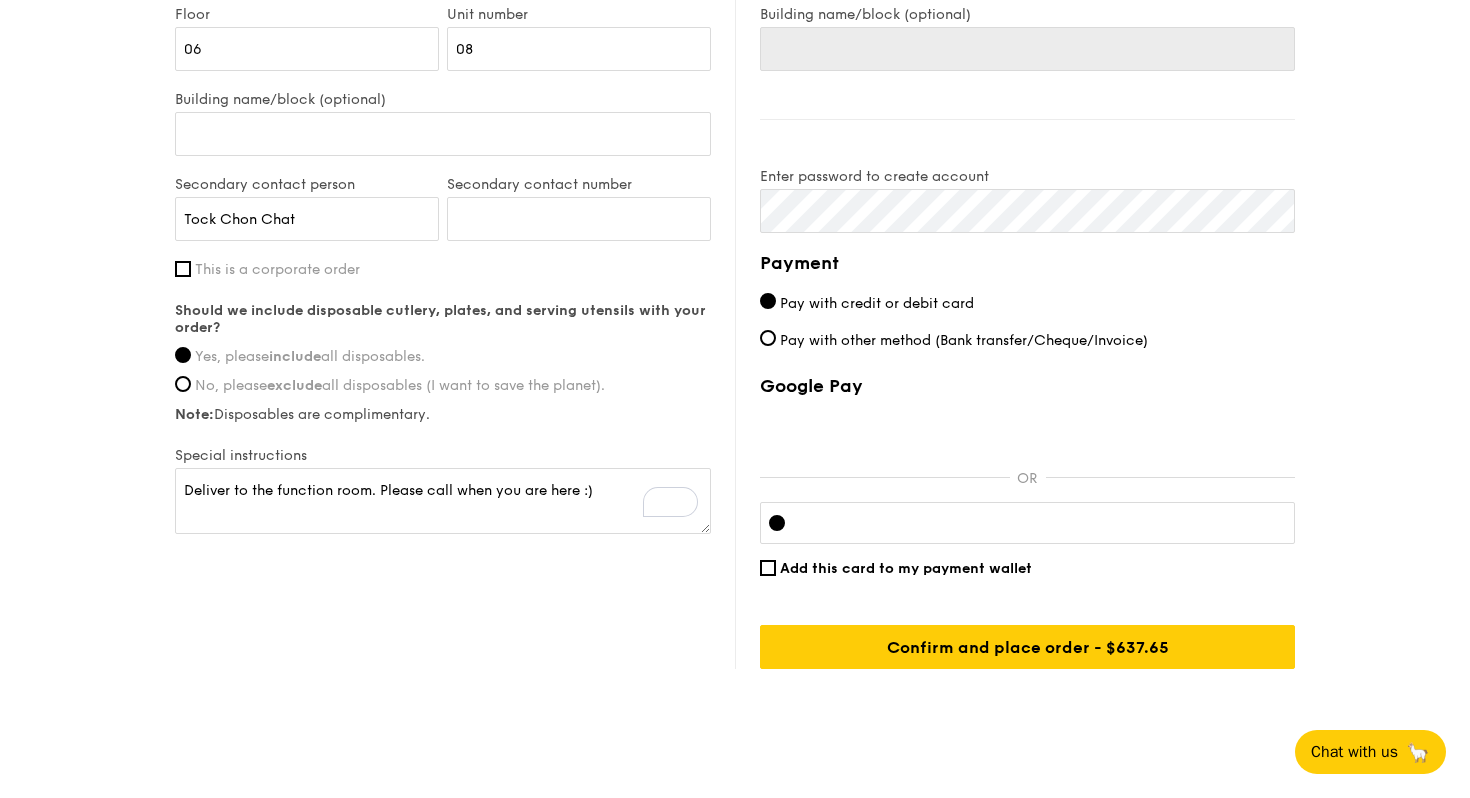 scroll, scrollTop: 1368, scrollLeft: 0, axis: vertical 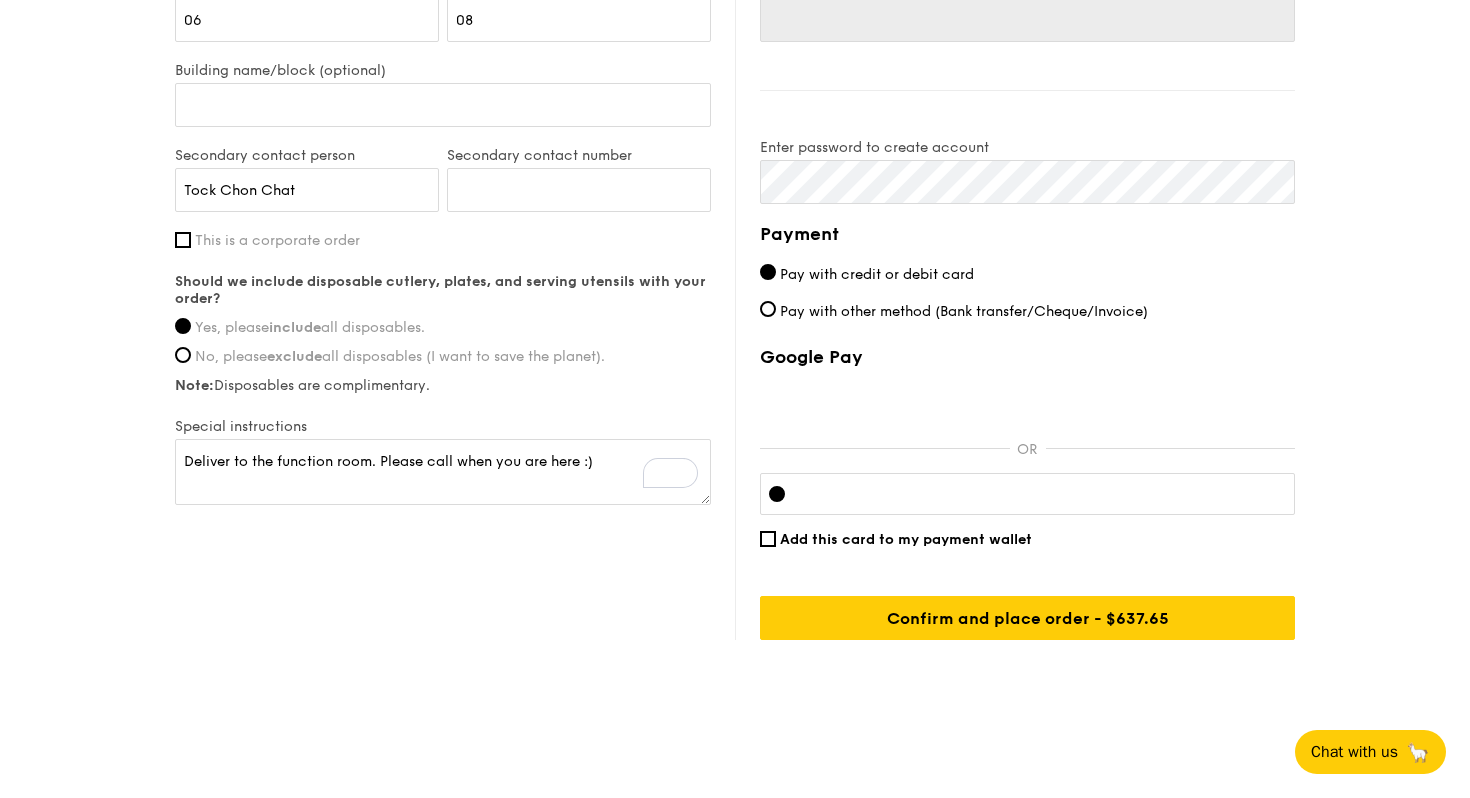 click on "Mini Buffet
$21.80
/guest
($23.76 w/ GST)
25 guests
Serving time:
Aug 16, 2025,
6:00PM
Salad
Japanese Broccoli Slaw - greek extra virgin olive oil, kizami nori, ginger, yuzu soy-sesame dressing
Mains
Garlic Confit Aglio Olio - super garlicfied oil, slow baked cherry tomatoes, garden fresh thyme
Meat
Kampung Ayam Masak Merah - 24 hour marinated boneless chicken, lemongrass and lime leaf scented sambal ketchup sauce
Fish
Lemon Butter Caper Fish - caper, italian parsley, dill, lemon
Vegetable
Shanghainese Wok Fried Vegetables - confit garlic, diced tricolour capsicum, duo beech mushroom, premium soy sauce
Sweet sides
9 Layer Rainbow Kueh - traditionally made at our top secret nyonya kichen
Savoury sides
Vegetable Spring Roll
Total" at bounding box center [735, -244] 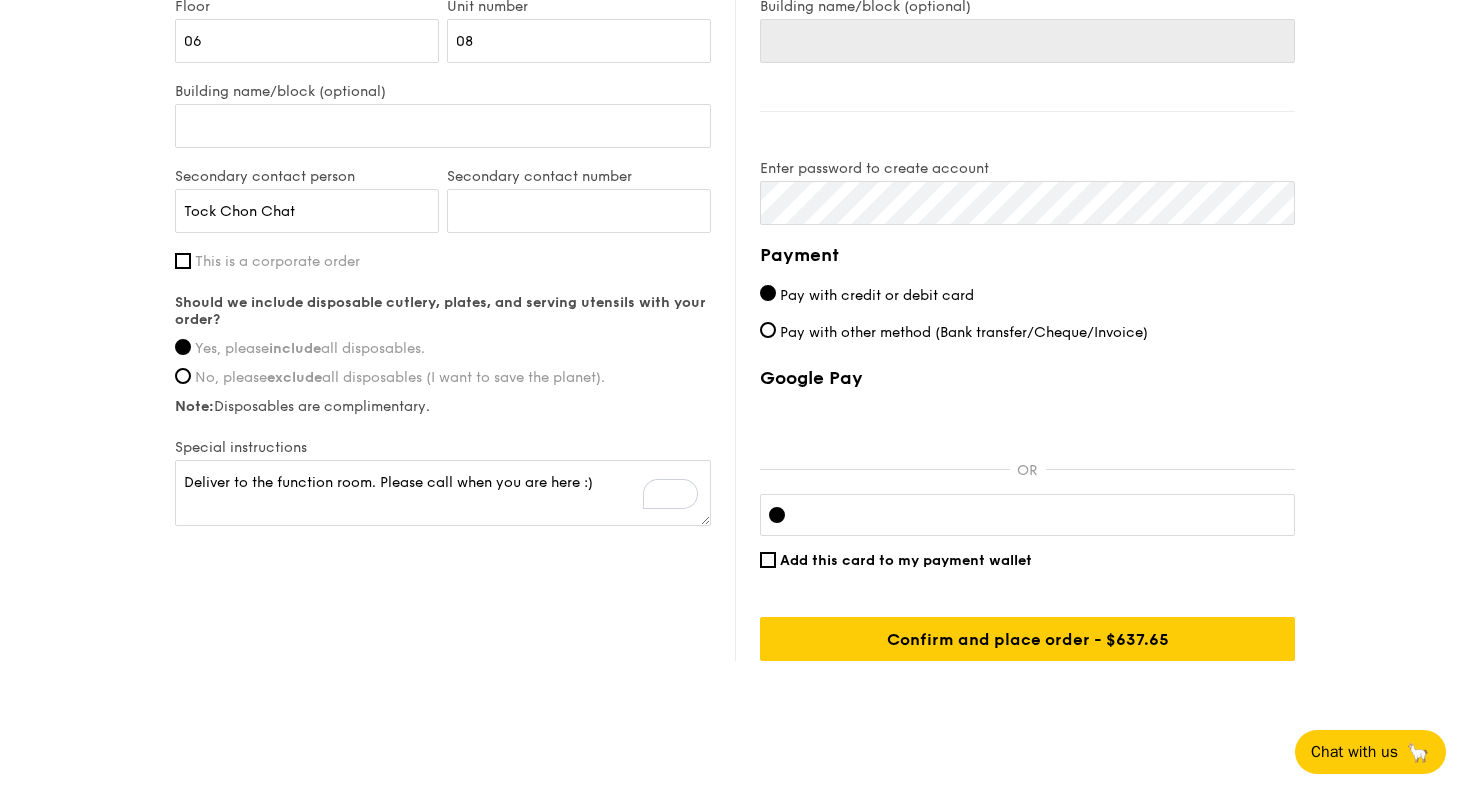 scroll, scrollTop: 1368, scrollLeft: 0, axis: vertical 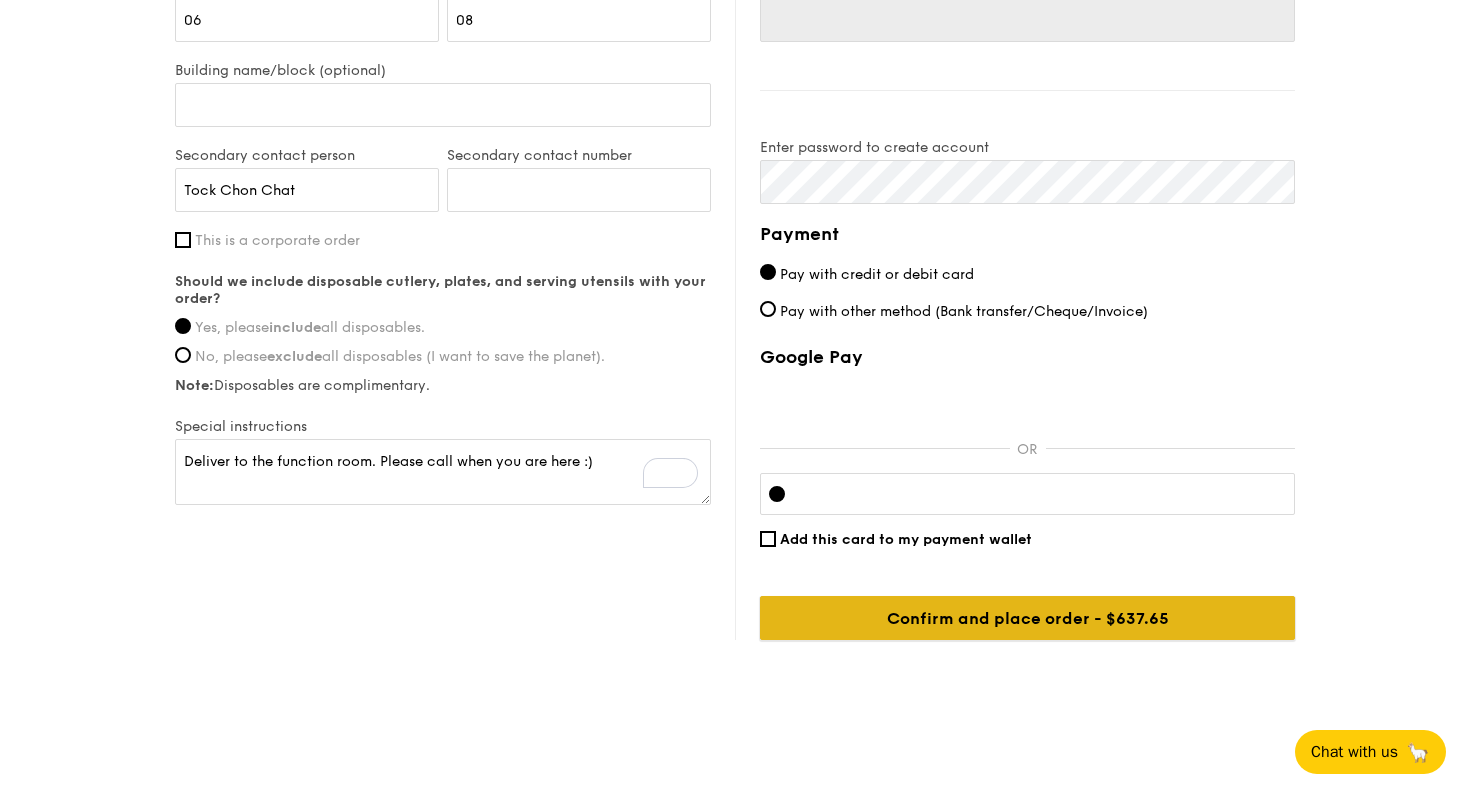 click on "Confirm and place order - $637.65" at bounding box center [1027, 618] 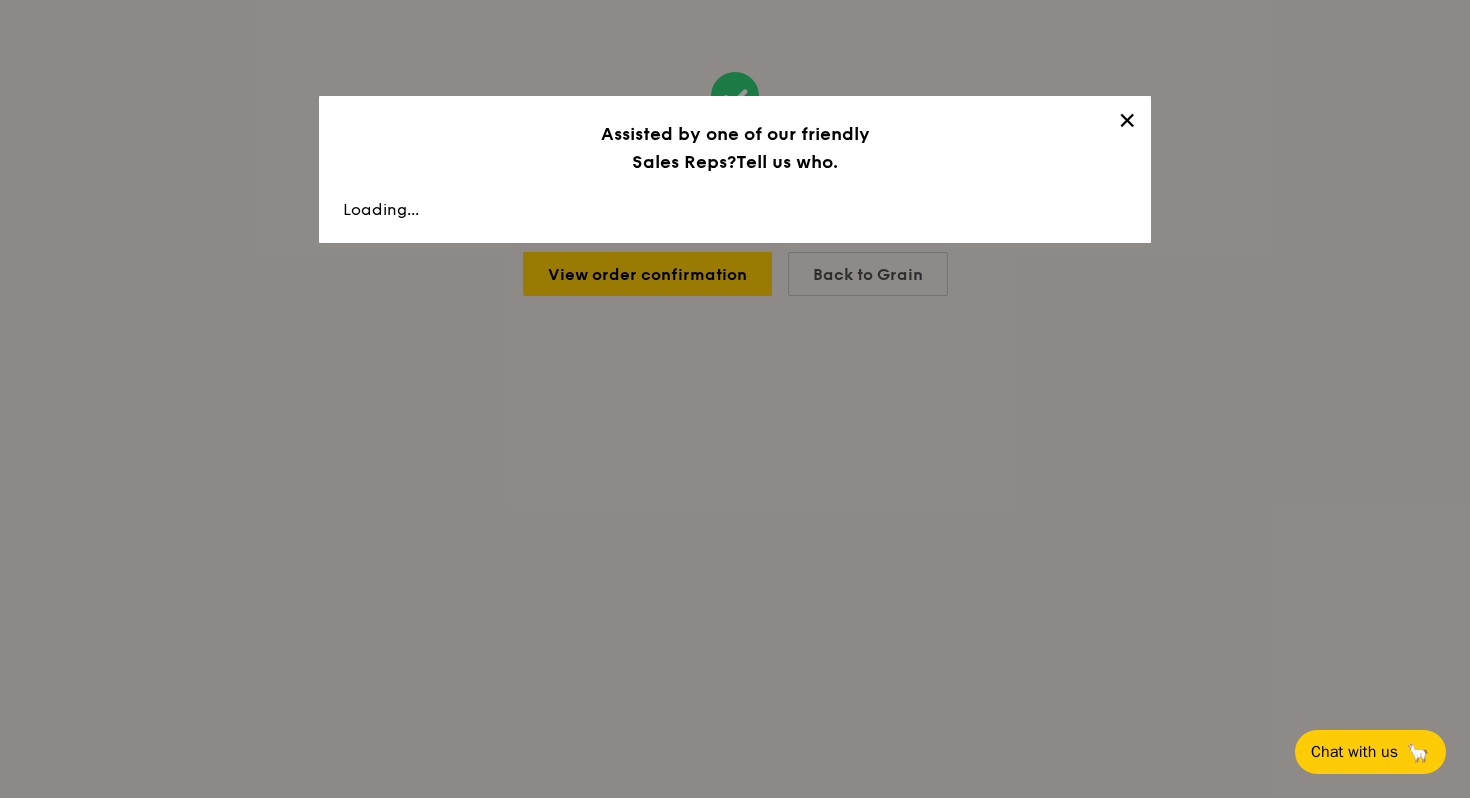scroll, scrollTop: 0, scrollLeft: 0, axis: both 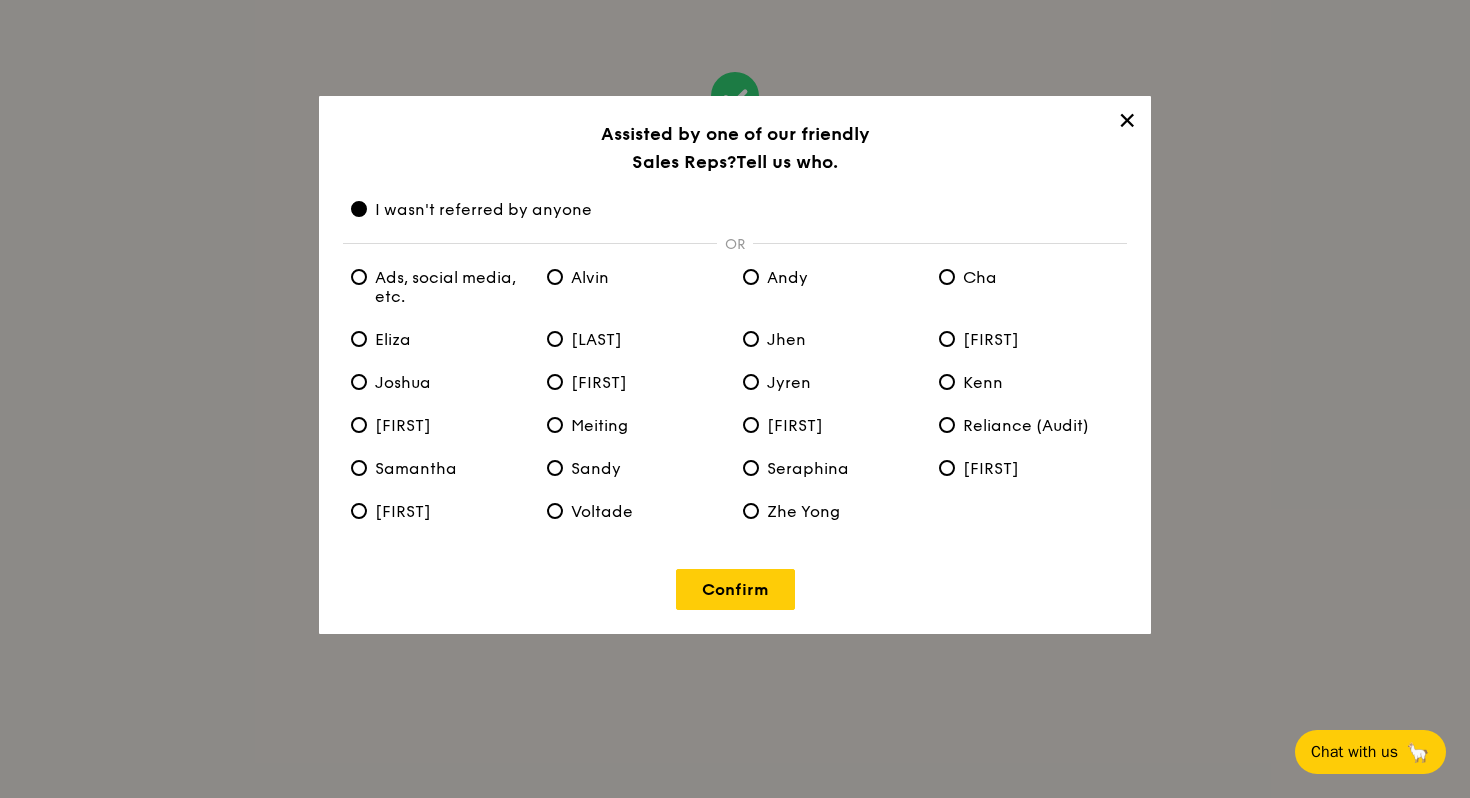 click on "Ads, social media, etc." at bounding box center [441, 287] 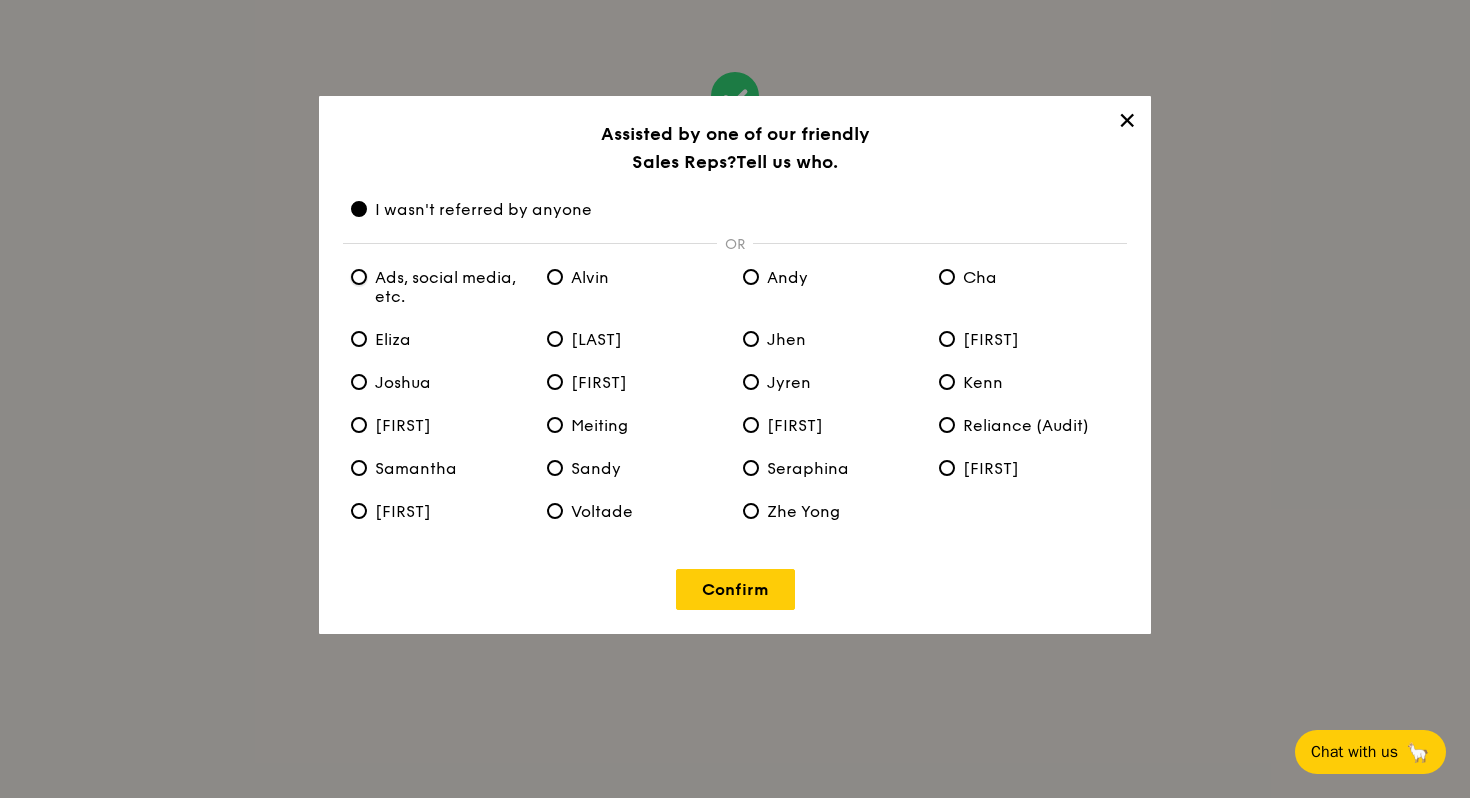 click on "Ads, social media, etc." at bounding box center [359, 277] 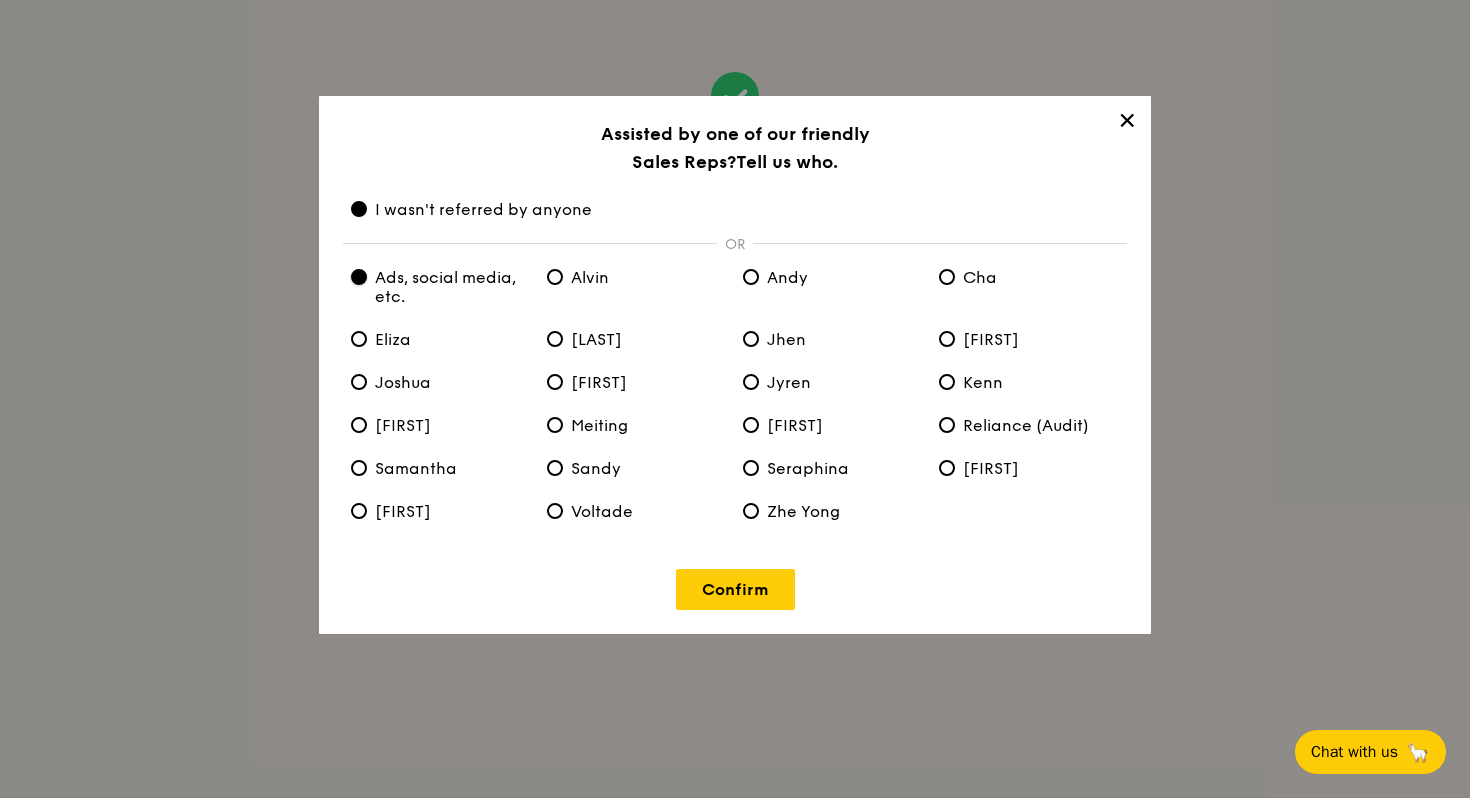 radio on "true" 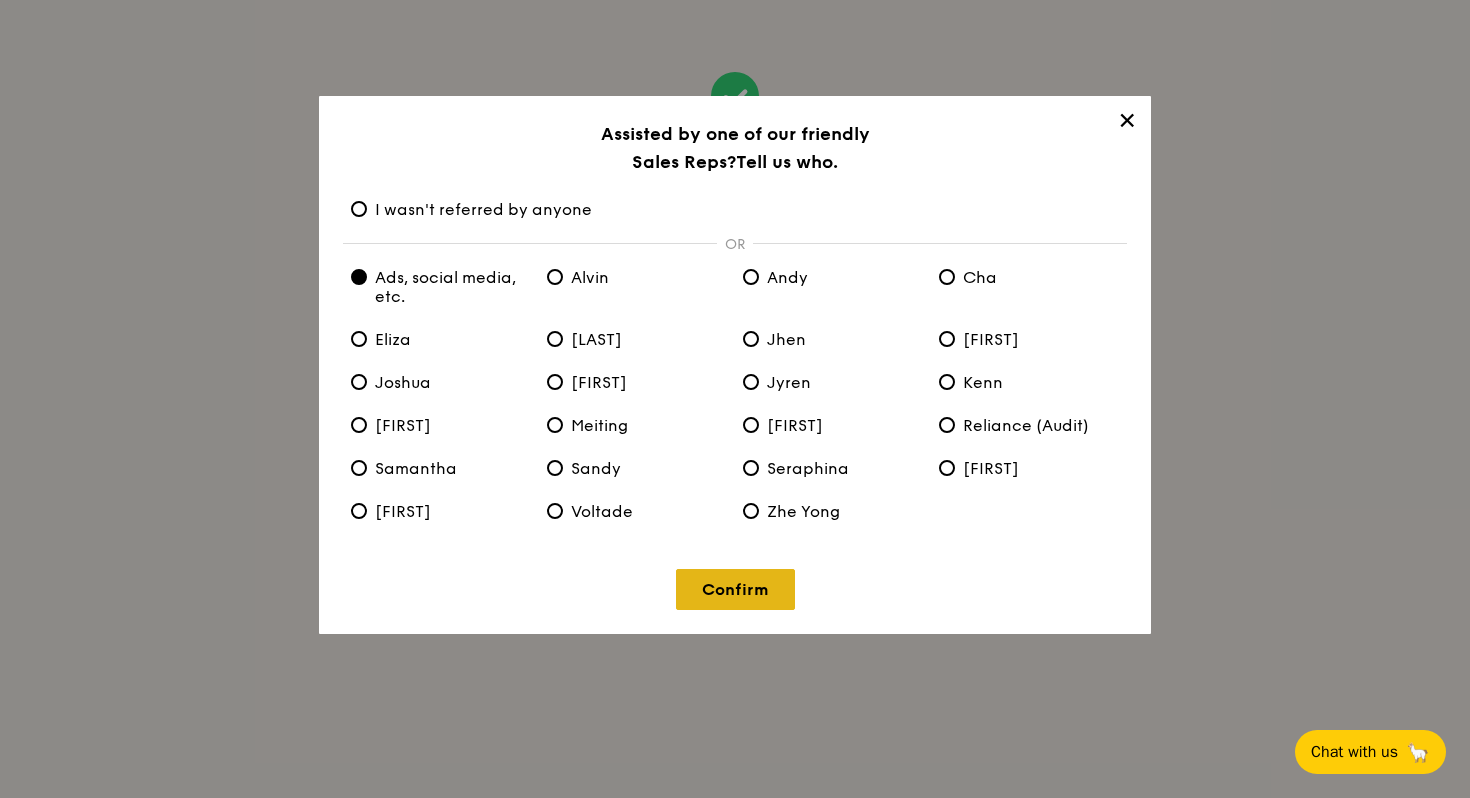 click on "Confirm" at bounding box center [735, 589] 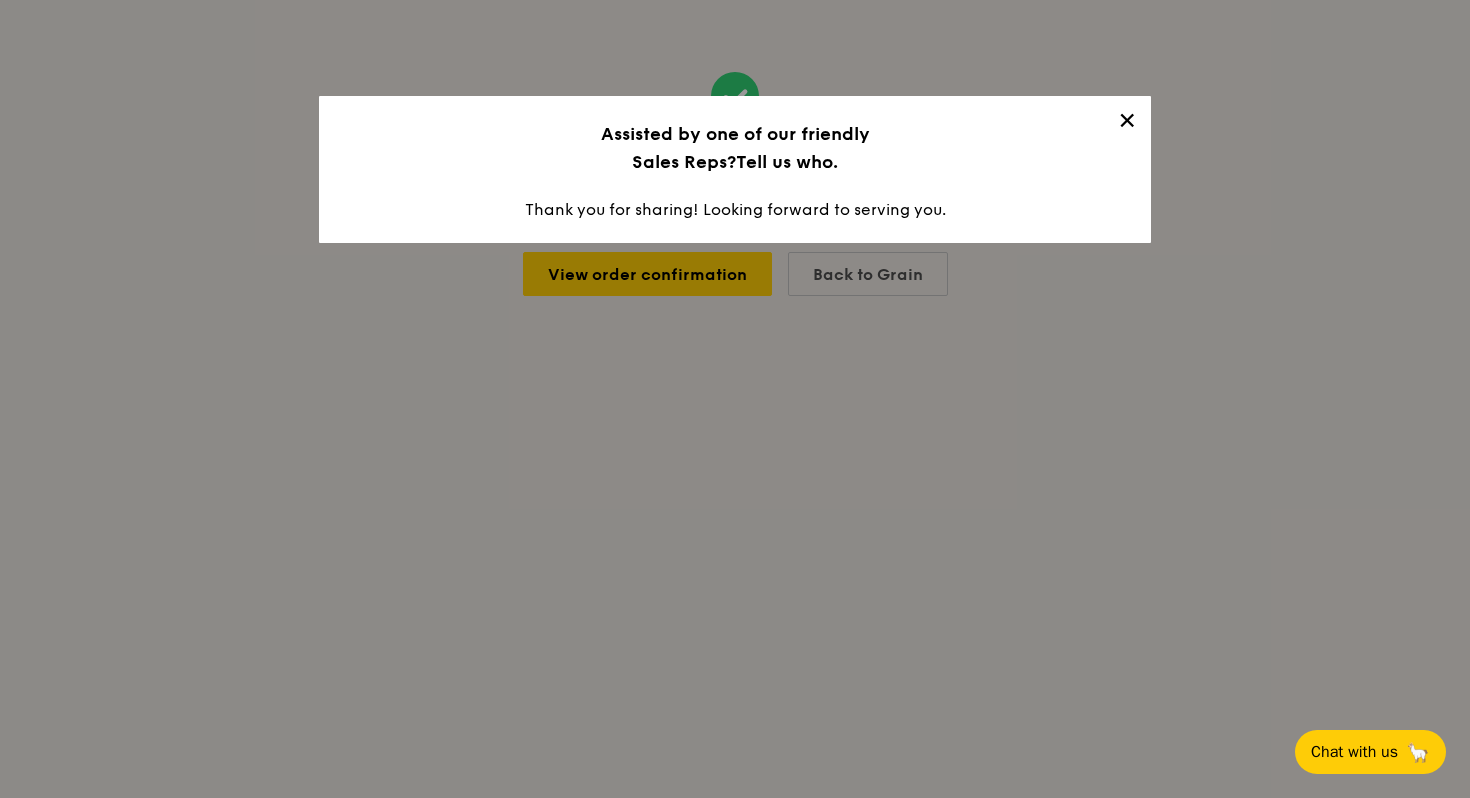 click on "✕" at bounding box center [1127, 124] 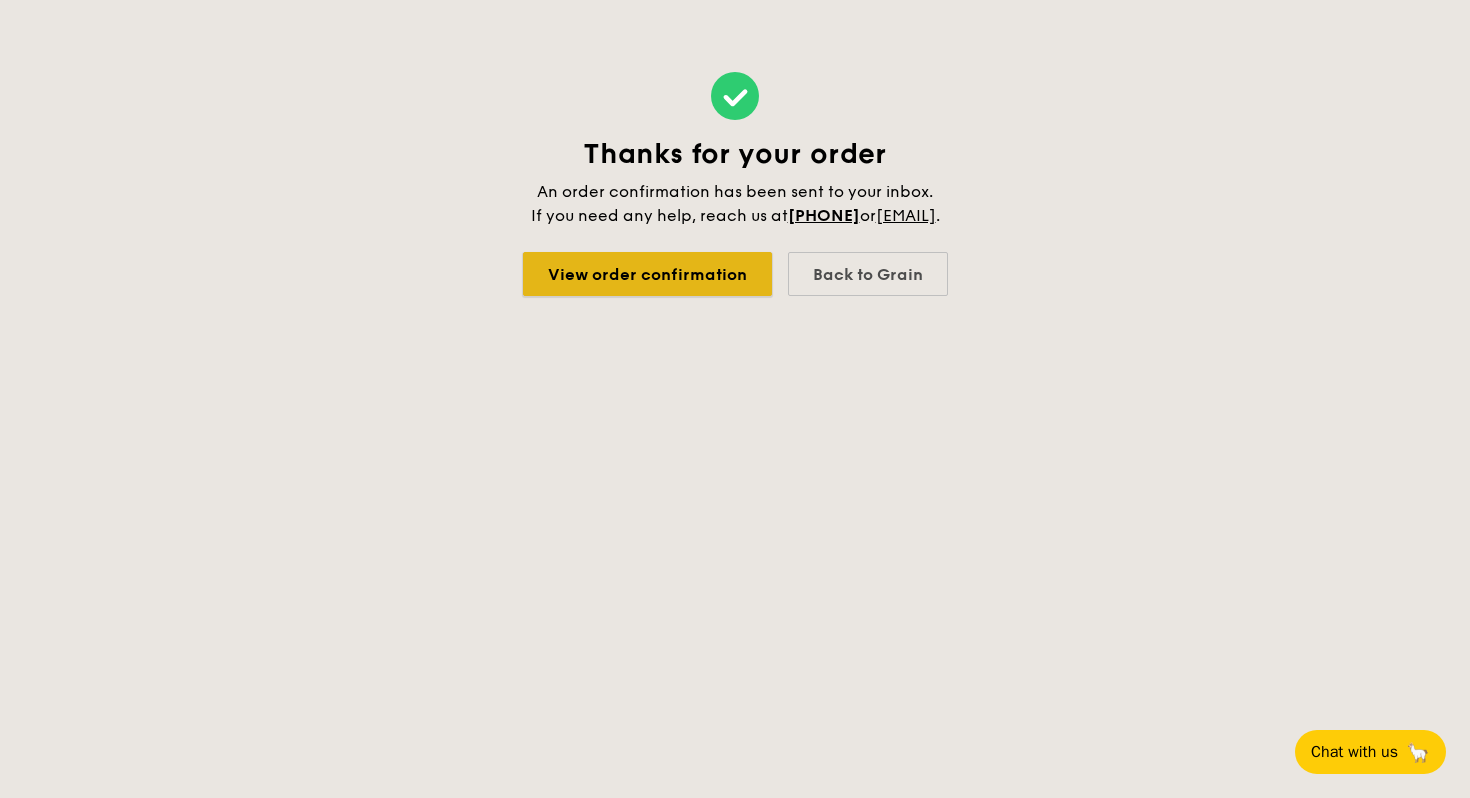 click on "View order confirmation" at bounding box center (647, 274) 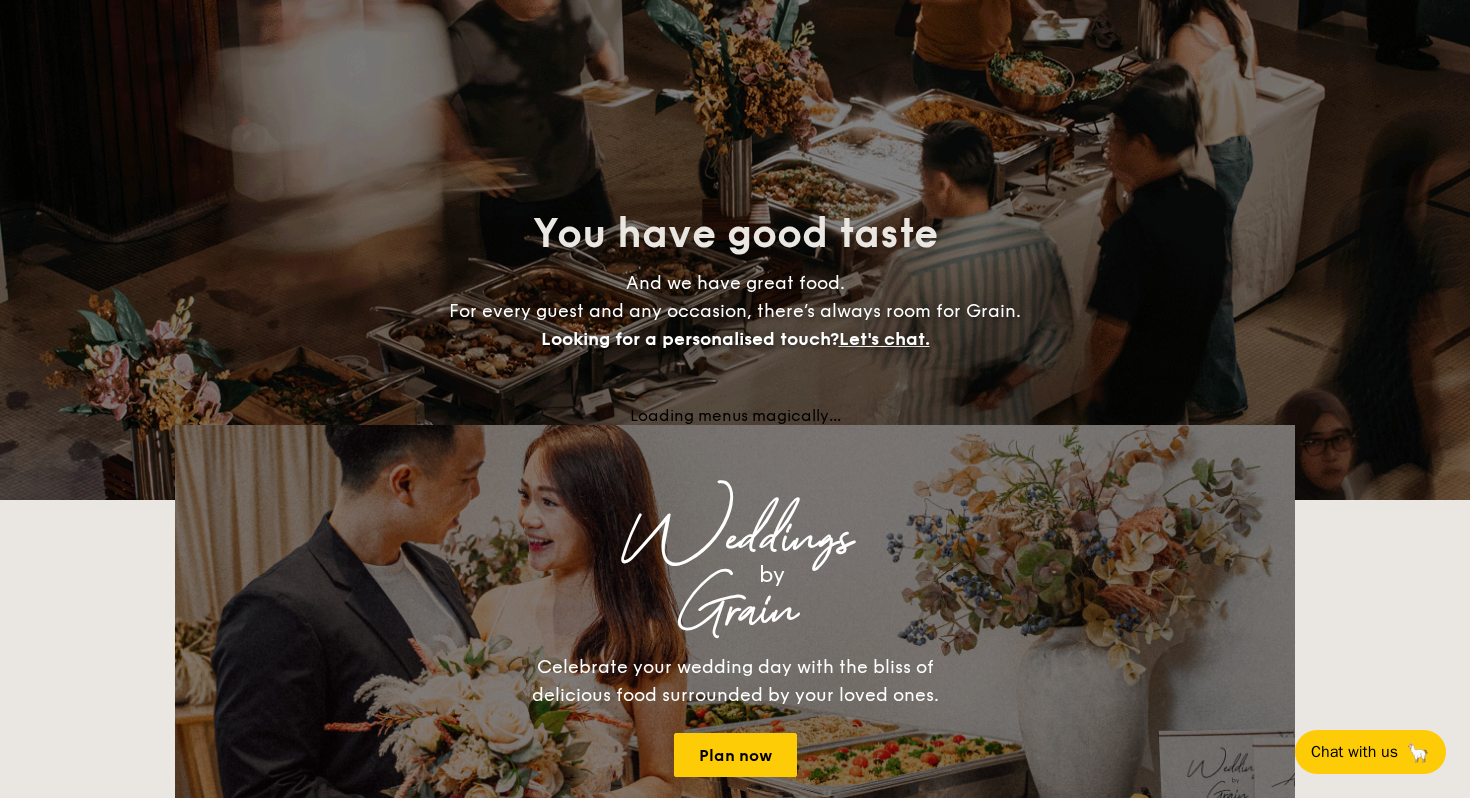 scroll, scrollTop: 0, scrollLeft: 0, axis: both 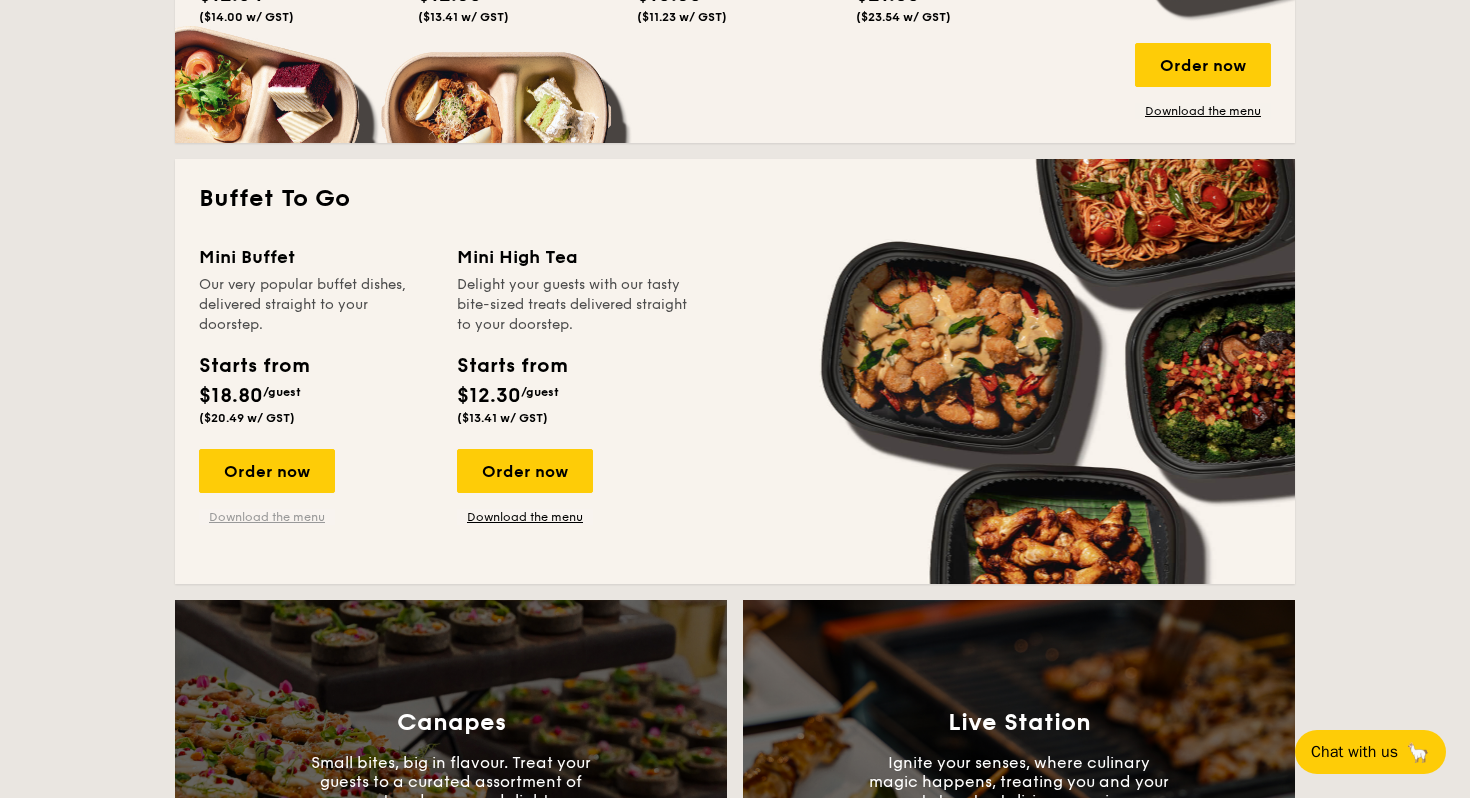 click on "Download the menu" at bounding box center (267, 517) 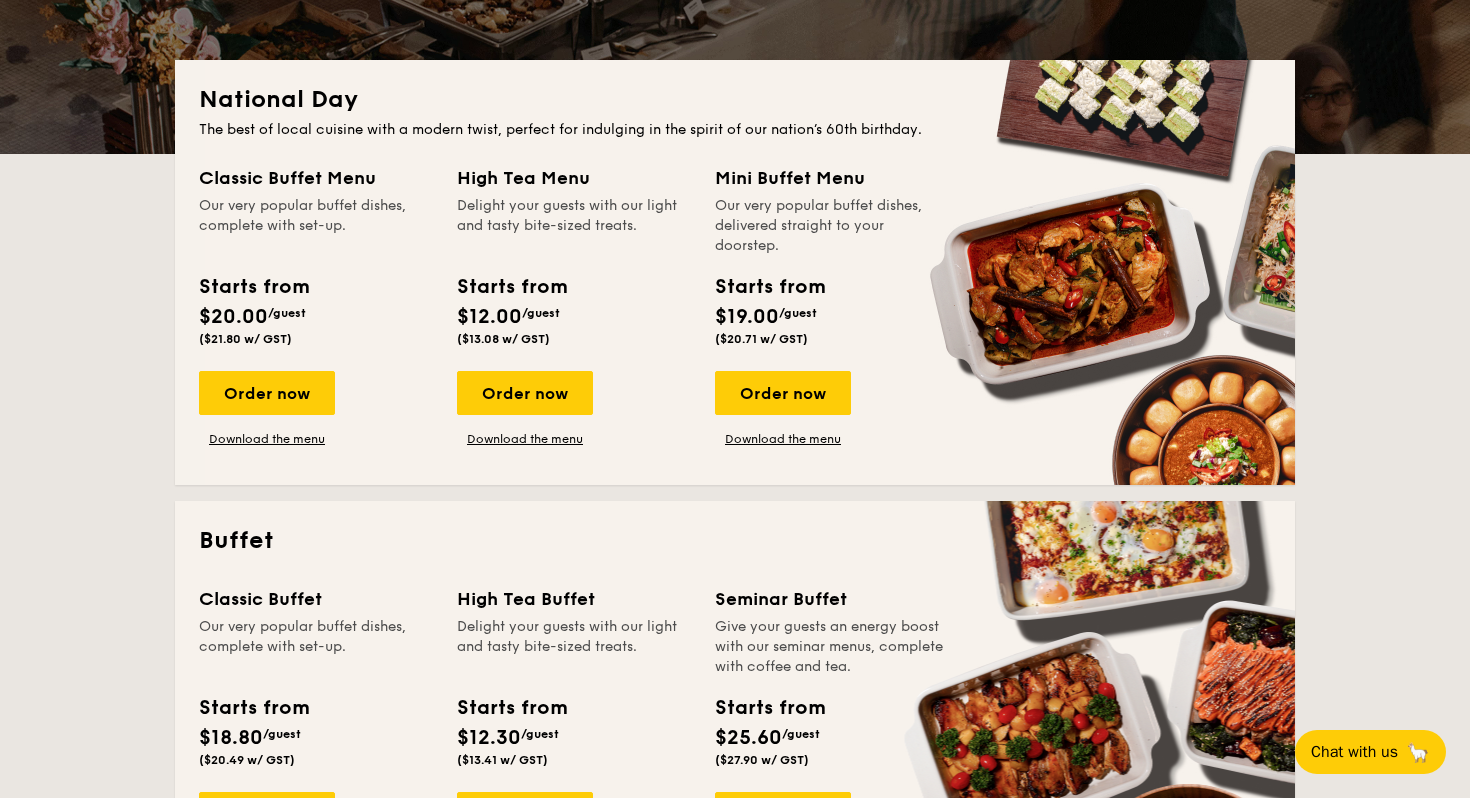 scroll, scrollTop: 746, scrollLeft: 0, axis: vertical 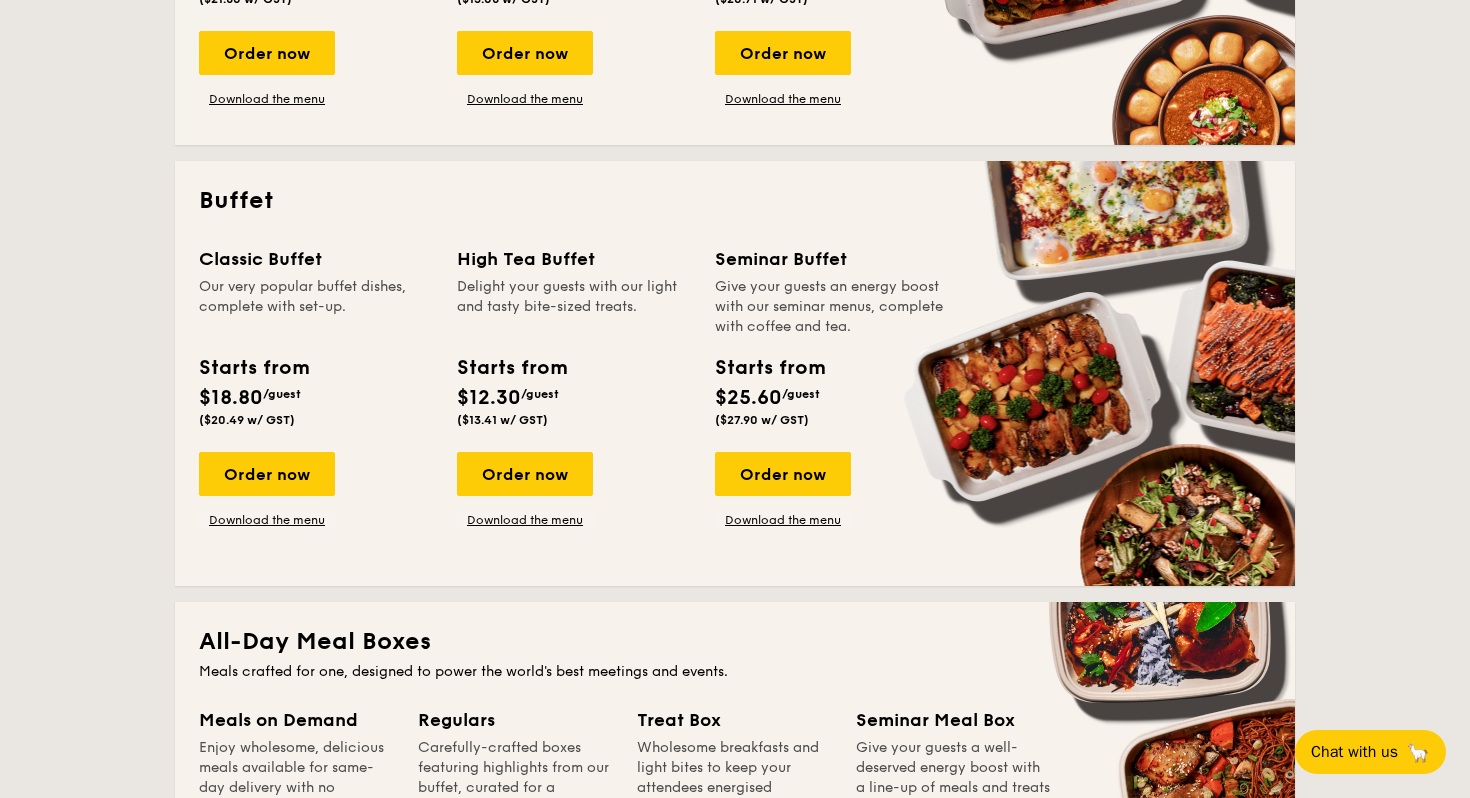 click on "Classic Buffet
Our very popular buffet dishes, complete with set-up.
Starts from
$18.80
/guest
($20.49 w/ GST)
Order now
Download the menu
High Tea Buffet
Delight your guests with our light and tasty  bite-sized treats.
Starts from
$12.30
/guest
($13.41 w/ GST)
Order now
Download the menu
Seminar Buffet
Give your guests an energy boost with our seminar menus, complete with coffee and tea.
Starts from
$25.60
/guest
($27.90 w/ GST)
Order now
Download the menu" at bounding box center (735, 403) 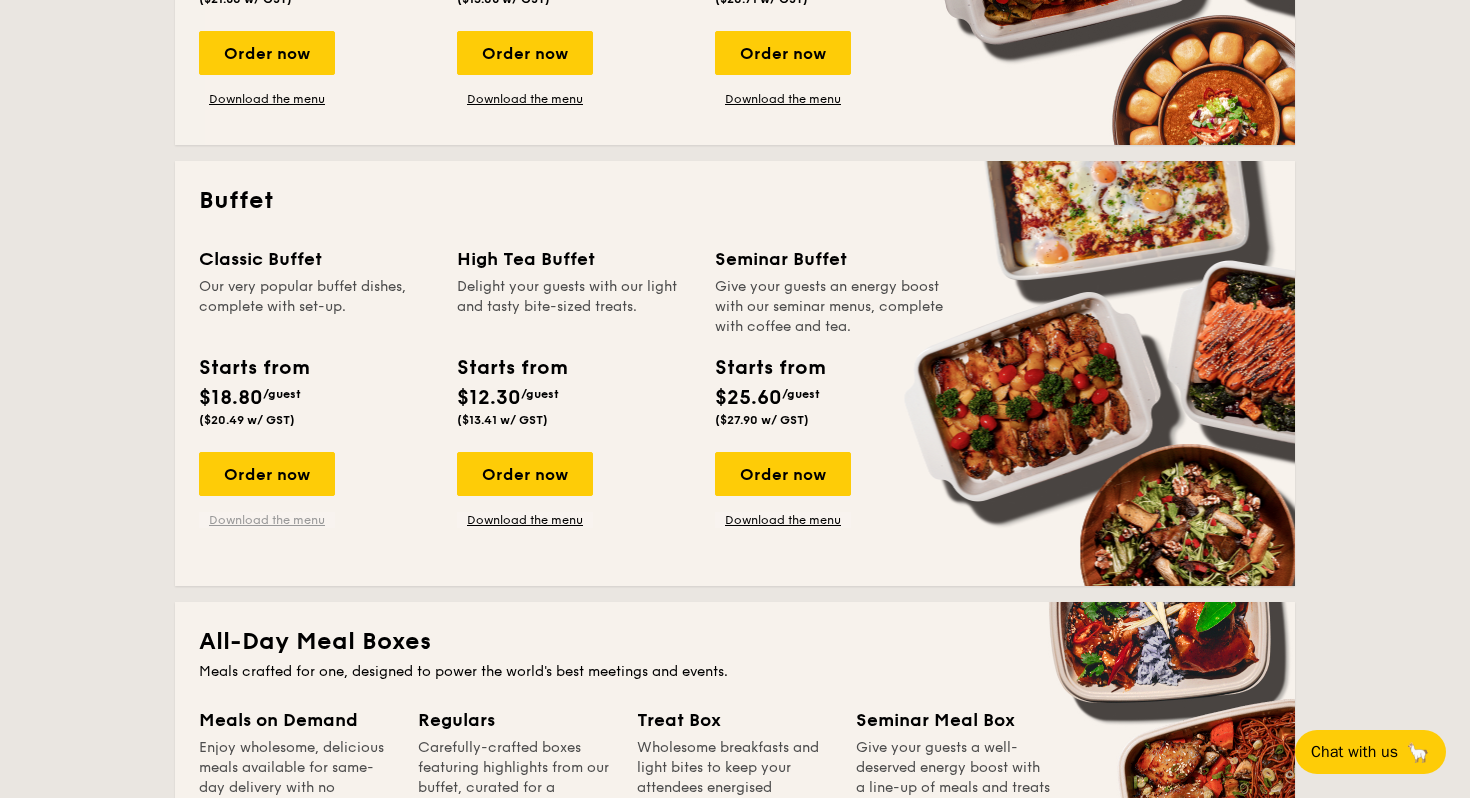 click on "Download the menu" at bounding box center [267, 520] 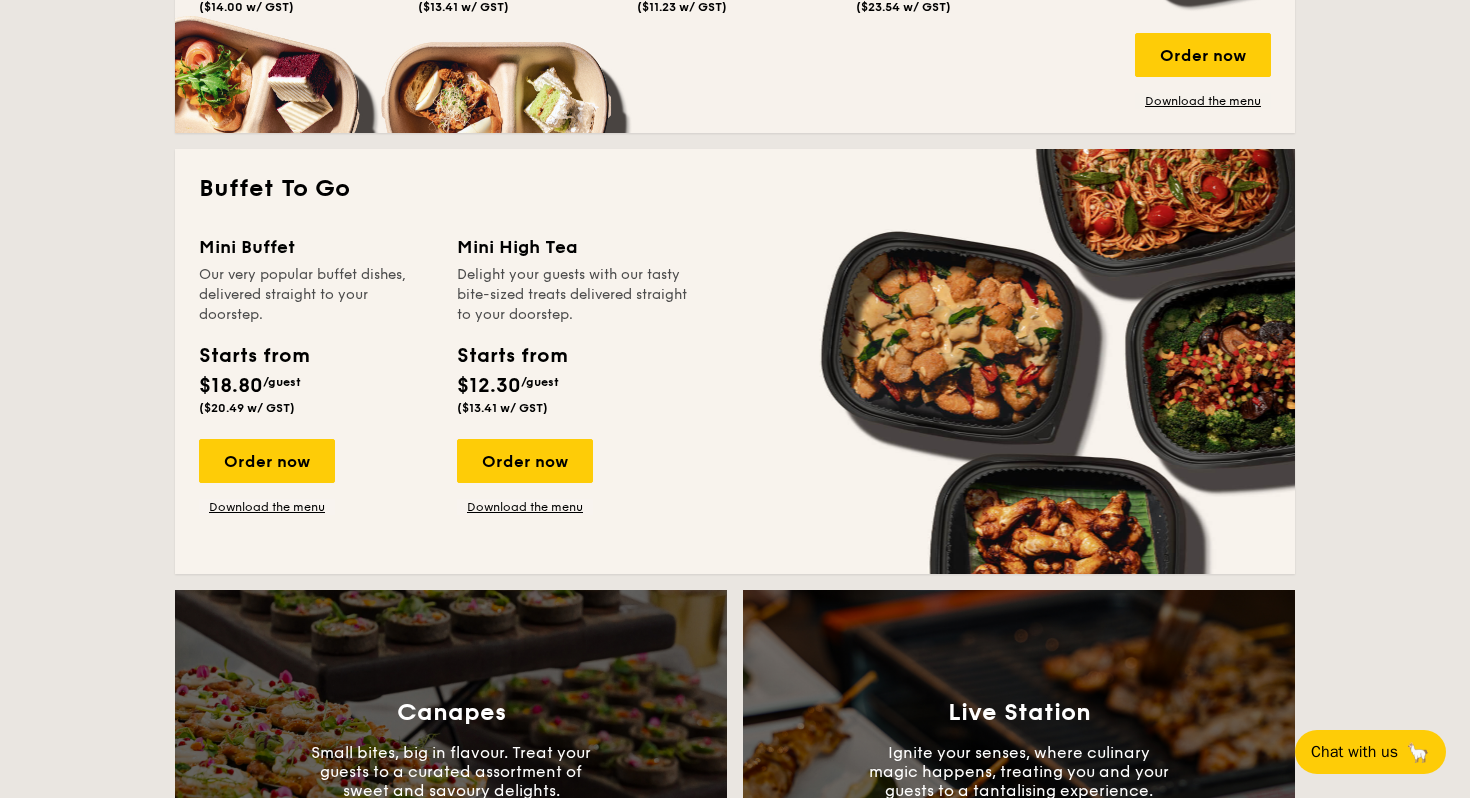 scroll, scrollTop: 1641, scrollLeft: 0, axis: vertical 